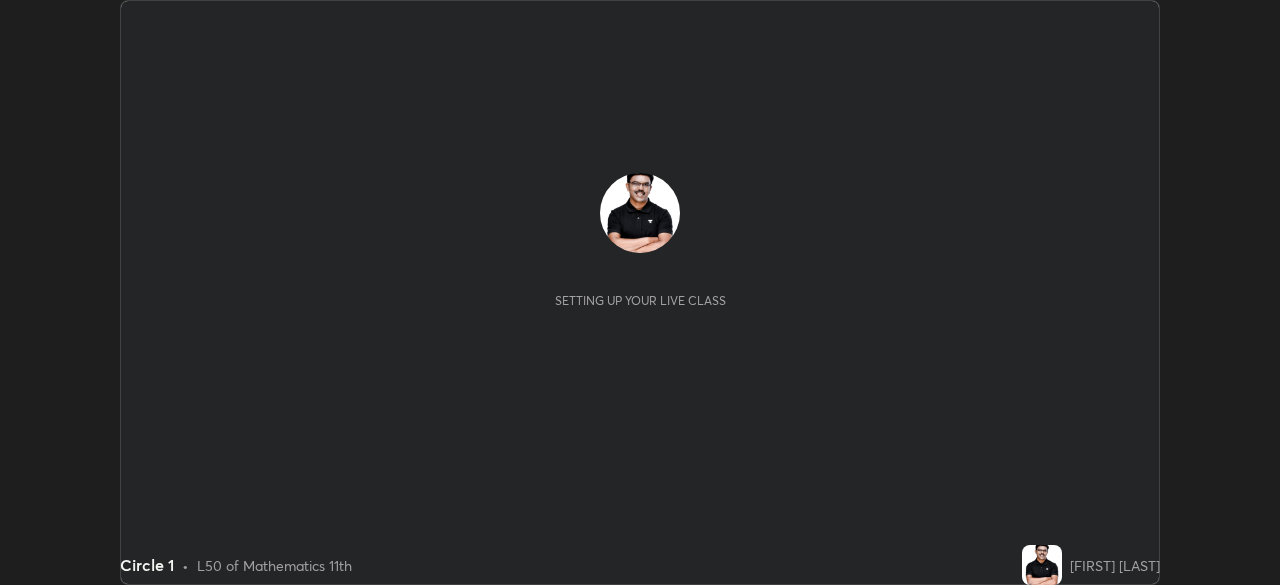 scroll, scrollTop: 0, scrollLeft: 0, axis: both 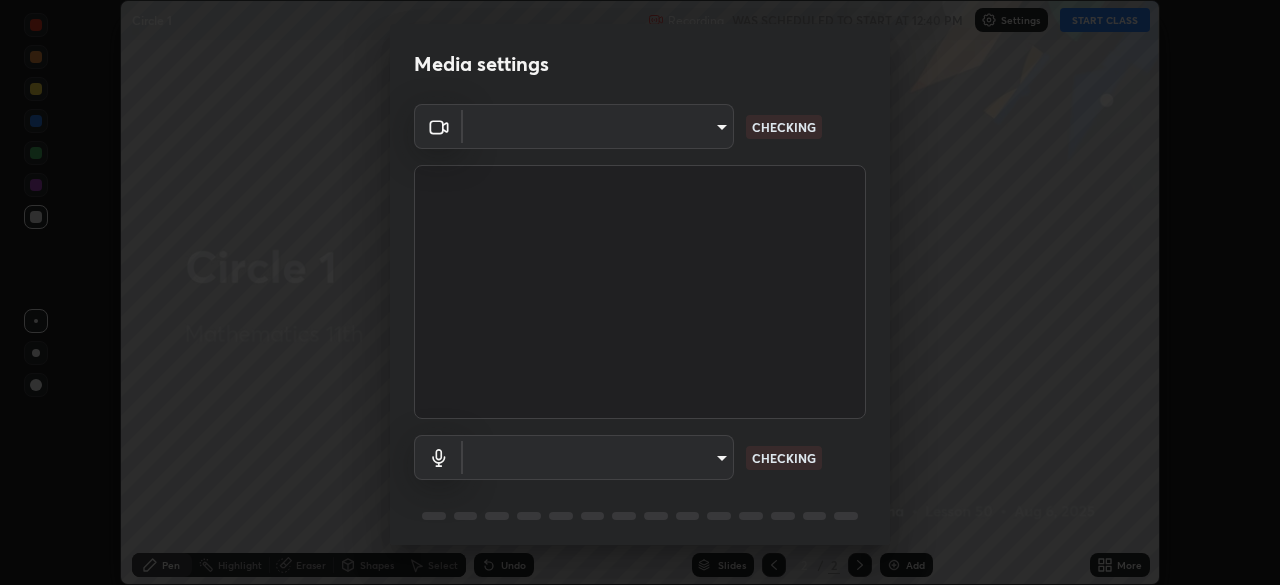 type on "c35a285883de36ed13854a1fbed0525b0d3f8b863e97d5e3b573df760e09333d" 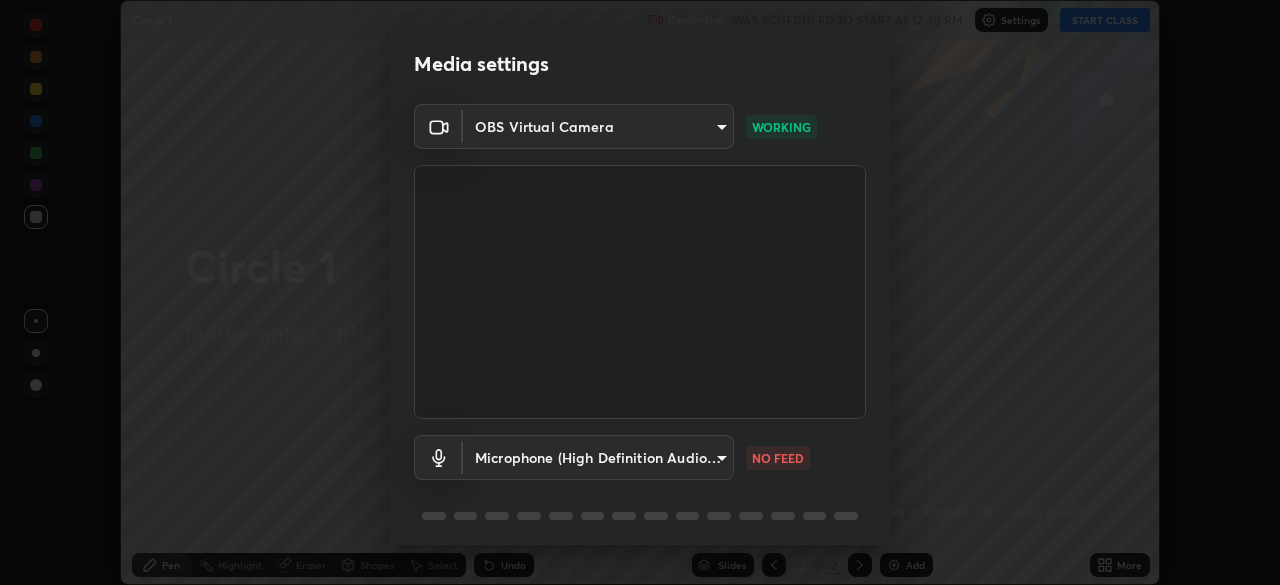 scroll, scrollTop: 71, scrollLeft: 0, axis: vertical 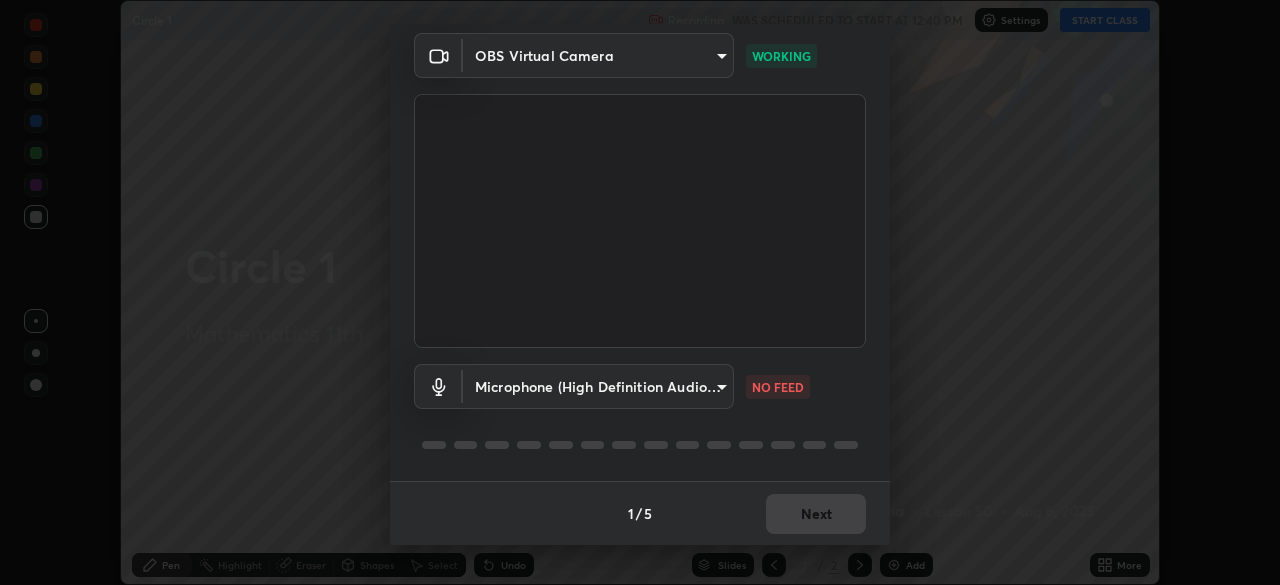 click on "Erase all Circle 1 Recording WAS SCHEDULED TO START AT 12:40 PM Settings START CLASS Setting up your live class Circle 1 • L50 of Mathematics 11th [FIRST] [LAST] Pen Highlight Eraser Shapes Select Undo Slides 2 / 2 Add More No doubts shared Encourage your learners to ask a doubt for better clarity Report an issue Reason for reporting Buffering Chat not working Audio - Video sync issue Educator video quality low ​ Attach an image Report Media settings OBS Virtual Camera [HASH] WORKING Microphone (High Definition Audio Device) [HASH] NO FEED 1 / 5 Next" at bounding box center (640, 292) 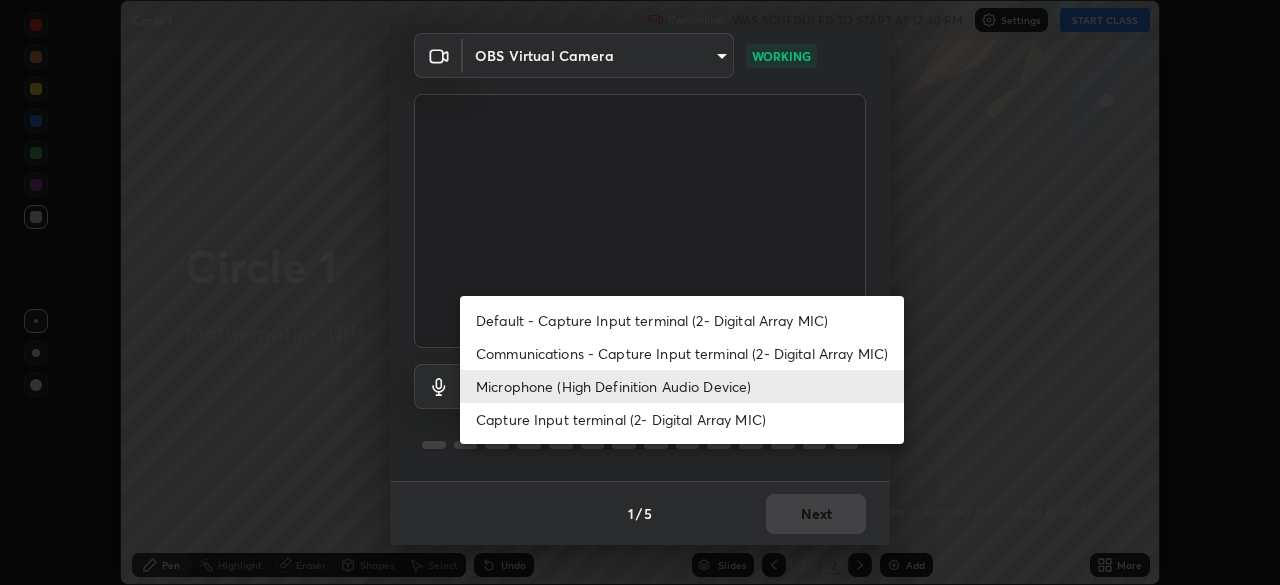 click on "Default - Capture Input terminal (2- Digital Array MIC)" at bounding box center (682, 320) 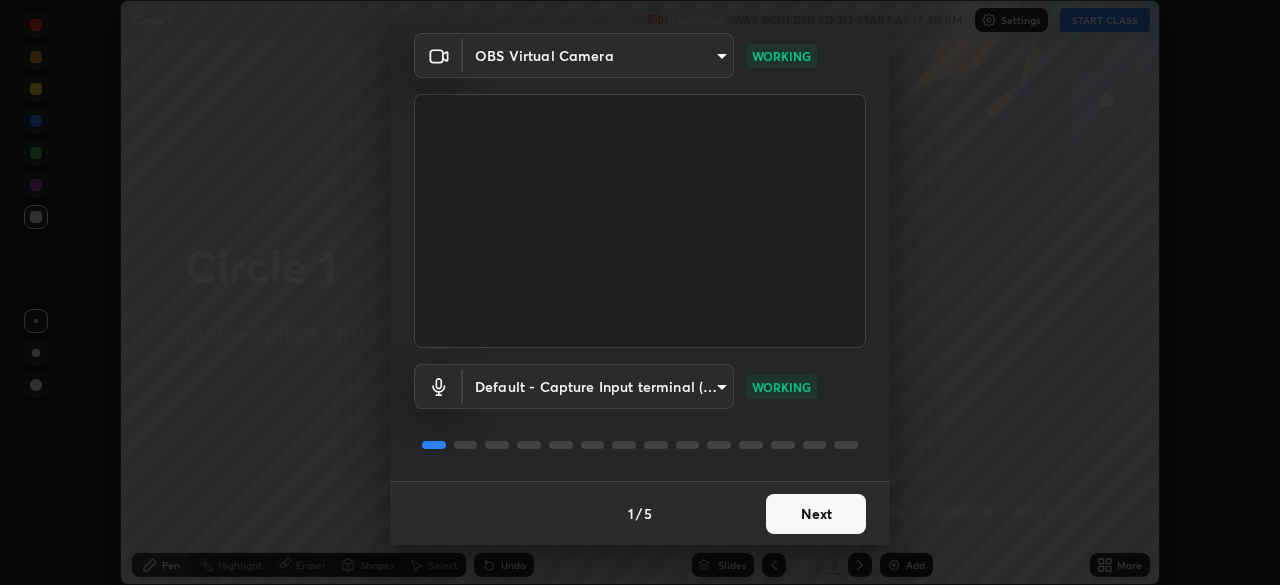 click on "Erase all Circle 1 Recording WAS SCHEDULED TO START AT 12:40 PM Settings START CLASS Setting up your live class Circle 1 • L50 of Mathematics 11th [FIRST] [LAST] Pen Highlight Eraser Shapes Select Undo Slides 2 / 2 Add More No doubts shared Encourage your learners to ask a doubt for better clarity Report an issue Reason for reporting Buffering Chat not working Audio - Video sync issue Educator video quality low ​ Attach an image Report Media settings OBS Virtual Camera [HASH] WORKING Default - Capture Input terminal (2- Digital Array MIC) default WORKING 1 / 5 Next" at bounding box center [640, 292] 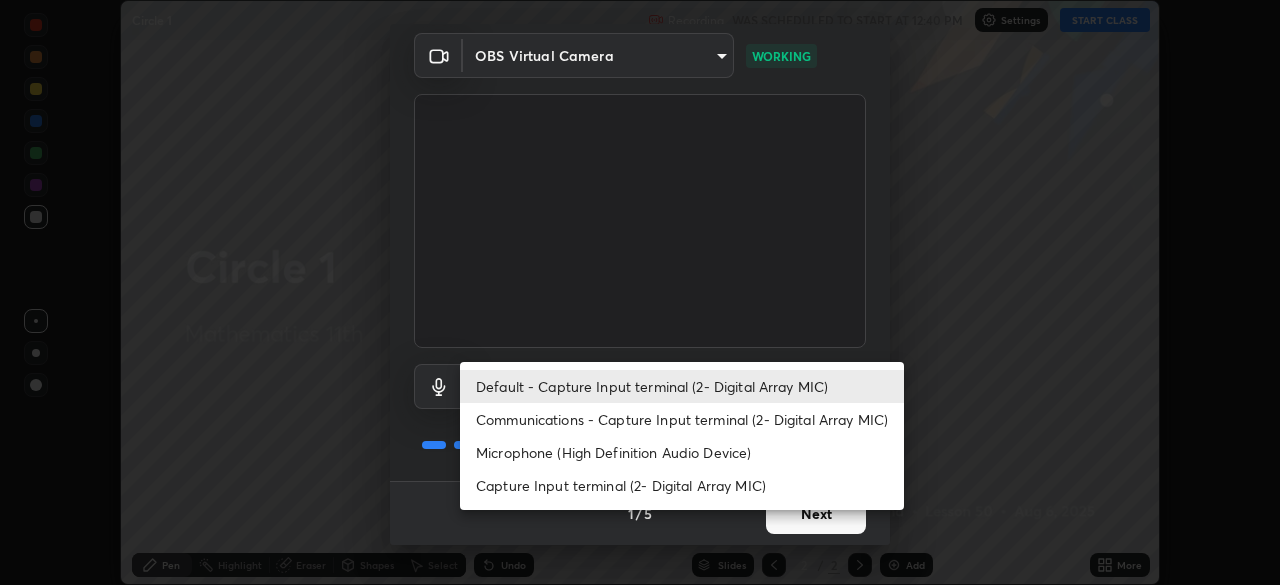 click on "Microphone (High Definition Audio Device)" at bounding box center (682, 452) 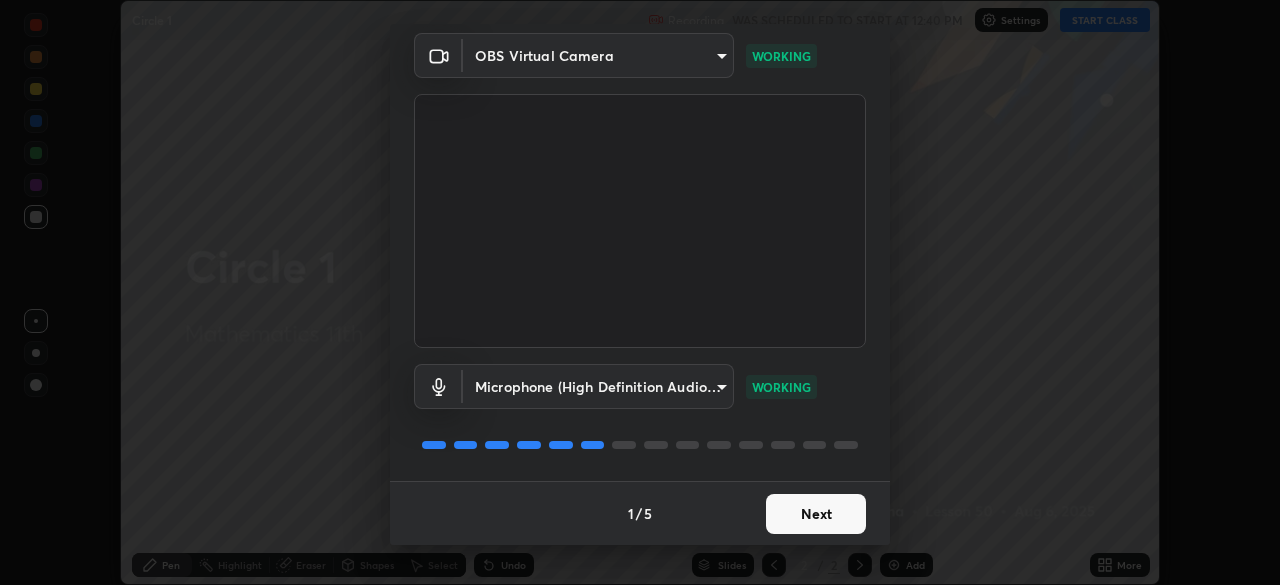 click on "Next" at bounding box center [816, 514] 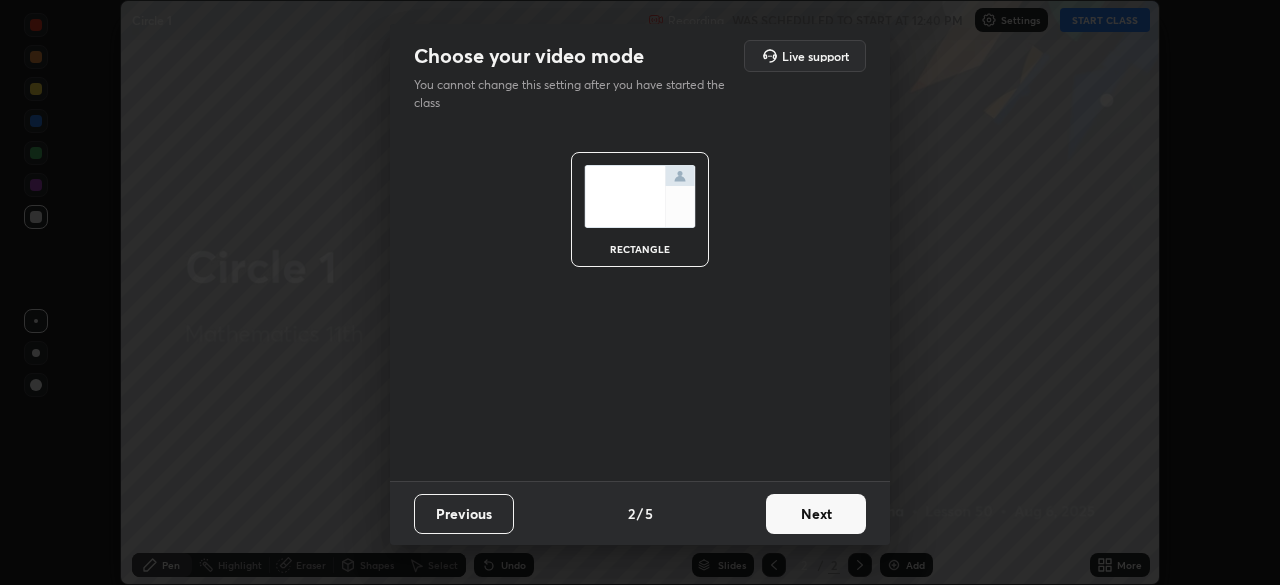 scroll, scrollTop: 0, scrollLeft: 0, axis: both 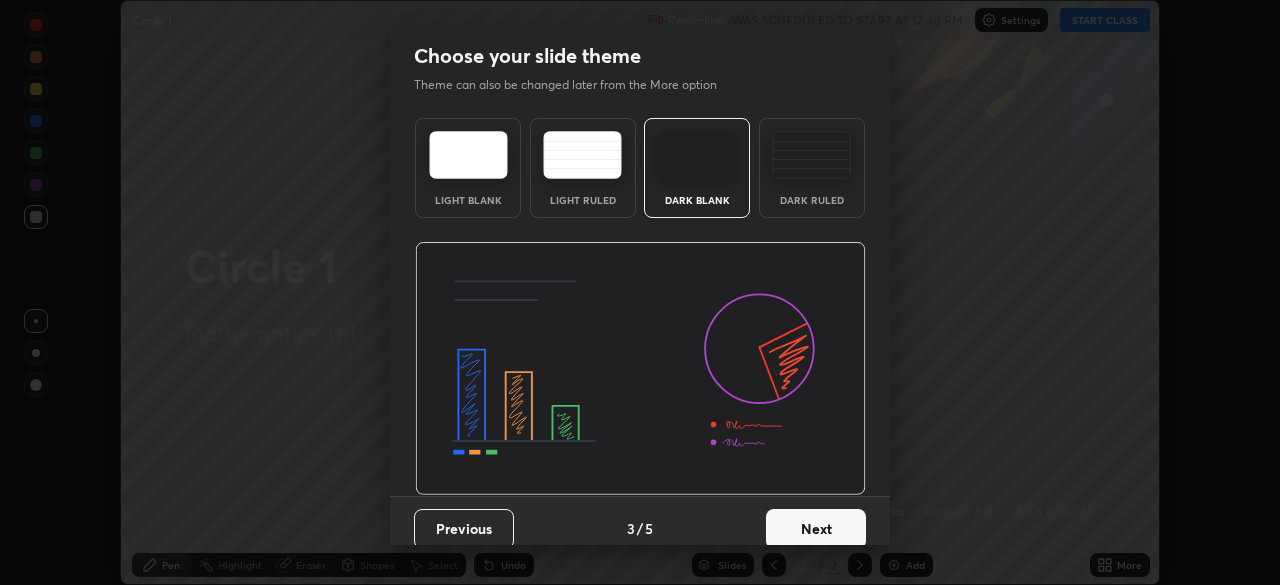 click on "Next" at bounding box center [816, 529] 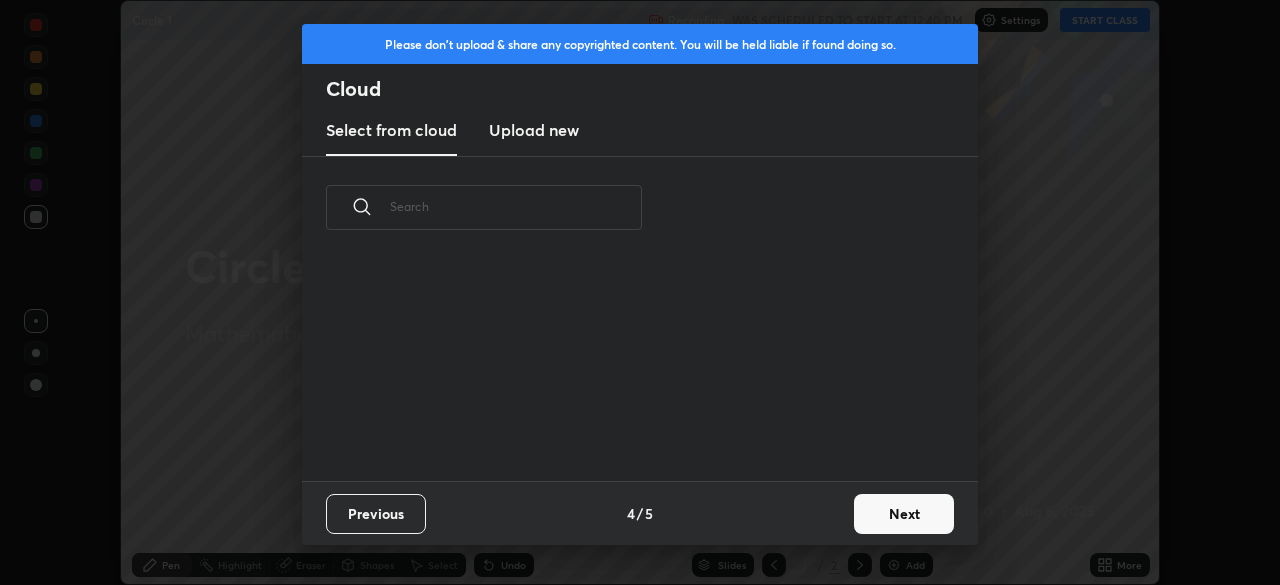 click on "Next" at bounding box center (904, 514) 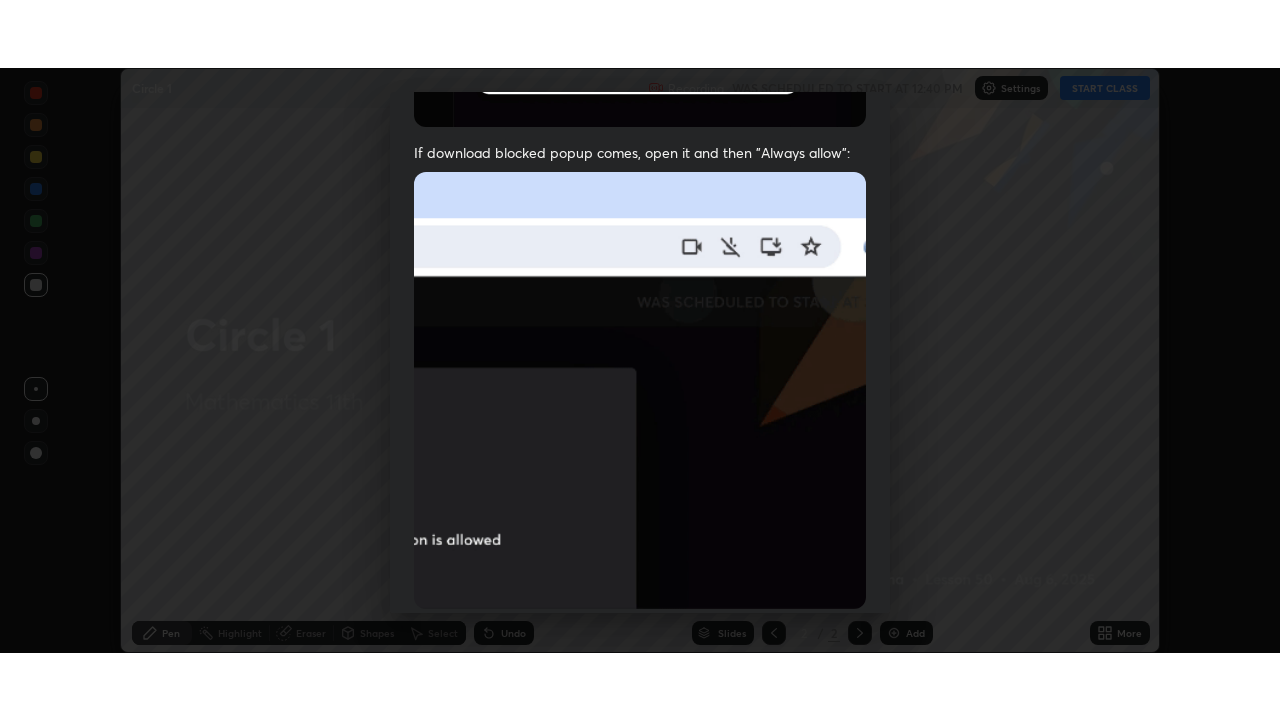 scroll, scrollTop: 479, scrollLeft: 0, axis: vertical 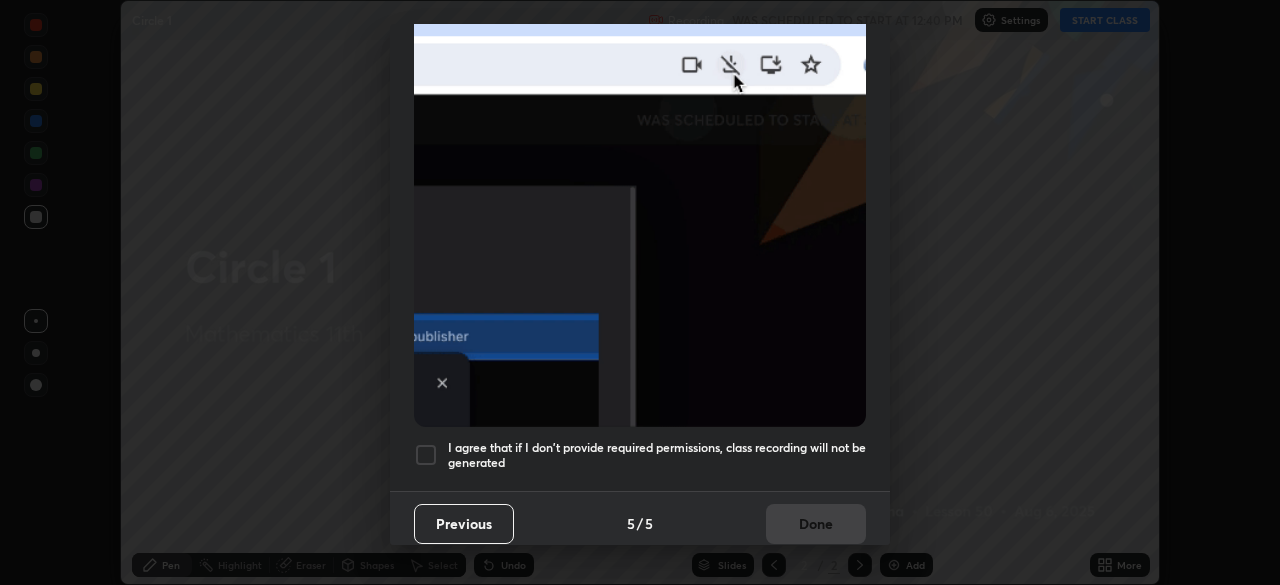 click on "Allow "Download multiple files" if prompted: If download blocked popup comes, open it and then "Always allow": I agree that if I don't provide required permissions, class recording will not be generated" at bounding box center (640, 70) 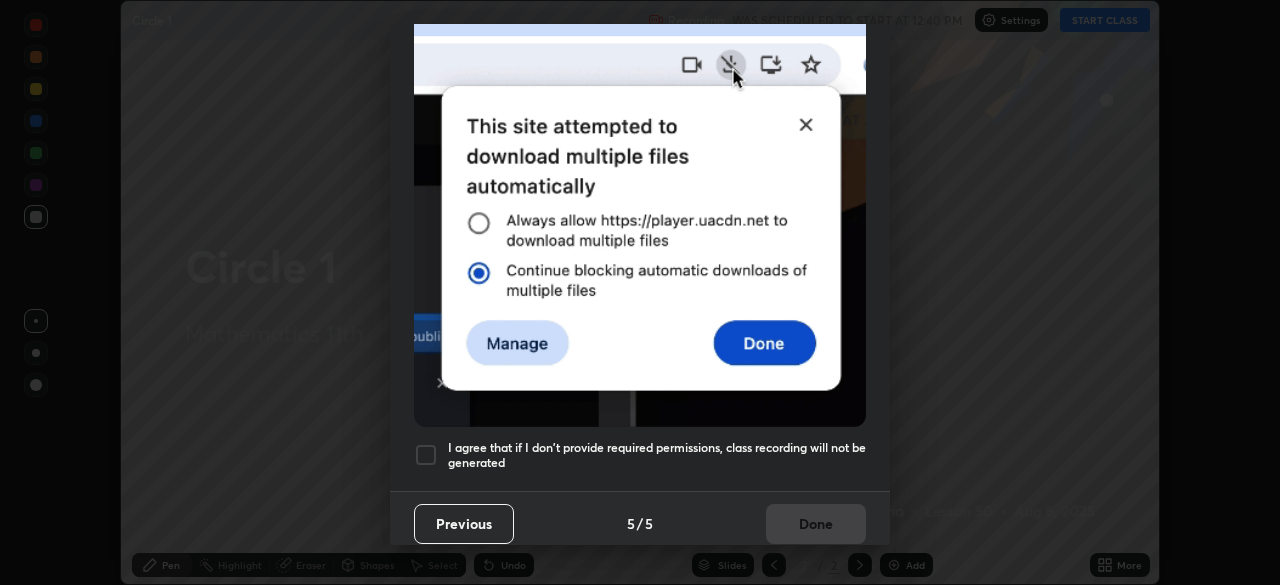 click at bounding box center [426, 455] 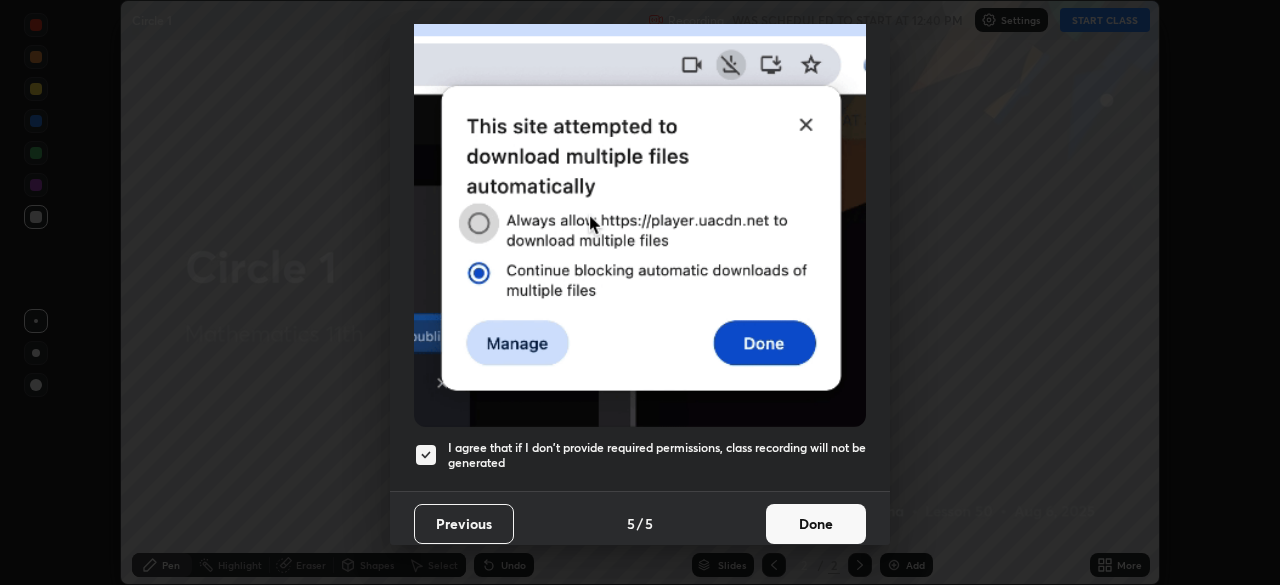 click on "Done" at bounding box center (816, 524) 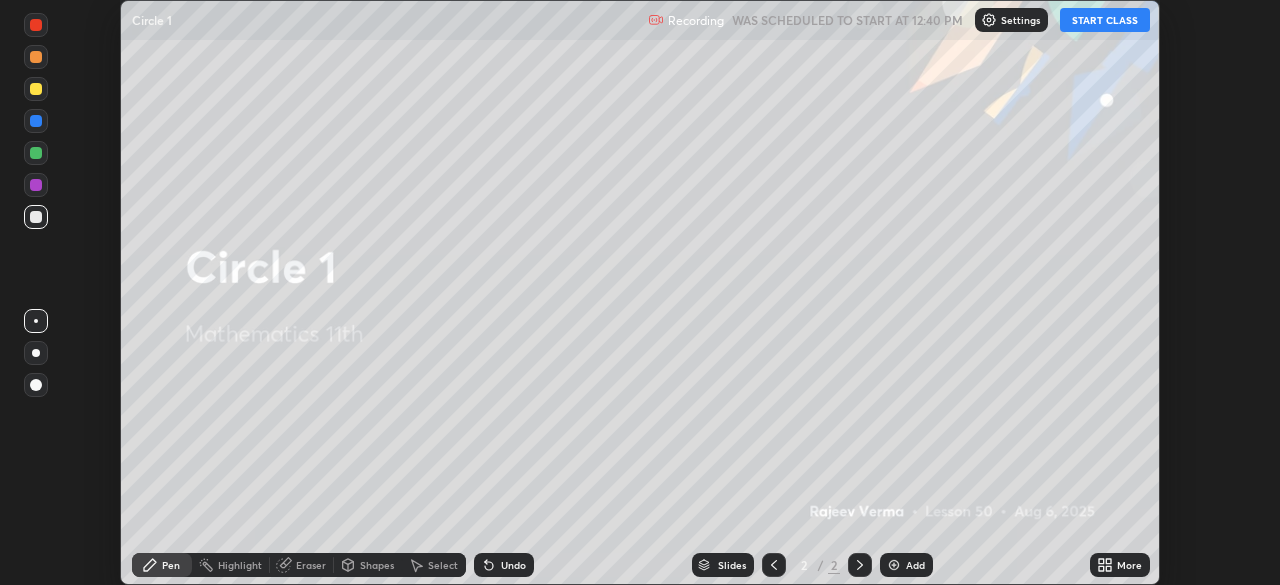 click on "START CLASS" at bounding box center [1105, 20] 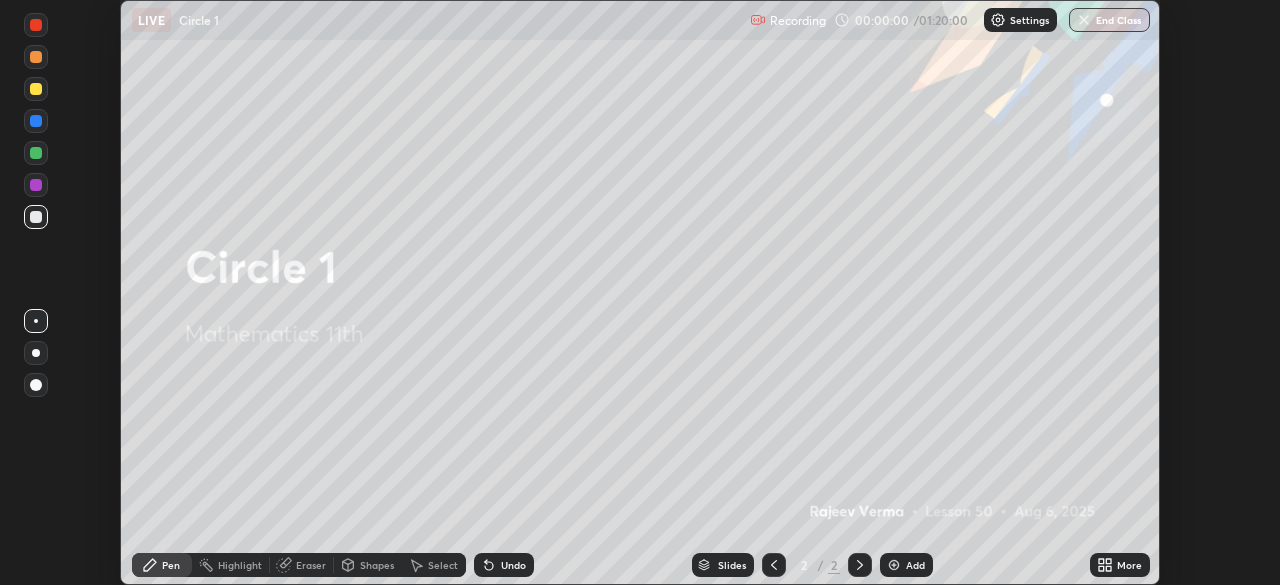 click on "More" at bounding box center (1120, 565) 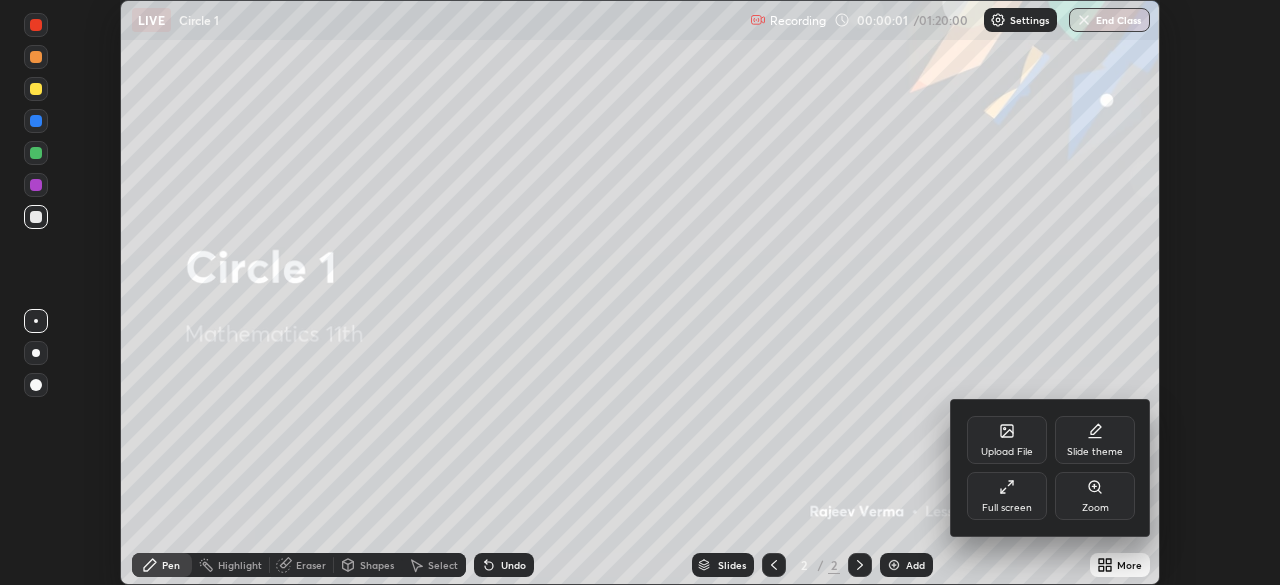 click on "Full screen" at bounding box center (1007, 508) 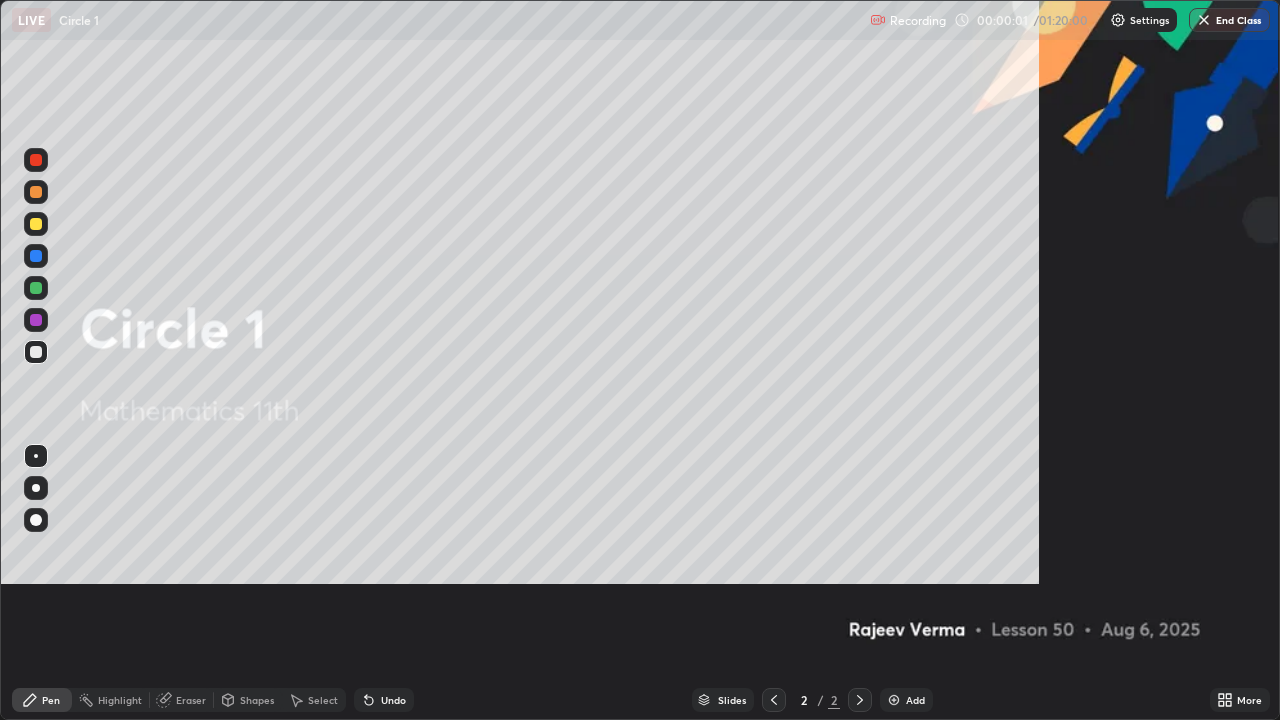 scroll, scrollTop: 99280, scrollLeft: 98720, axis: both 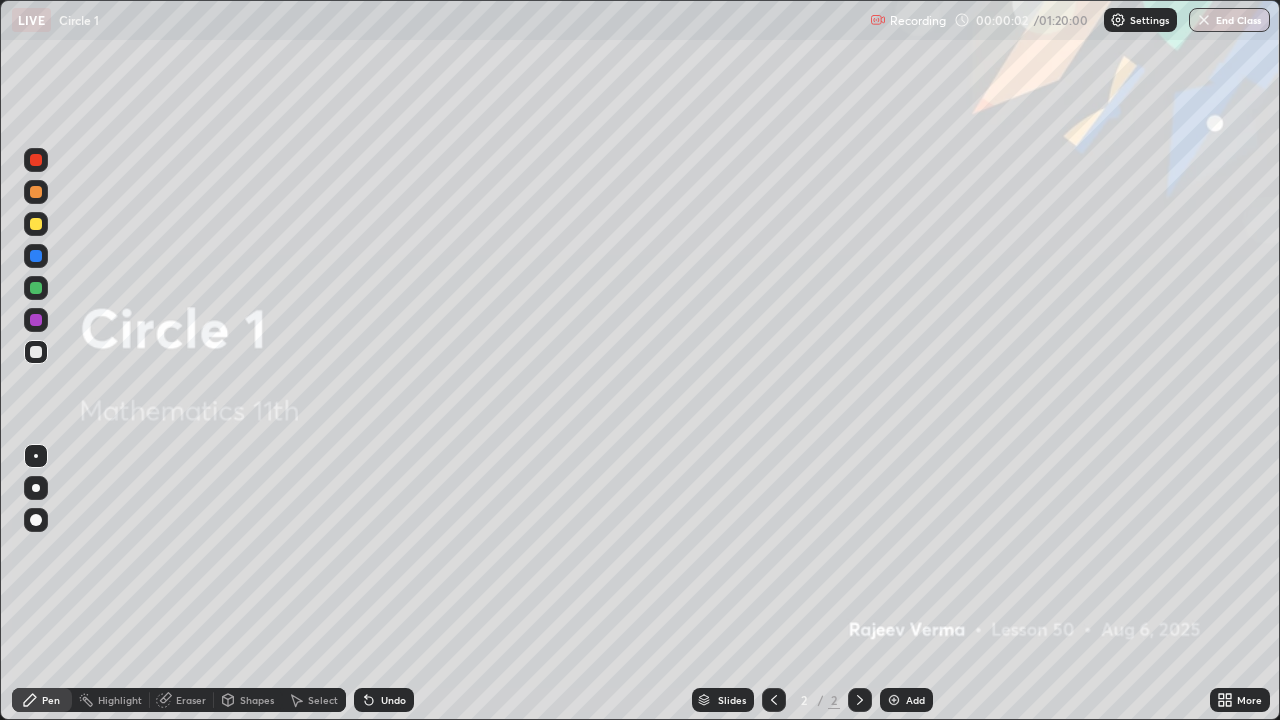 click on "Add" at bounding box center (915, 700) 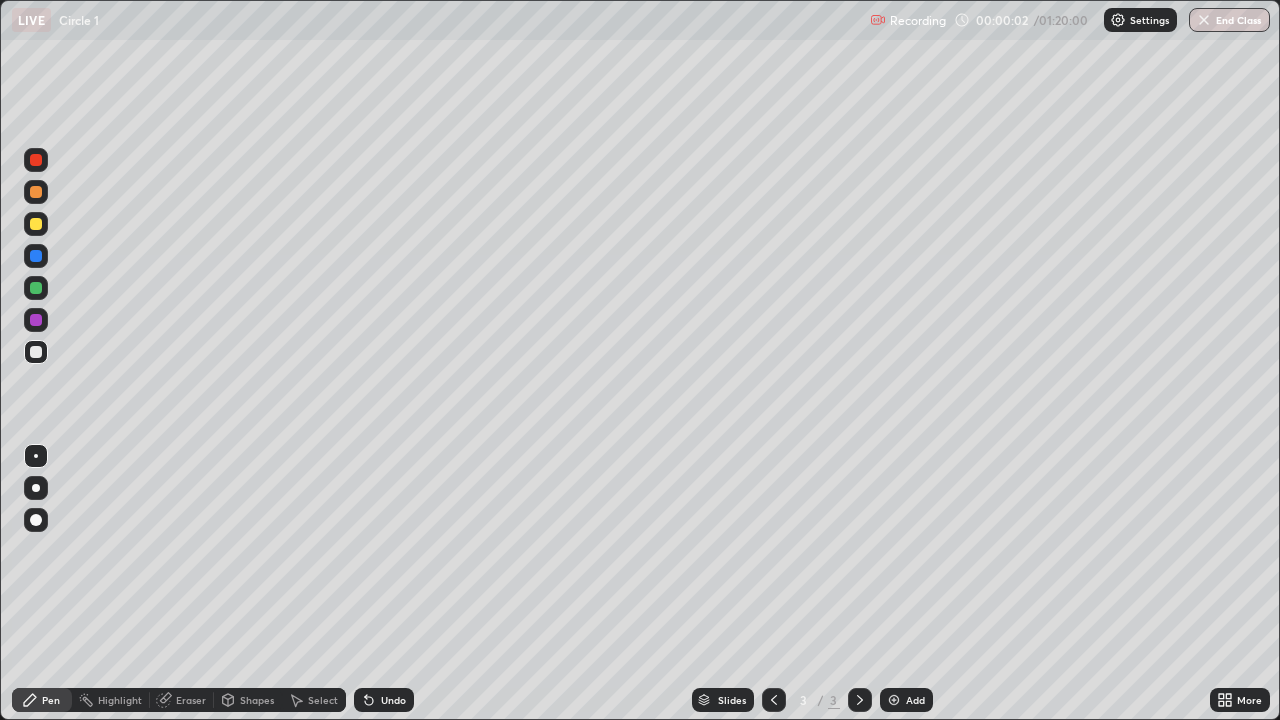 click on "Add" at bounding box center [915, 700] 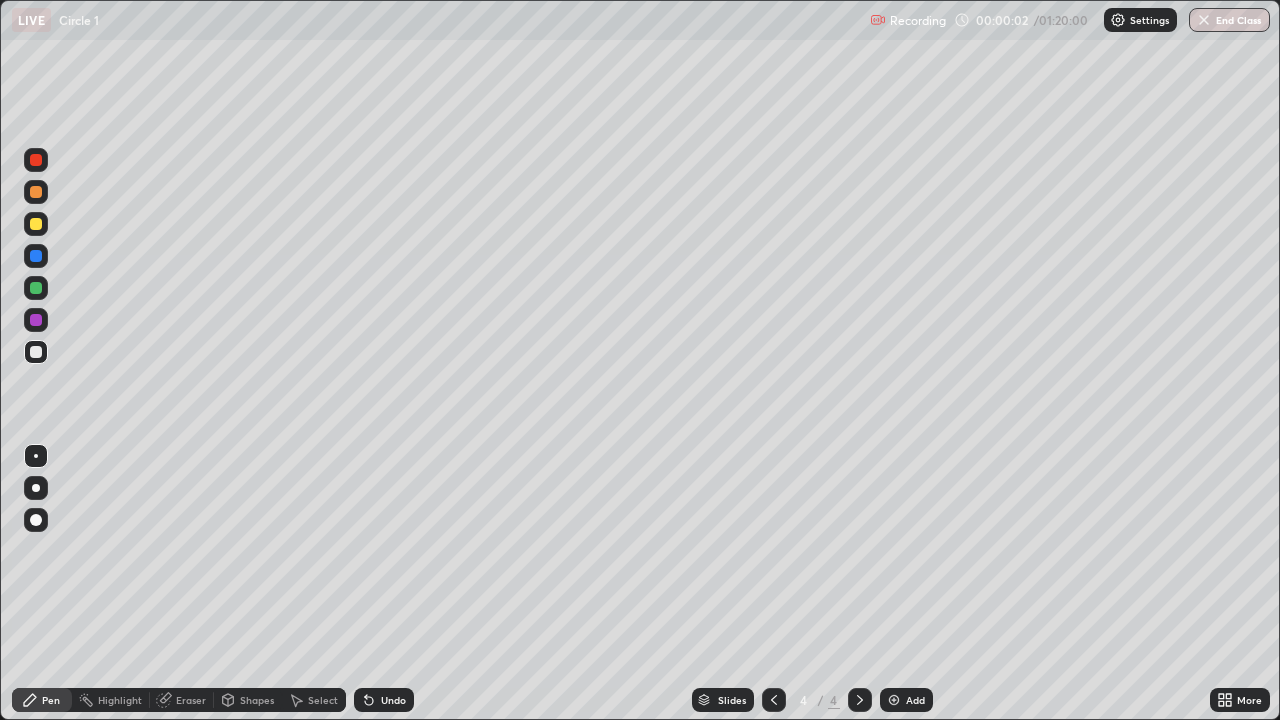 click on "Add" at bounding box center [906, 700] 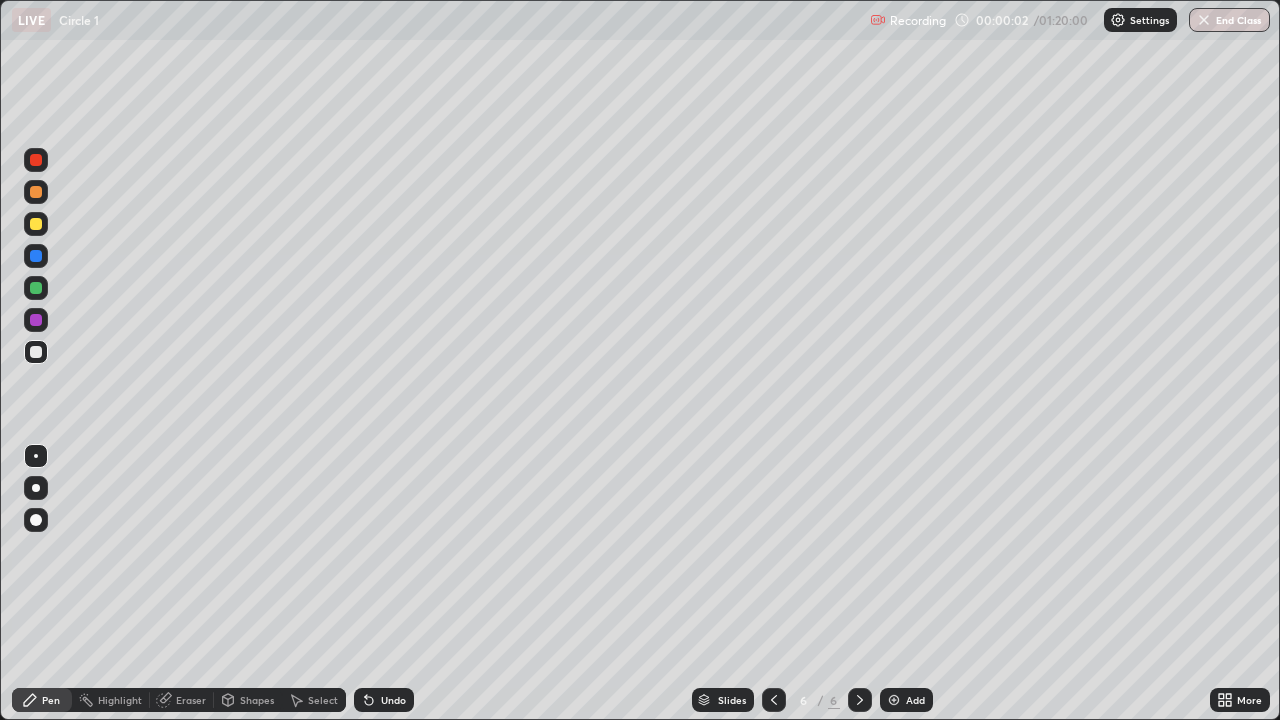 click on "Add" at bounding box center [906, 700] 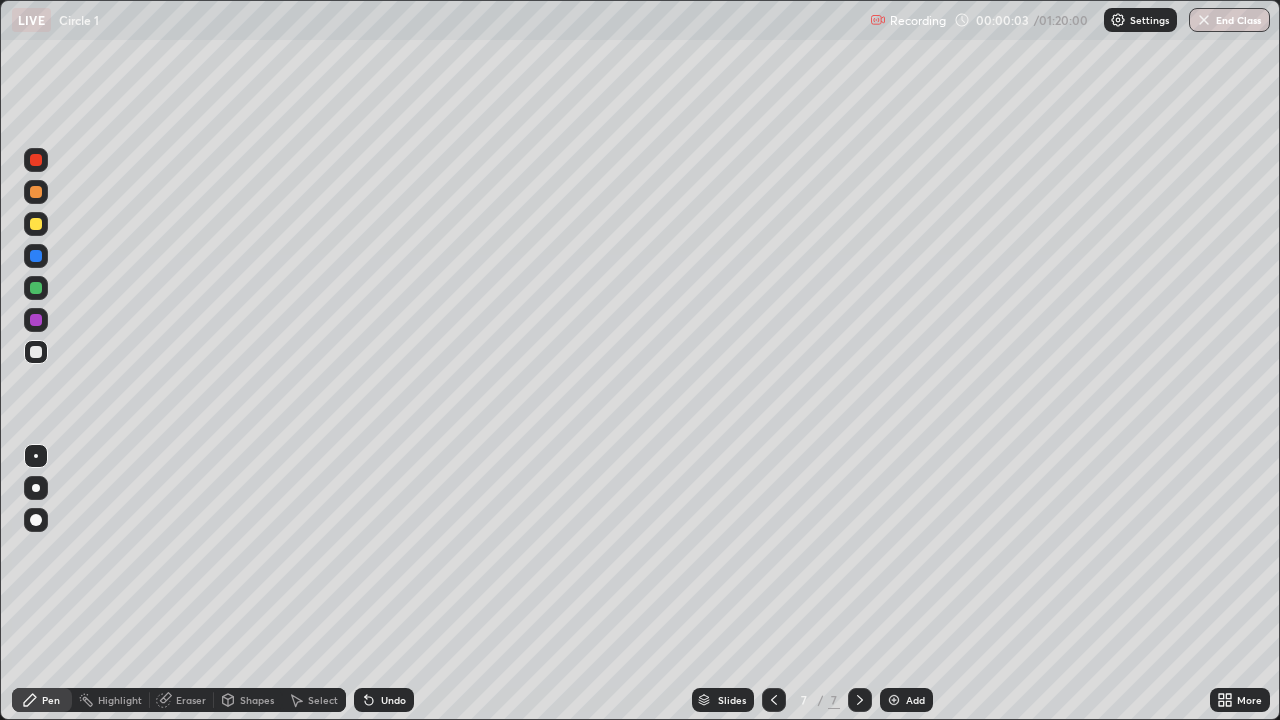 click on "Add" at bounding box center (915, 700) 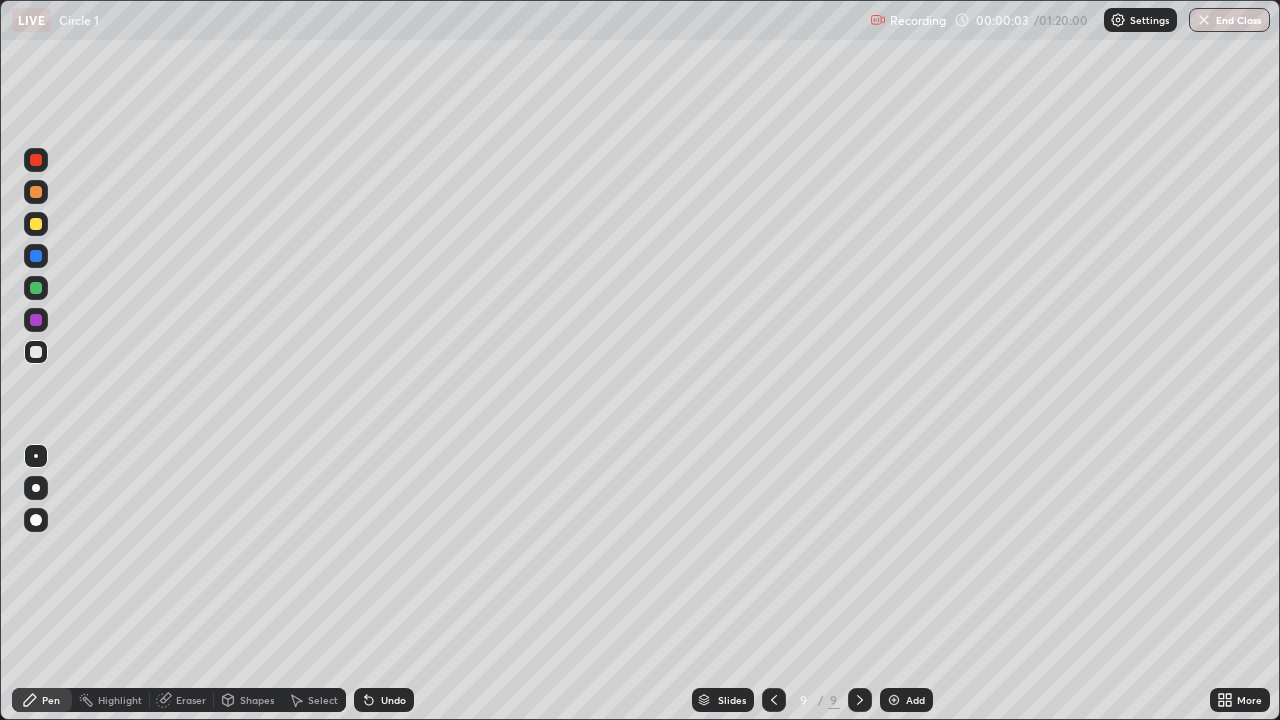 click on "Add" at bounding box center (915, 700) 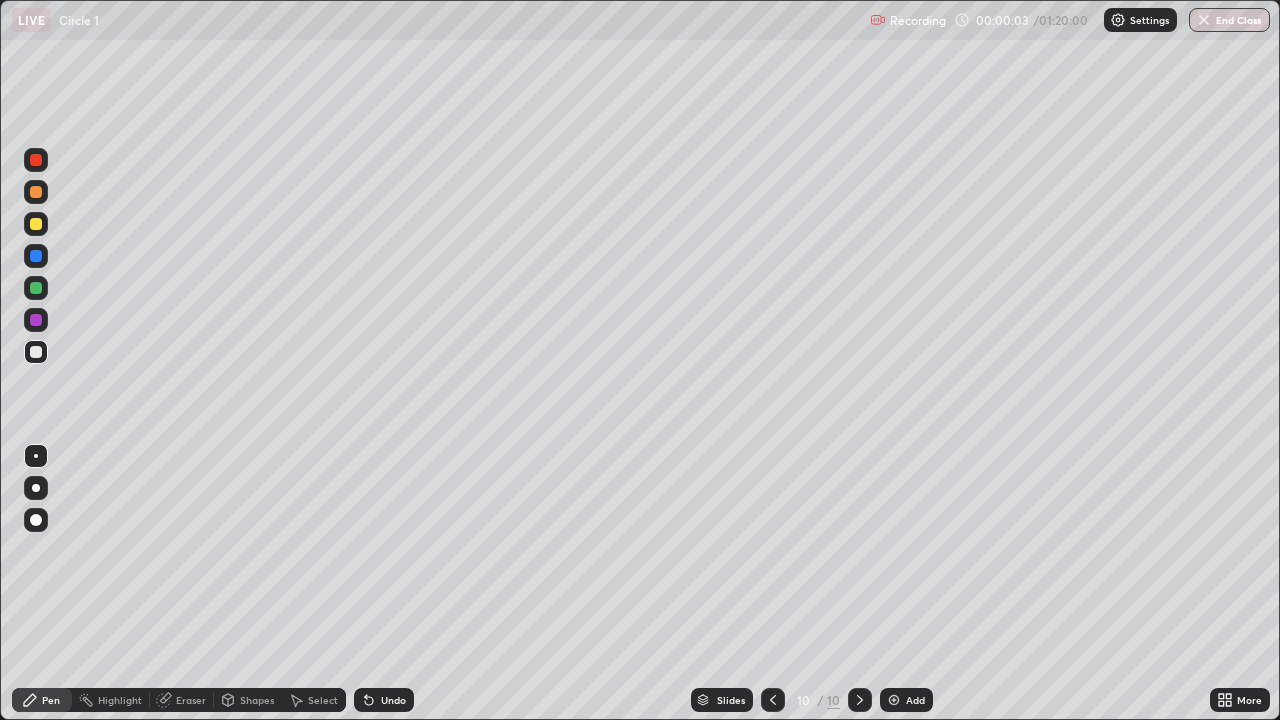 click on "Add" at bounding box center (915, 700) 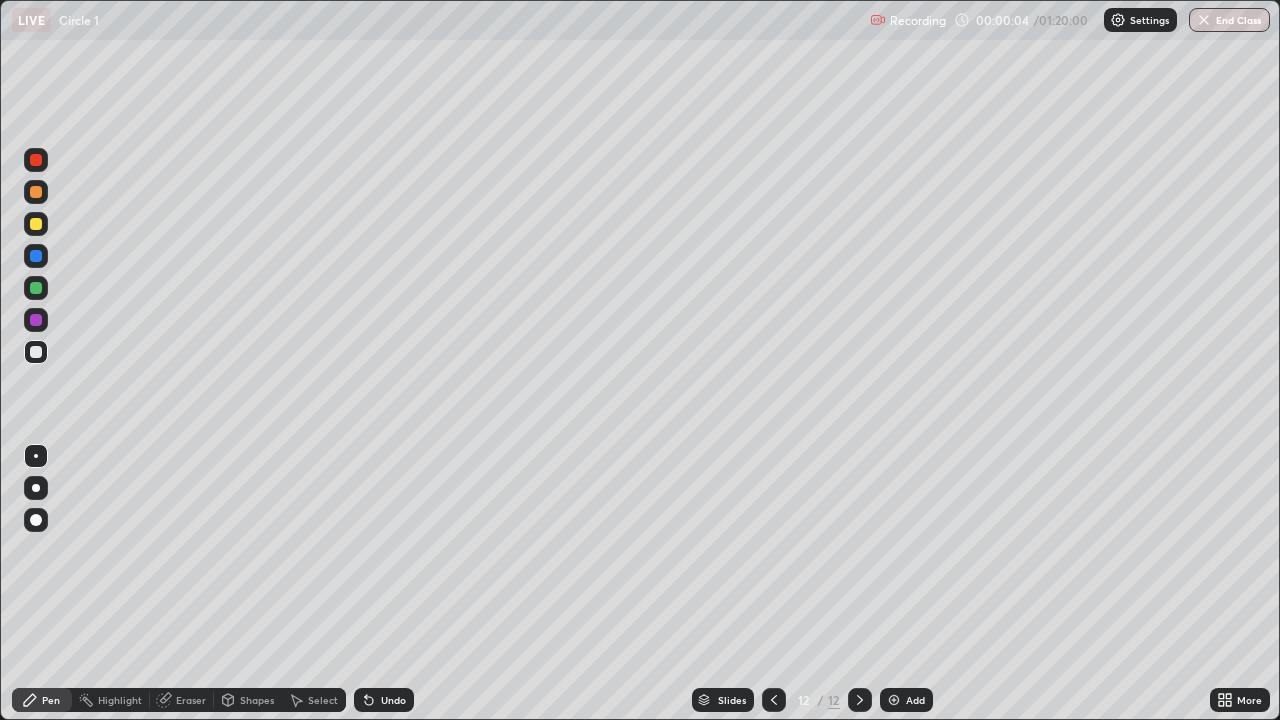 click 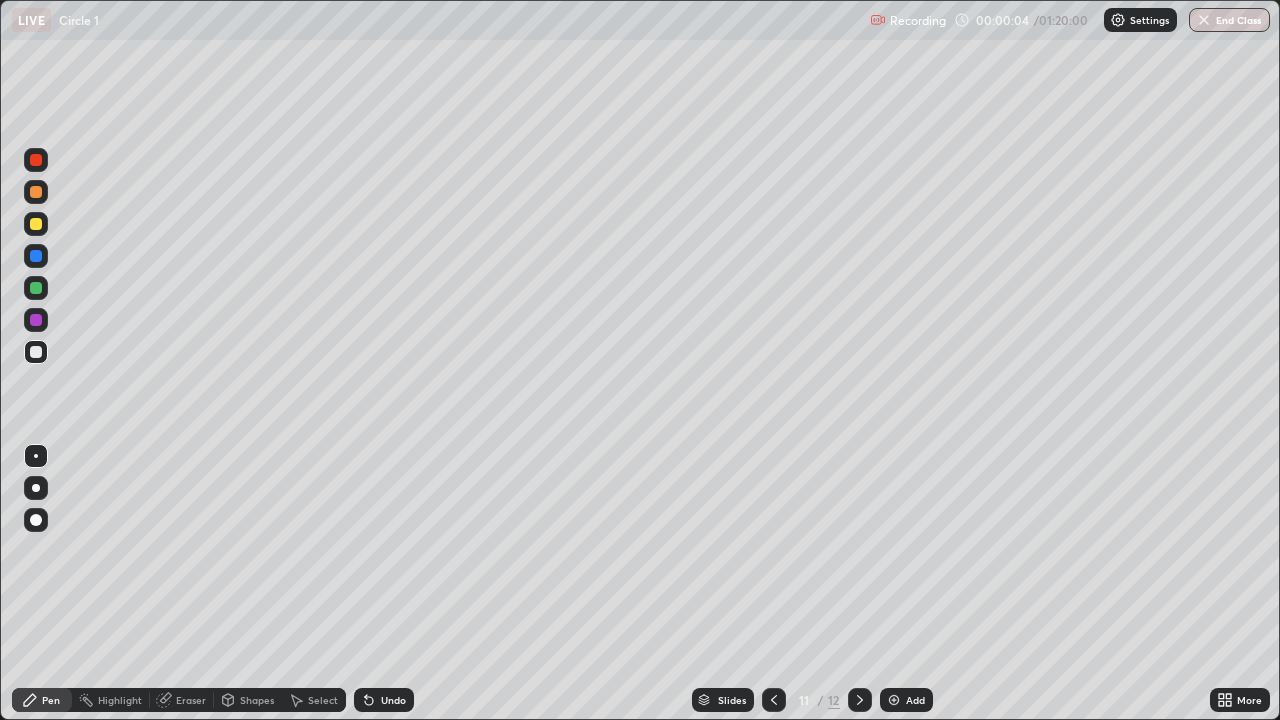 click 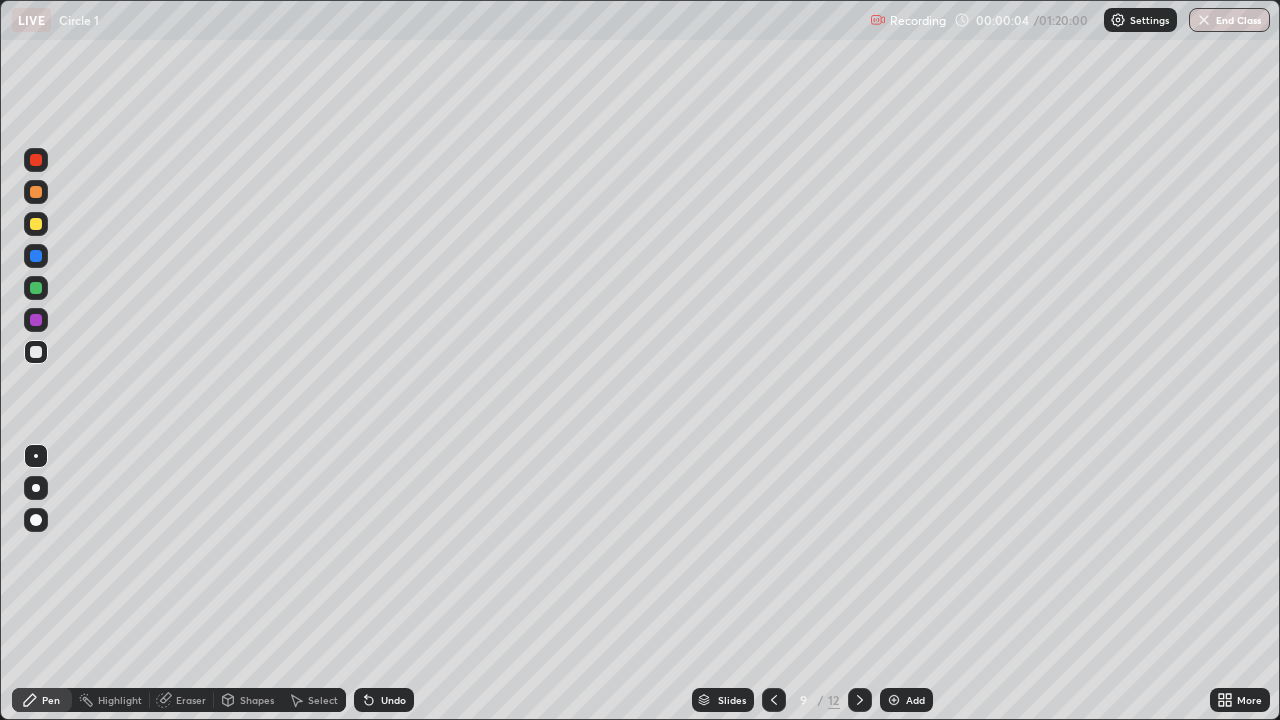 click 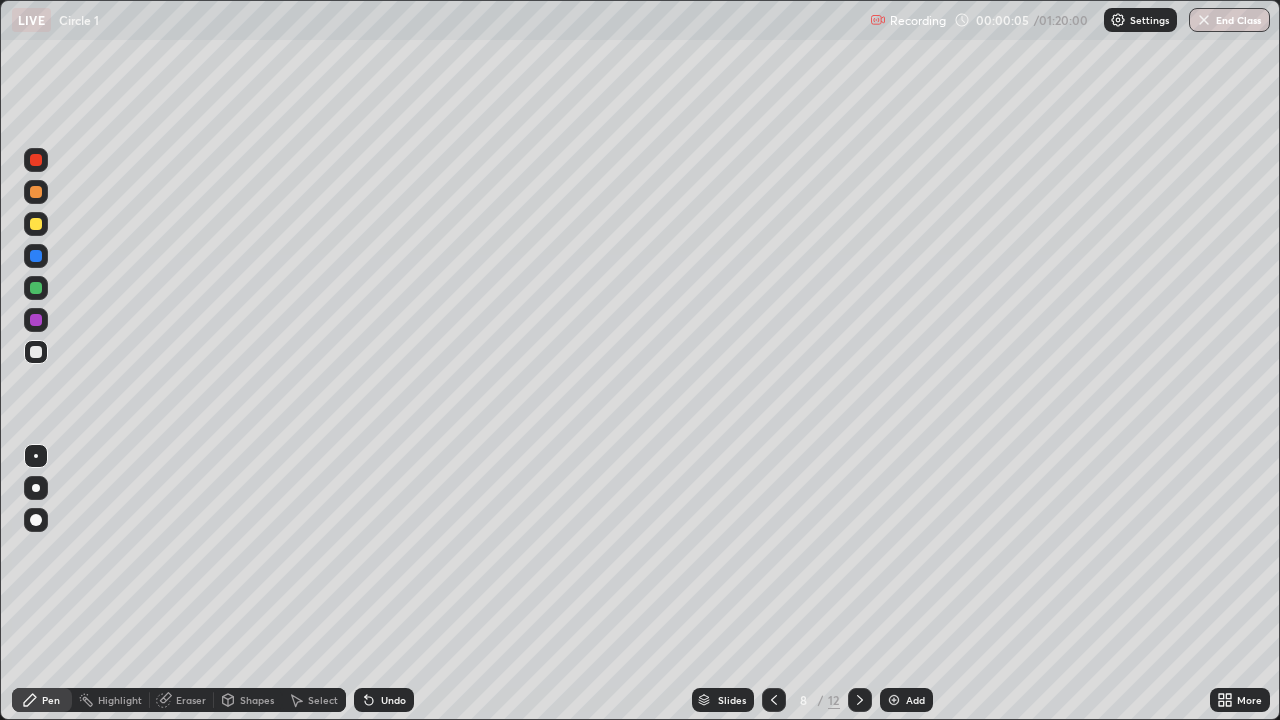 click 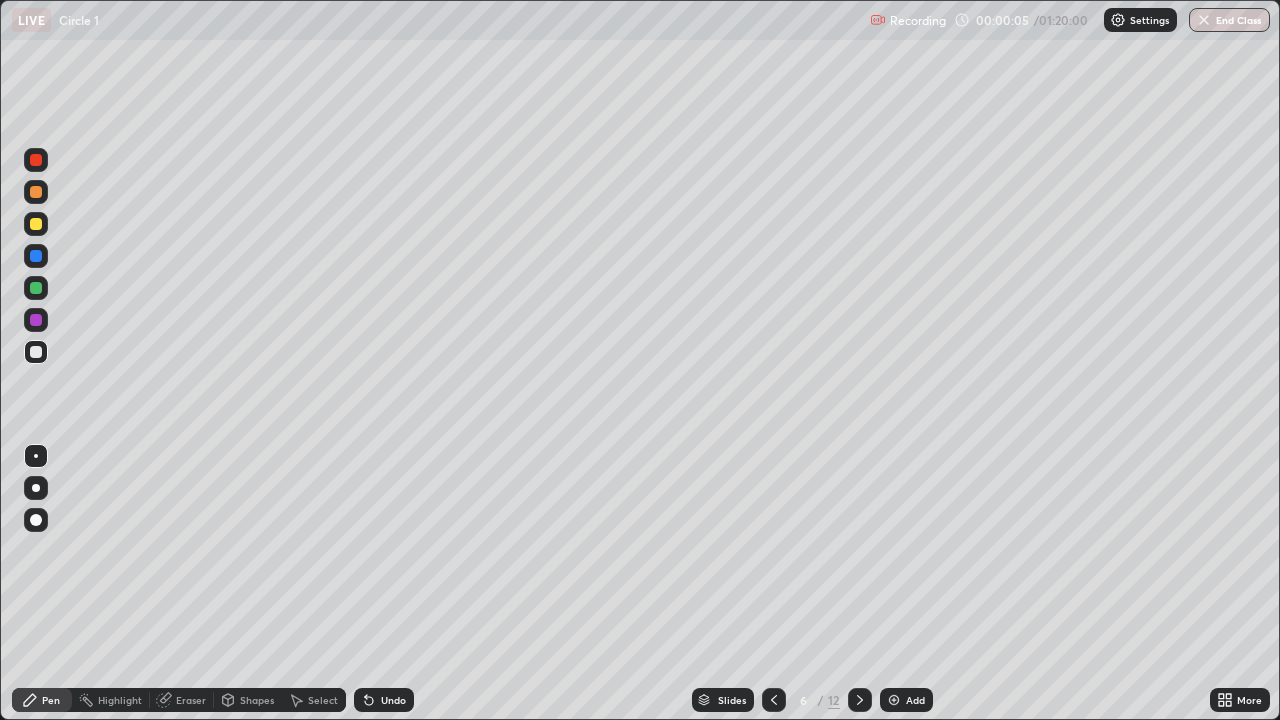 click 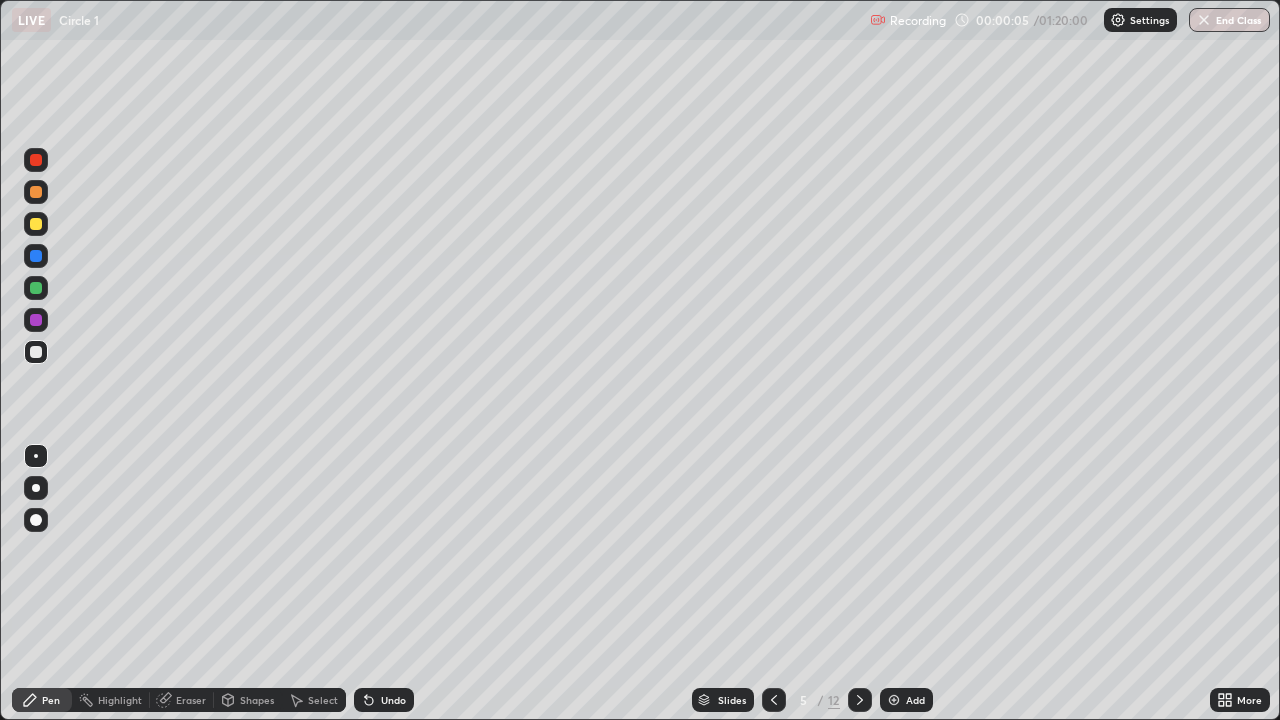click 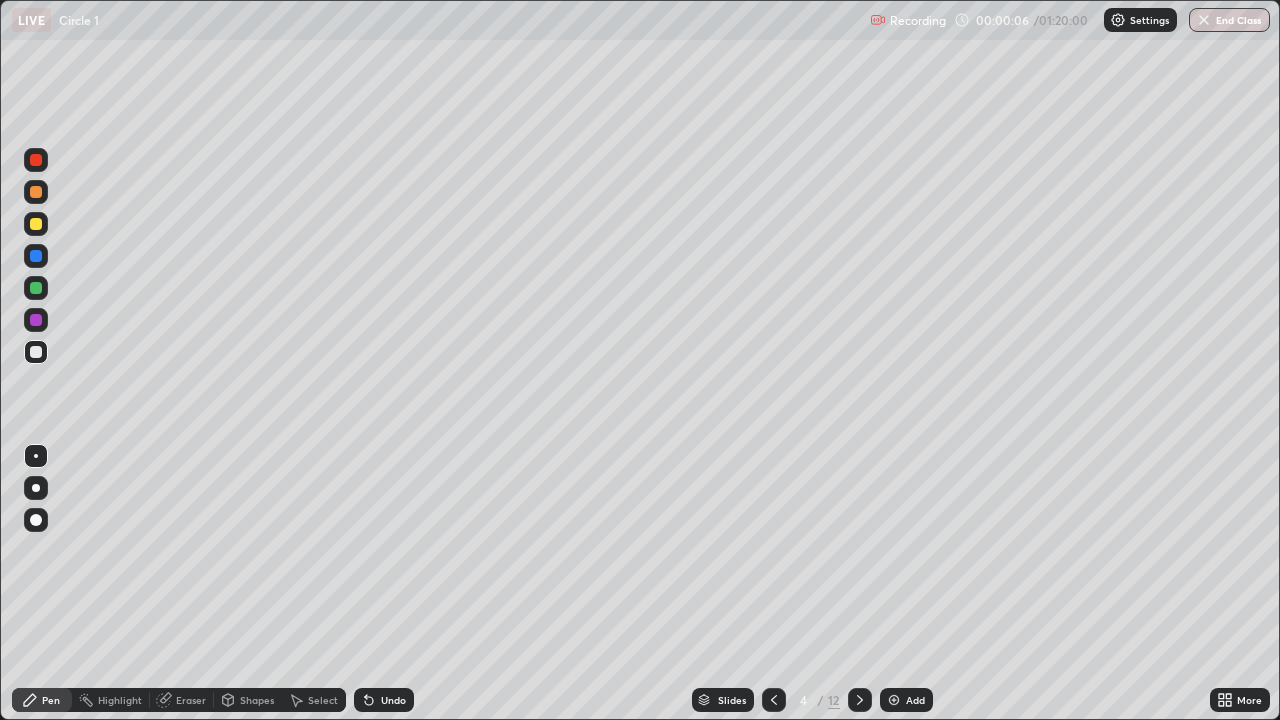 click 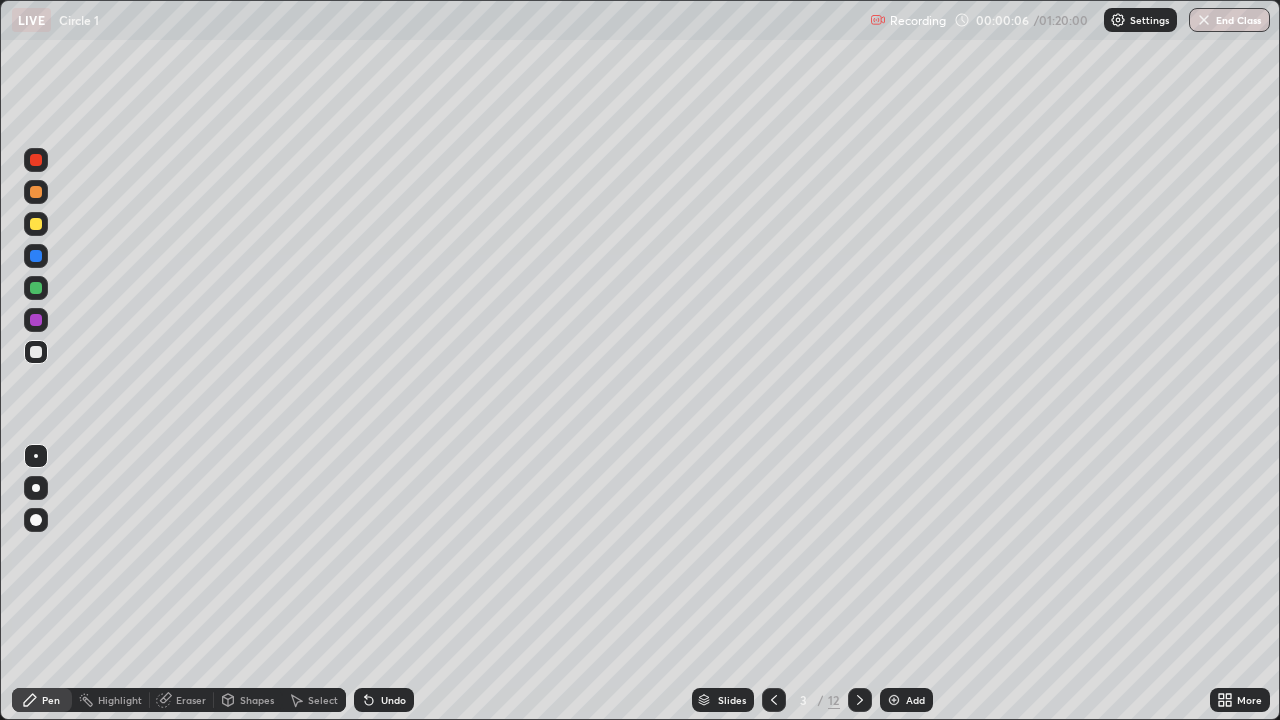 click 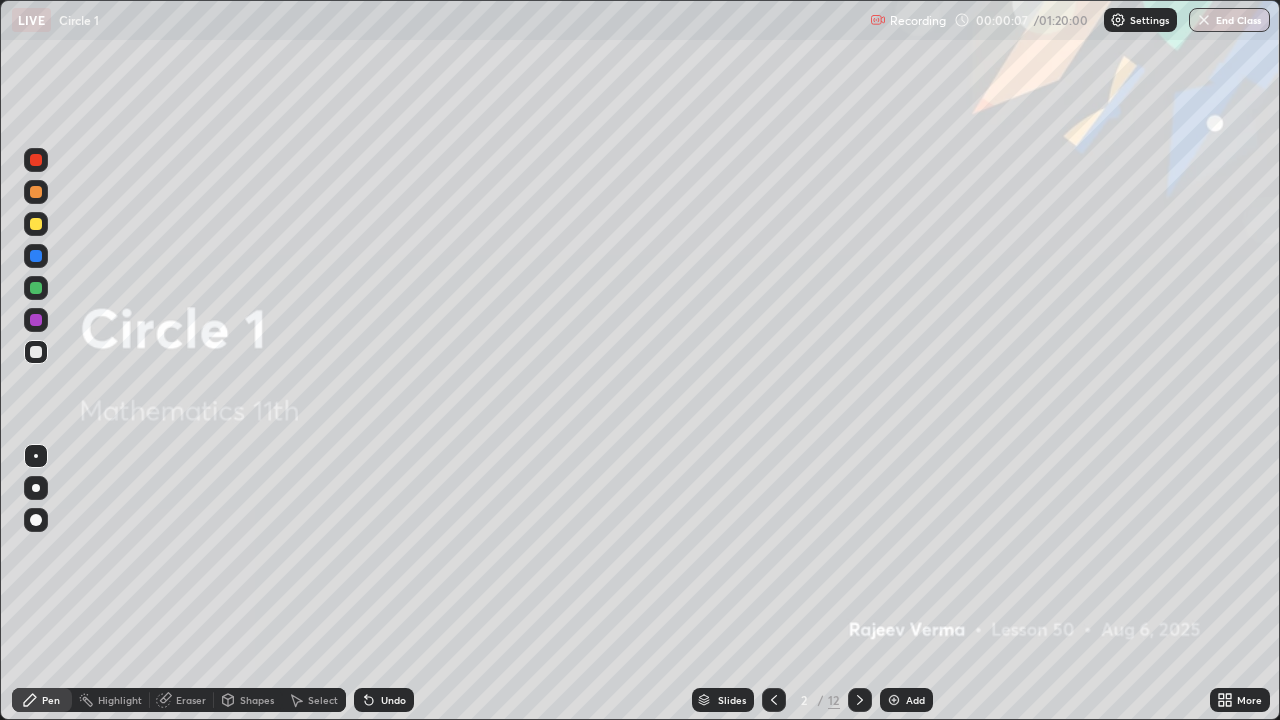 click 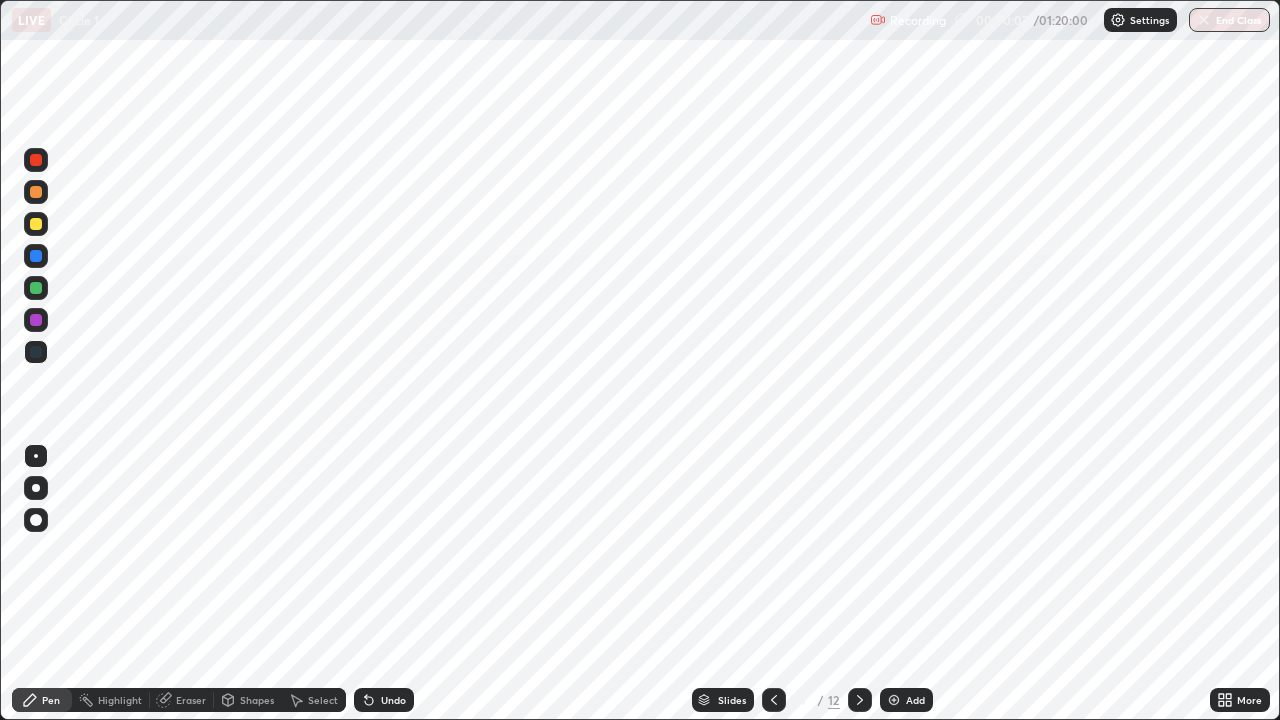 click 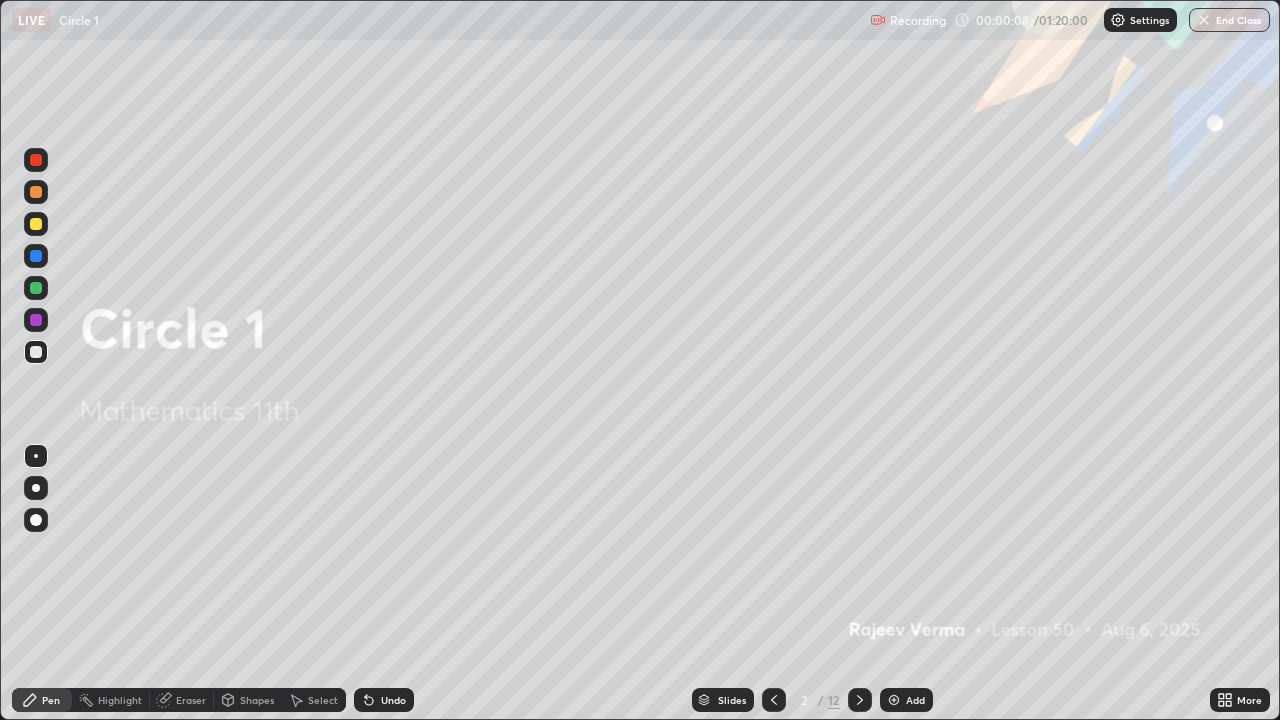 click 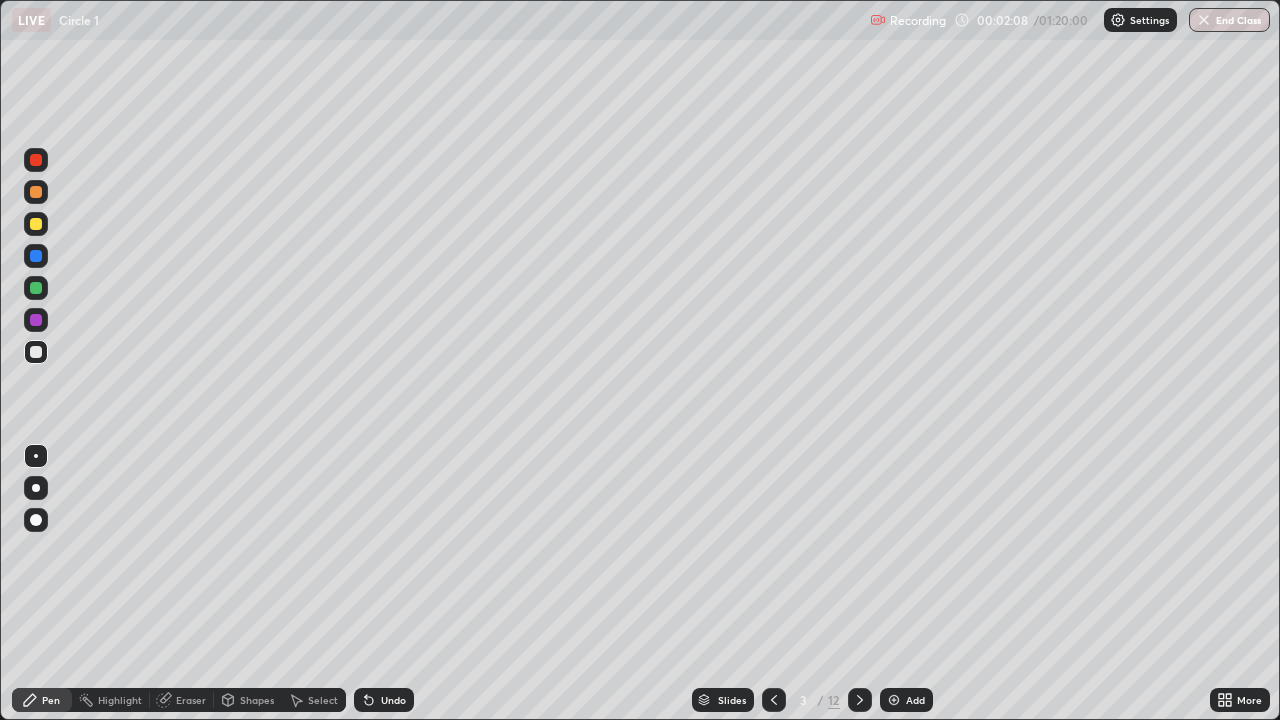 click at bounding box center [36, 288] 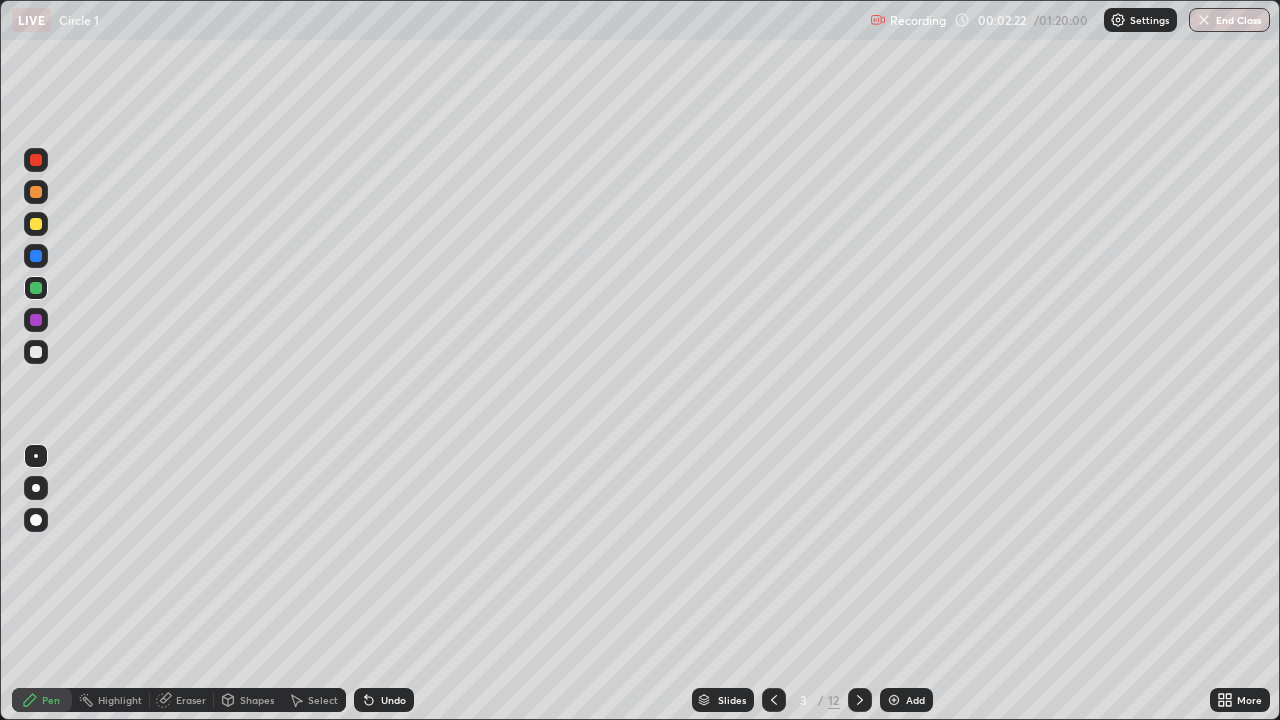 click on "Eraser" at bounding box center [191, 700] 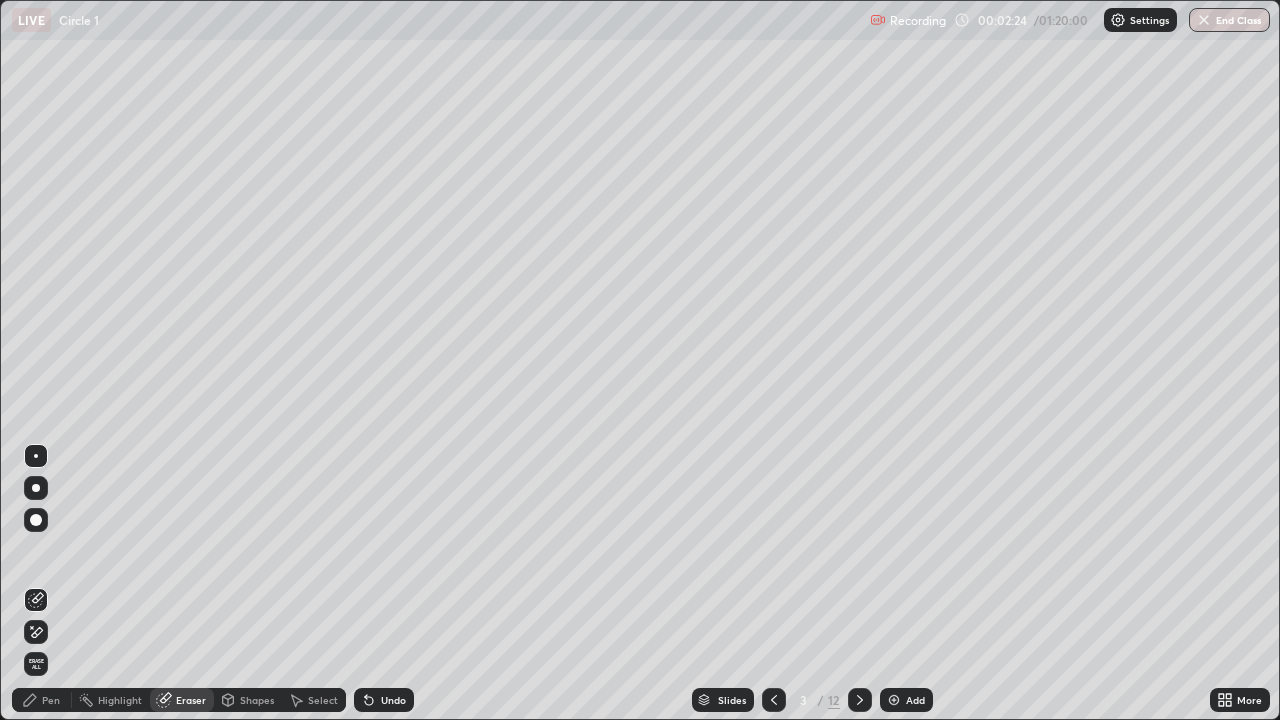click on "Pen" at bounding box center [51, 700] 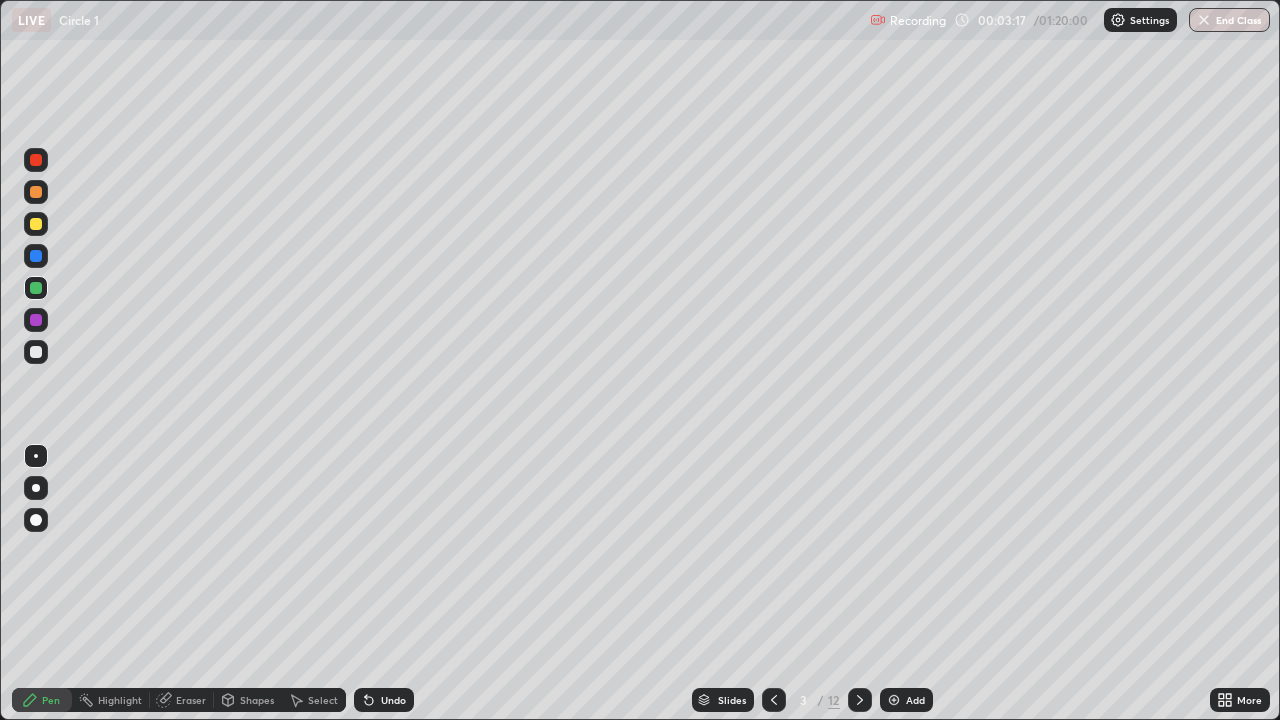 click 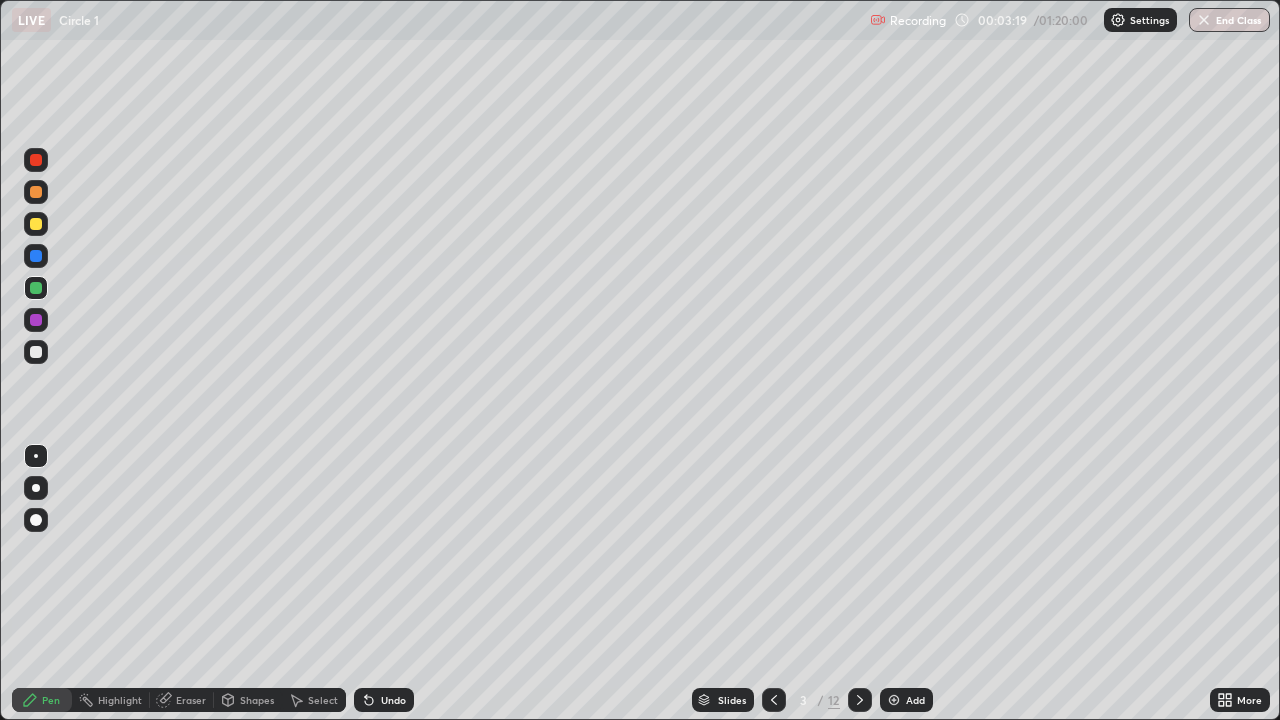 click on "Undo" at bounding box center (393, 700) 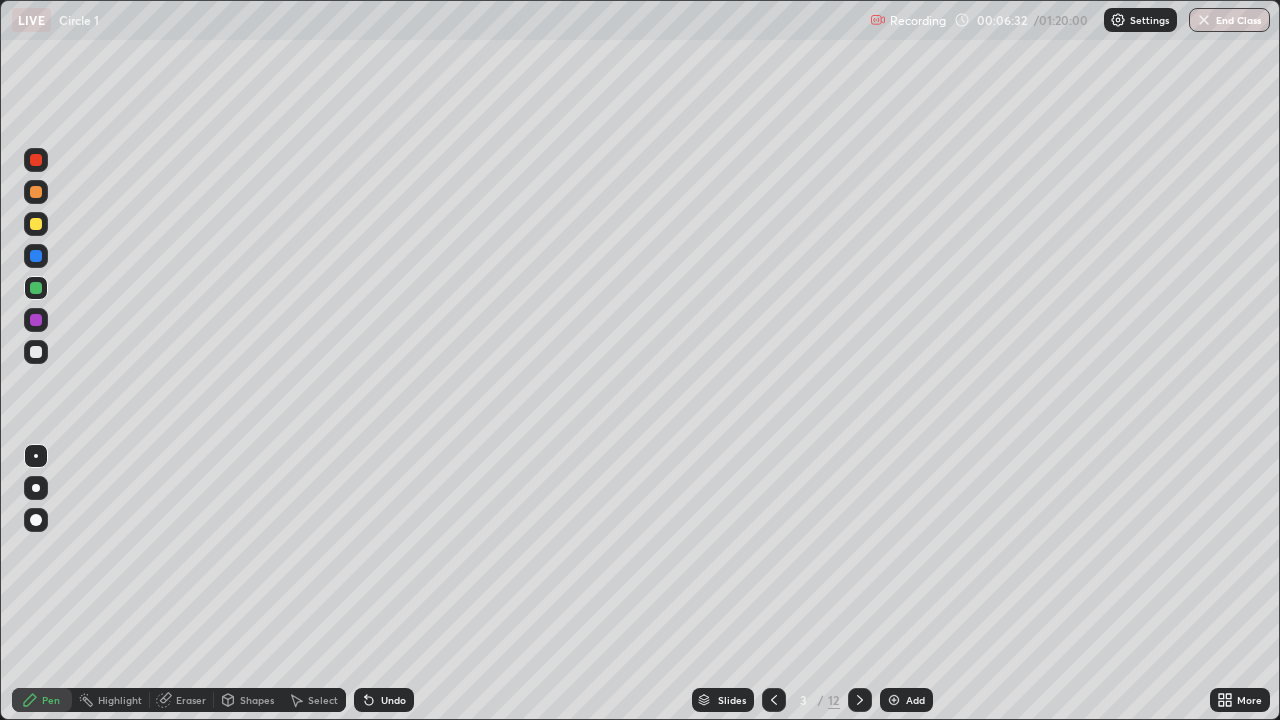 click at bounding box center [36, 352] 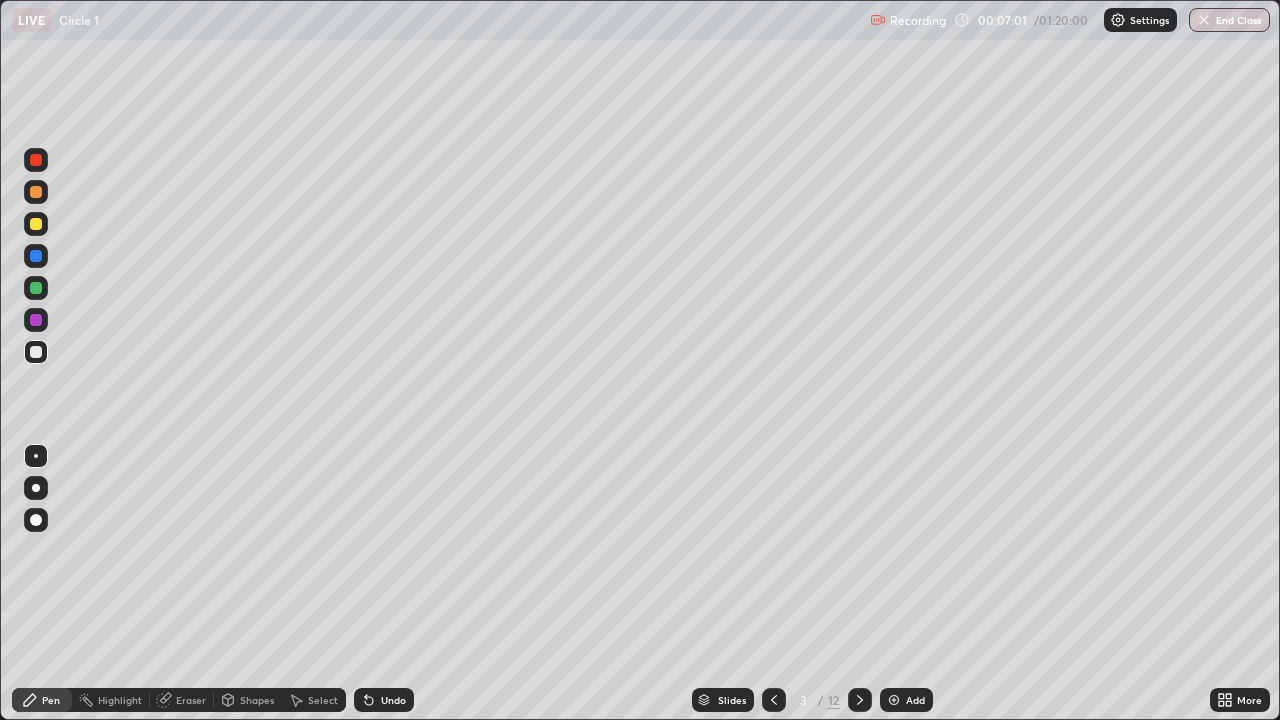 click at bounding box center [36, 352] 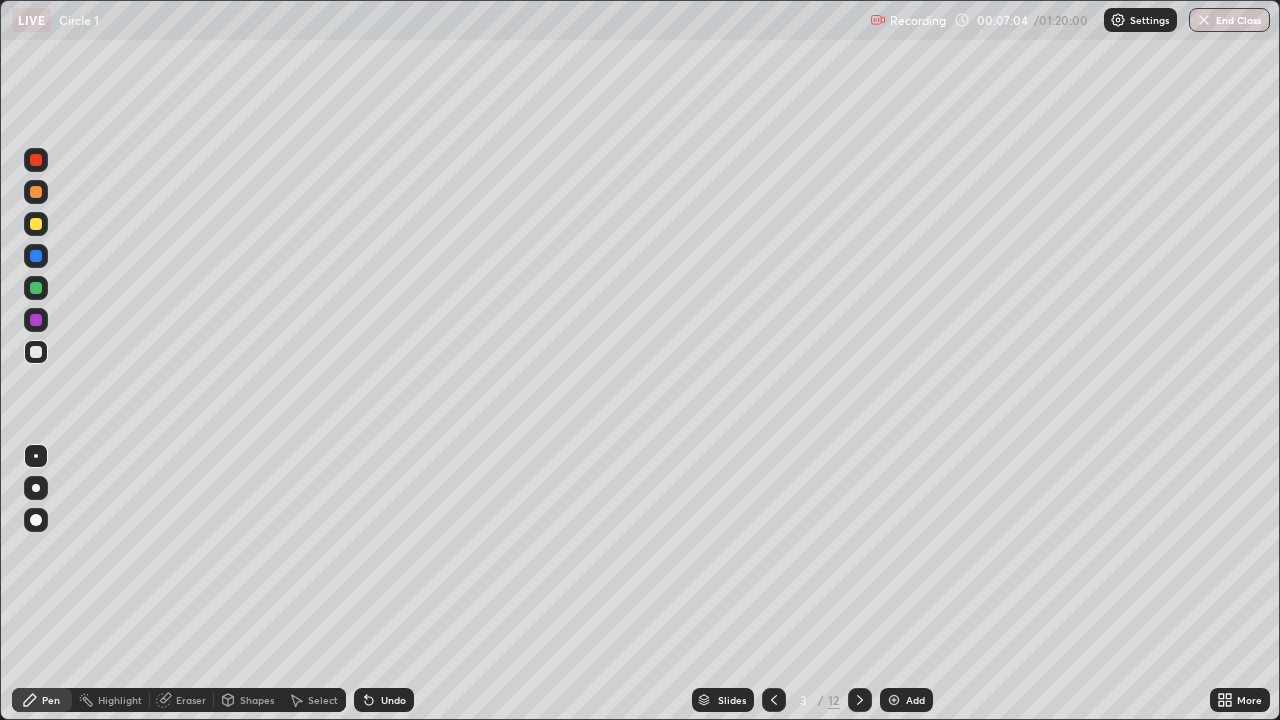 click at bounding box center [36, 288] 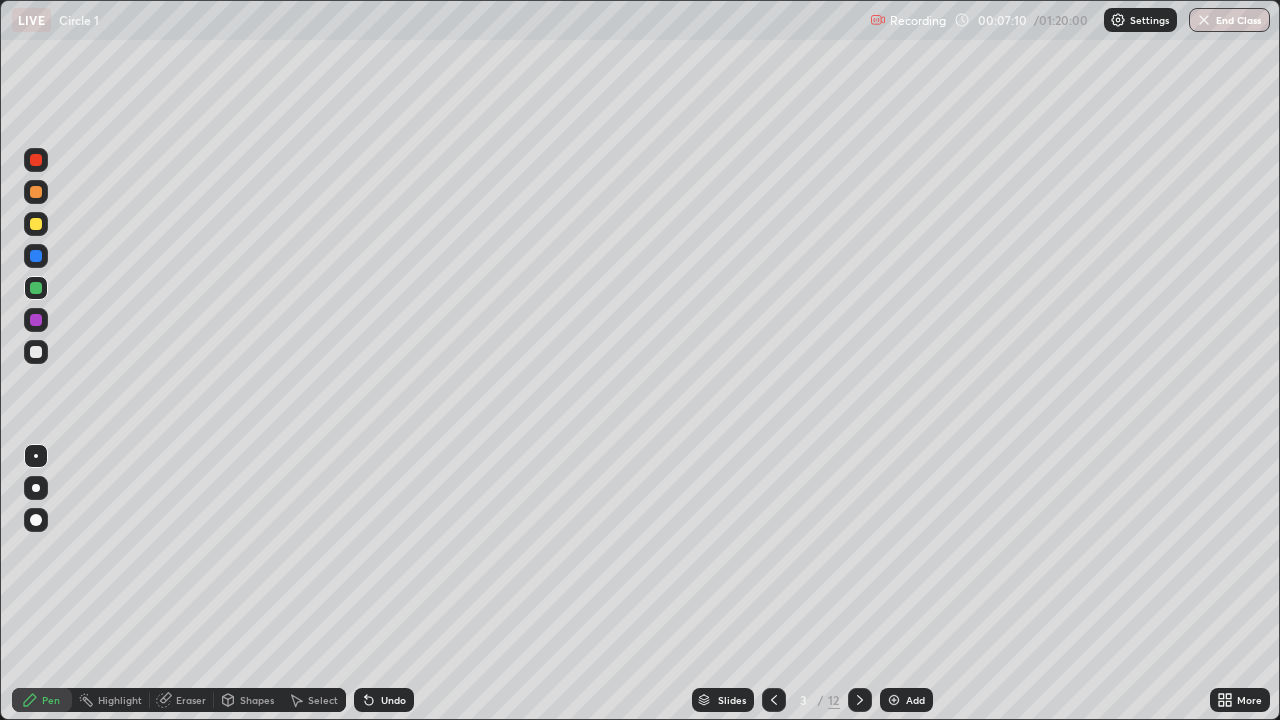 click at bounding box center [36, 352] 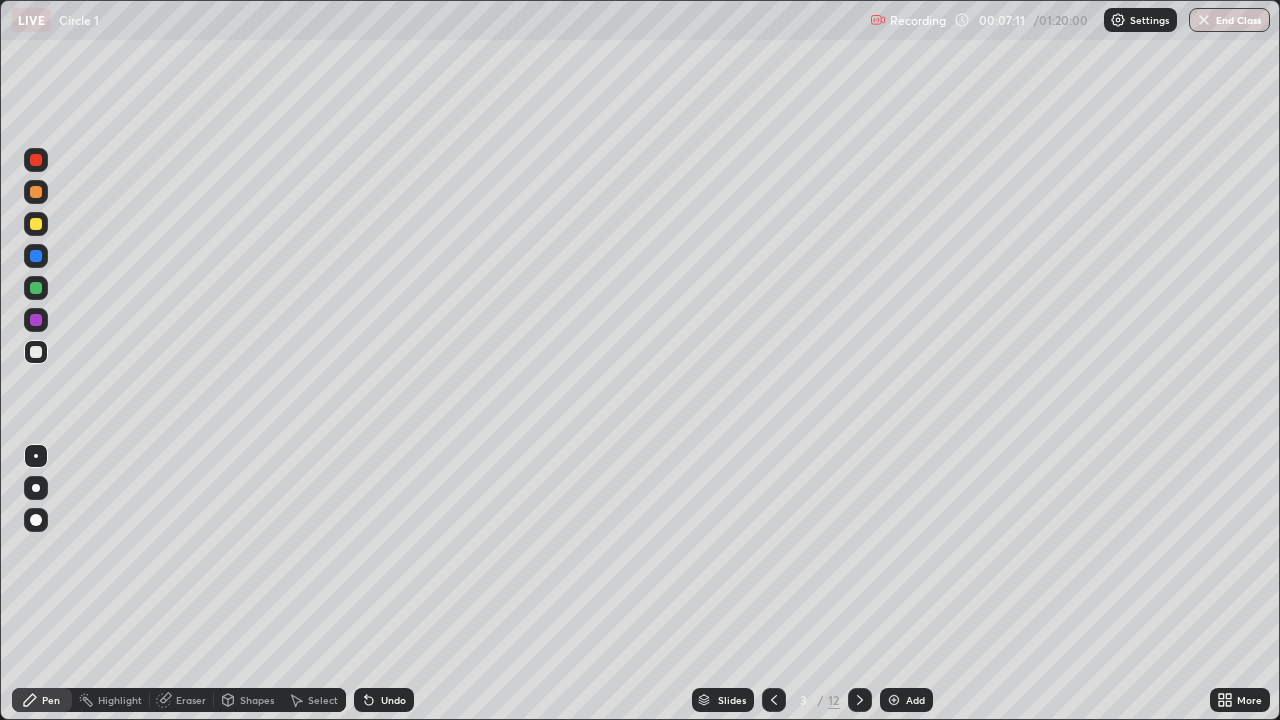 click on "Shapes" at bounding box center [257, 700] 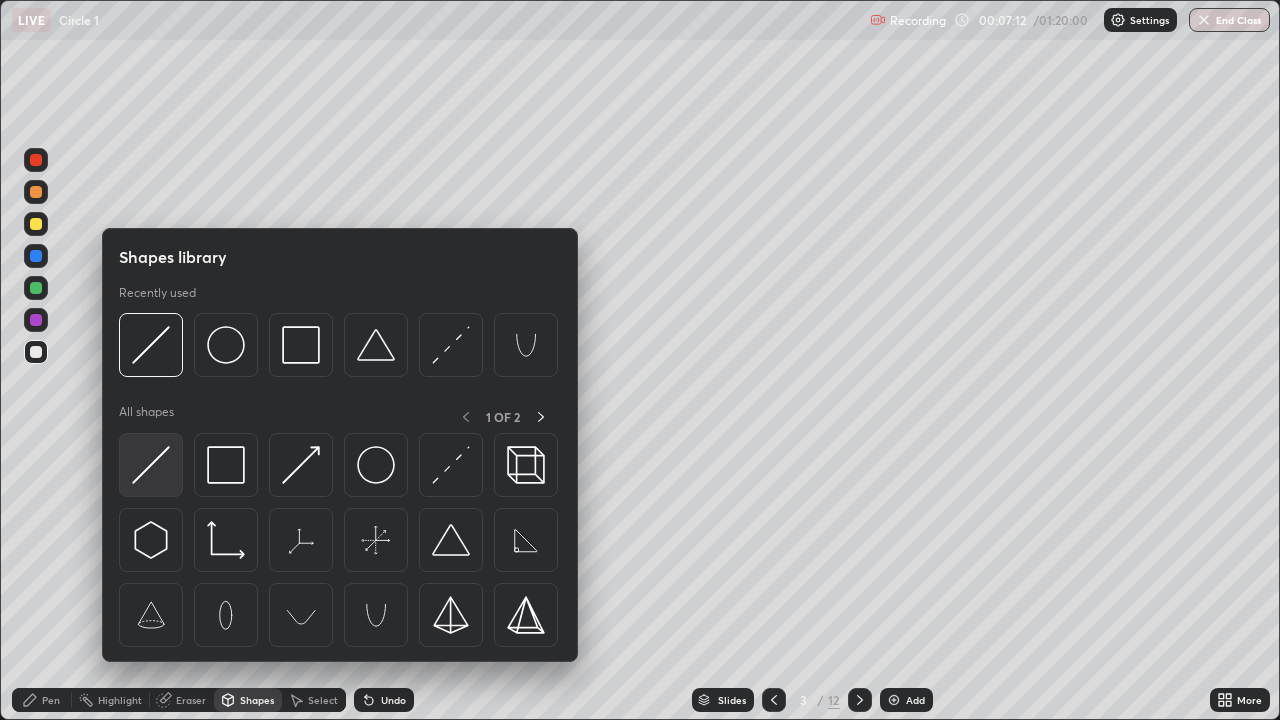 click at bounding box center [151, 465] 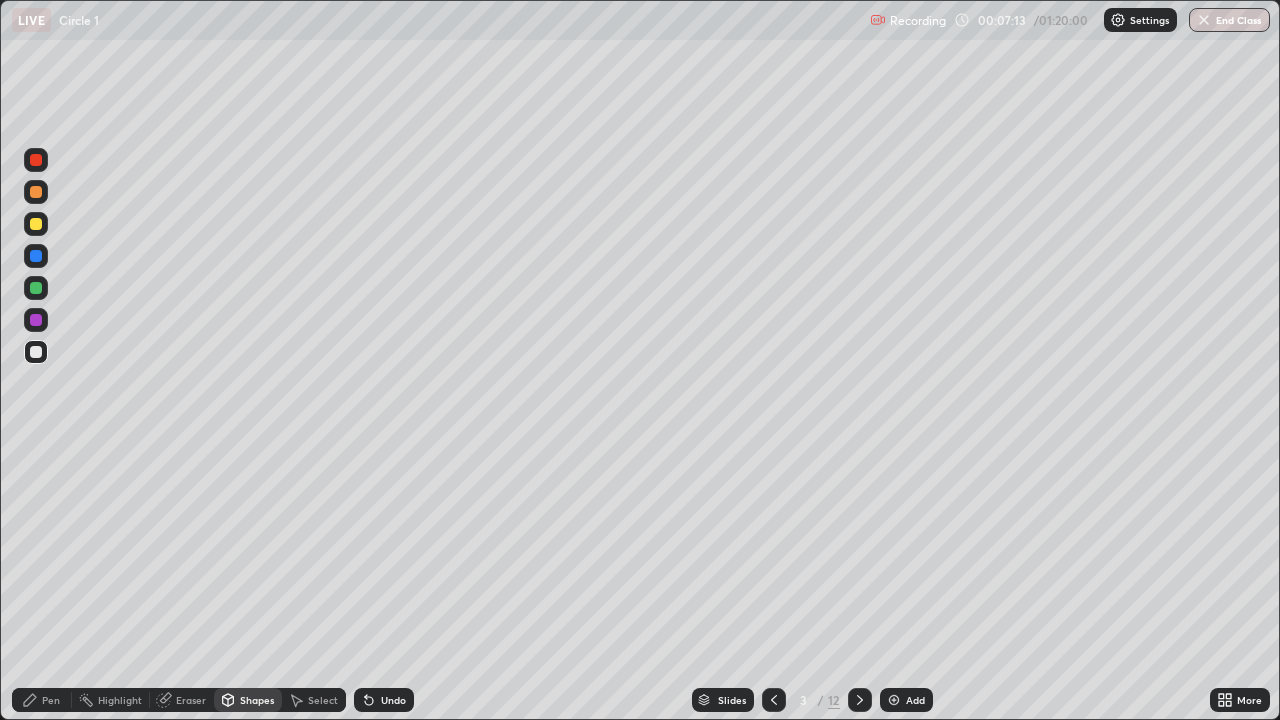 click at bounding box center (36, 256) 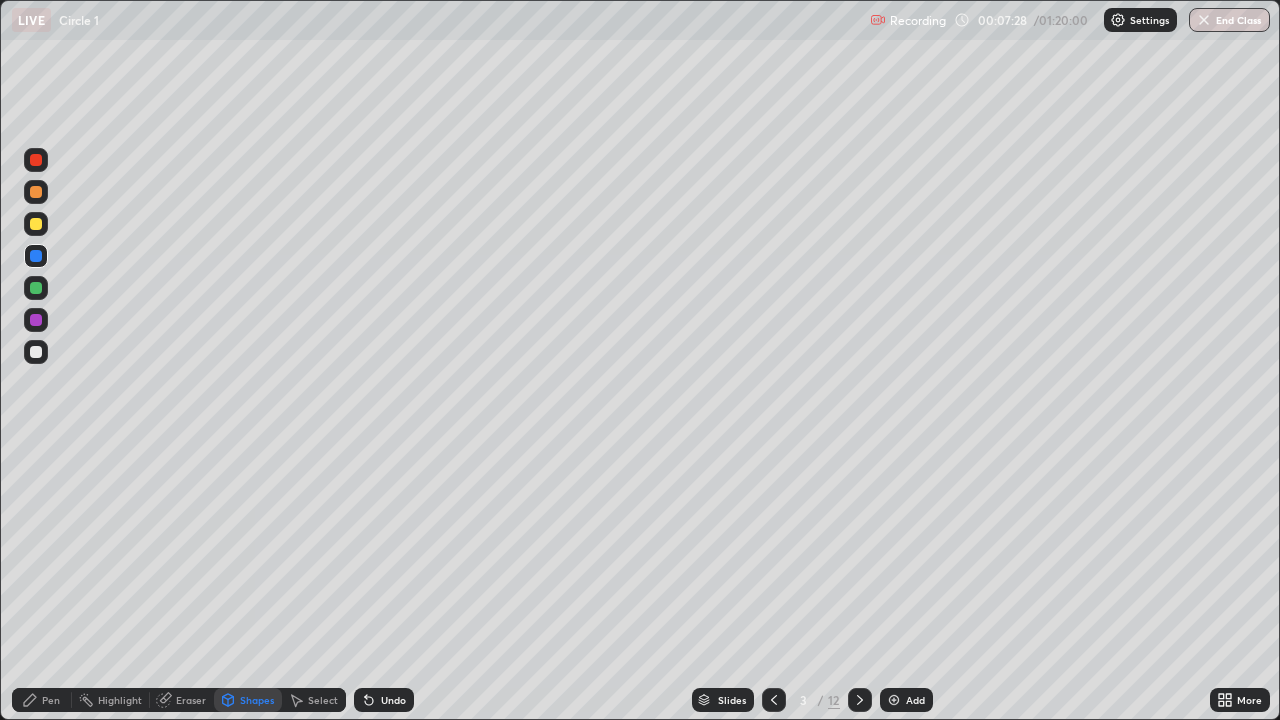 click at bounding box center (36, 288) 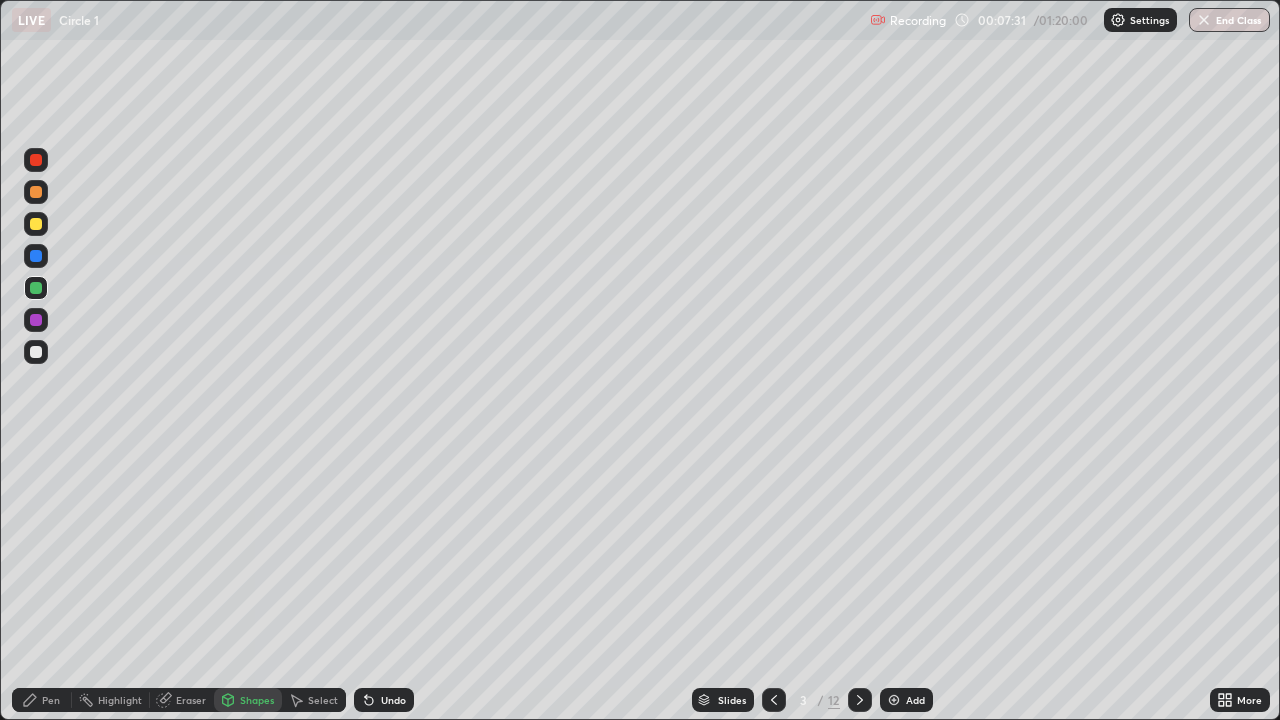 click at bounding box center (36, 224) 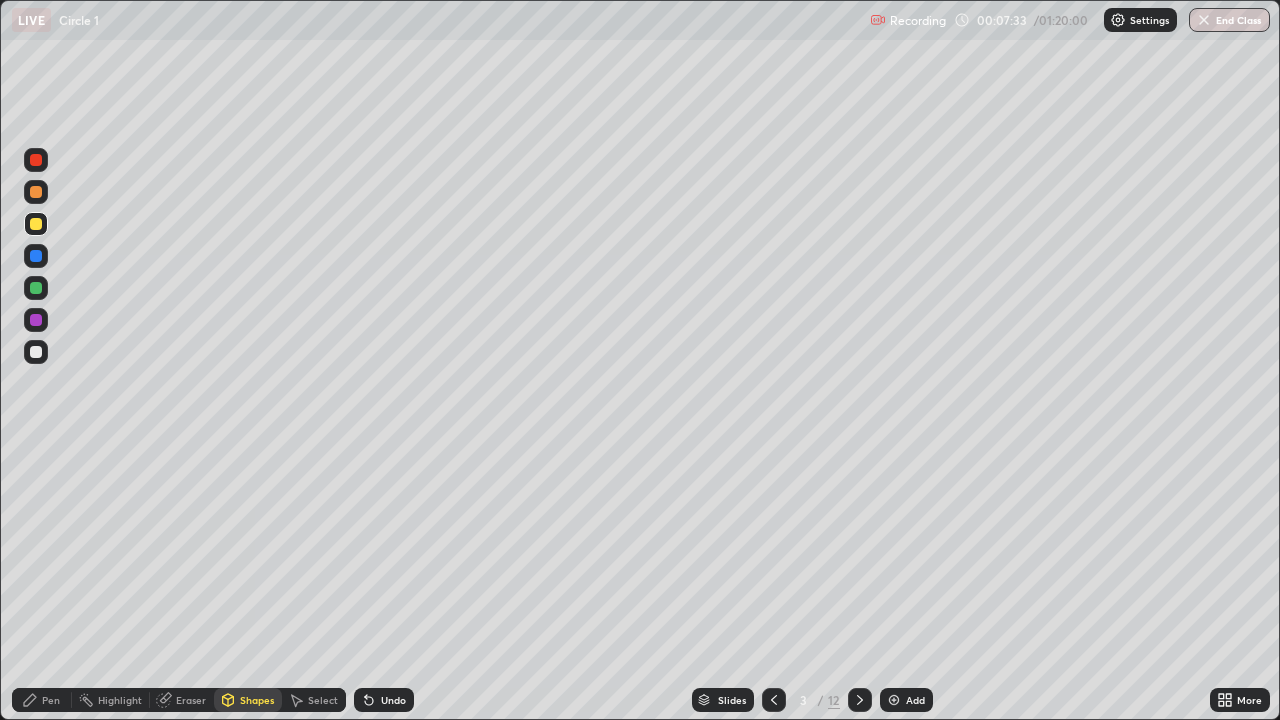 click on "Pen" at bounding box center [51, 700] 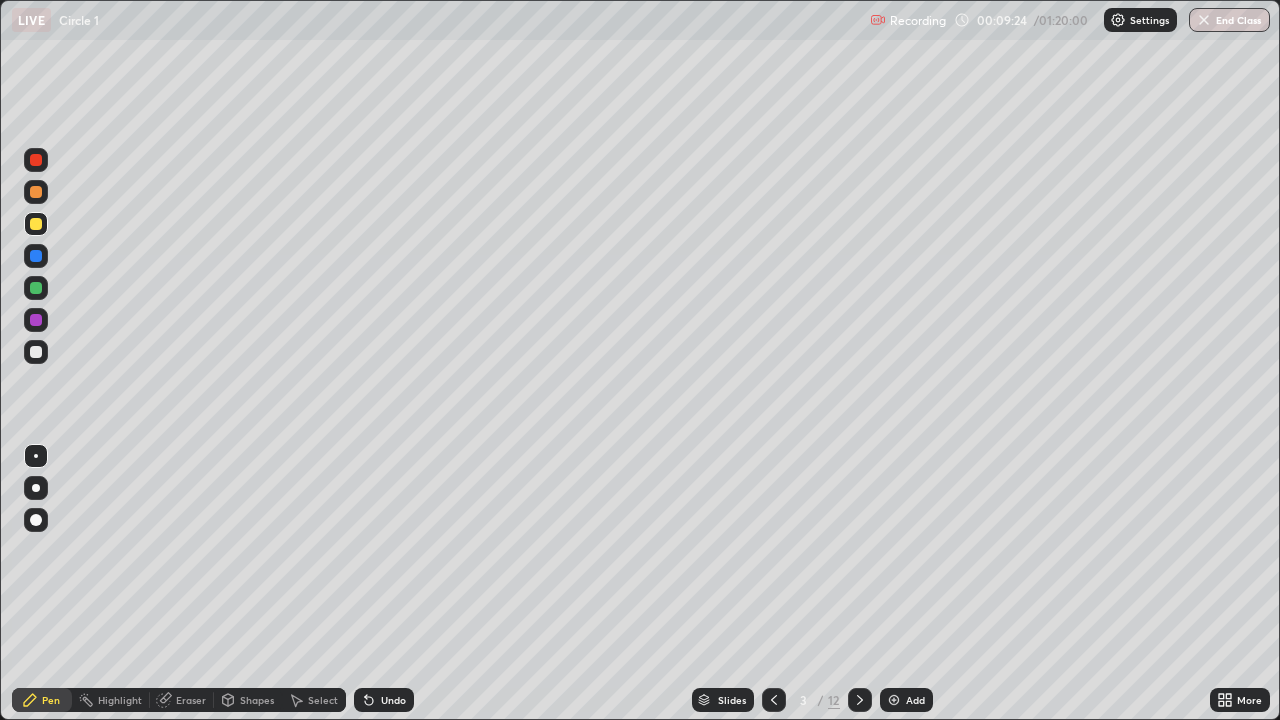 click at bounding box center [36, 352] 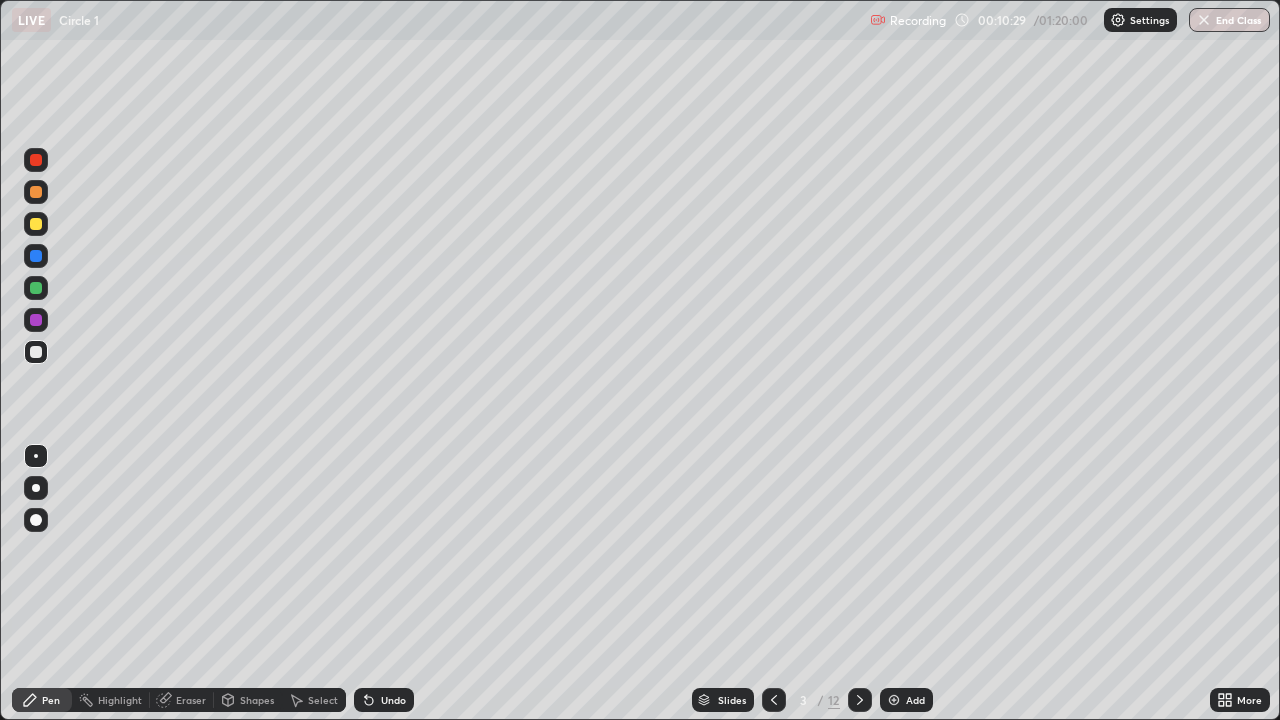 click 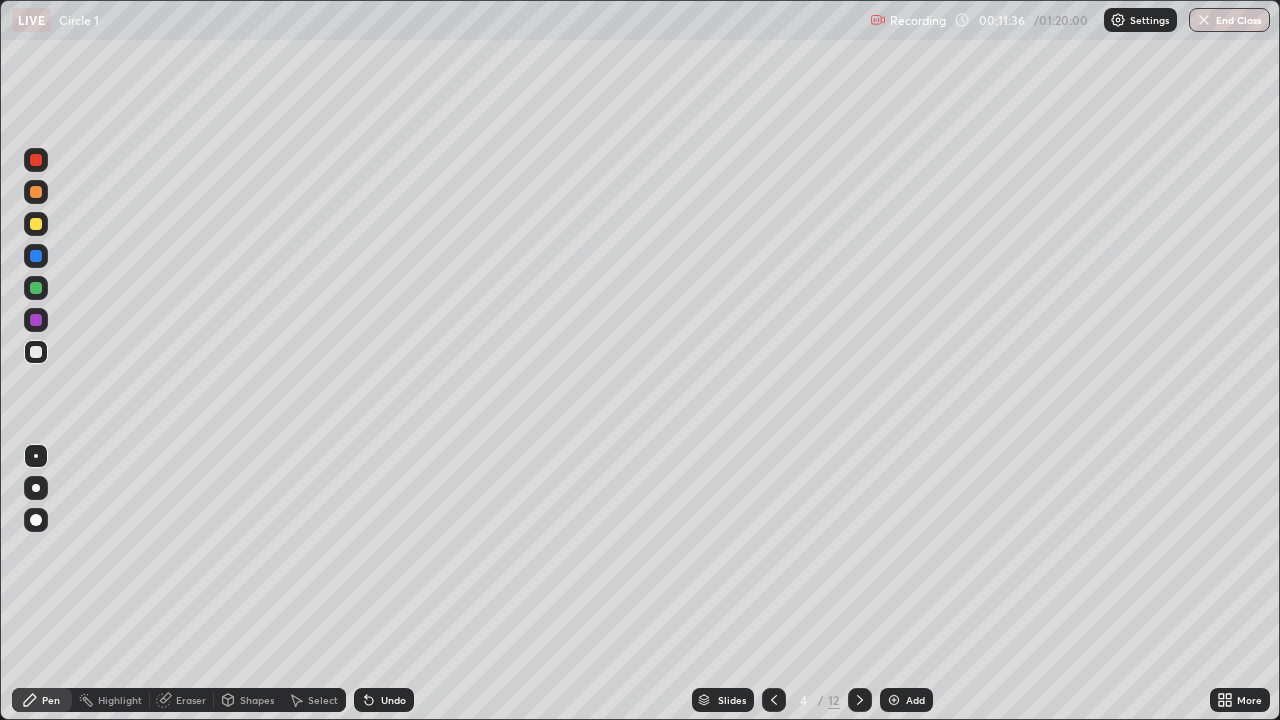 click at bounding box center [36, 224] 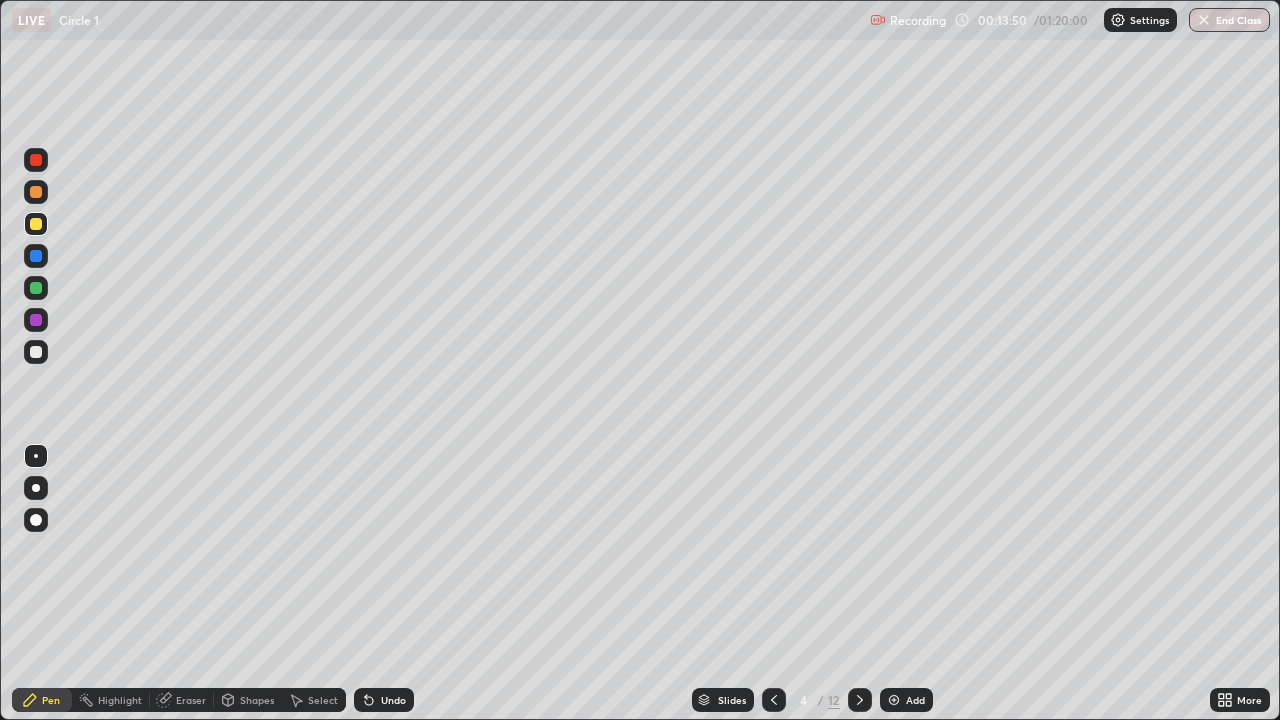 click on "Shapes" at bounding box center [257, 700] 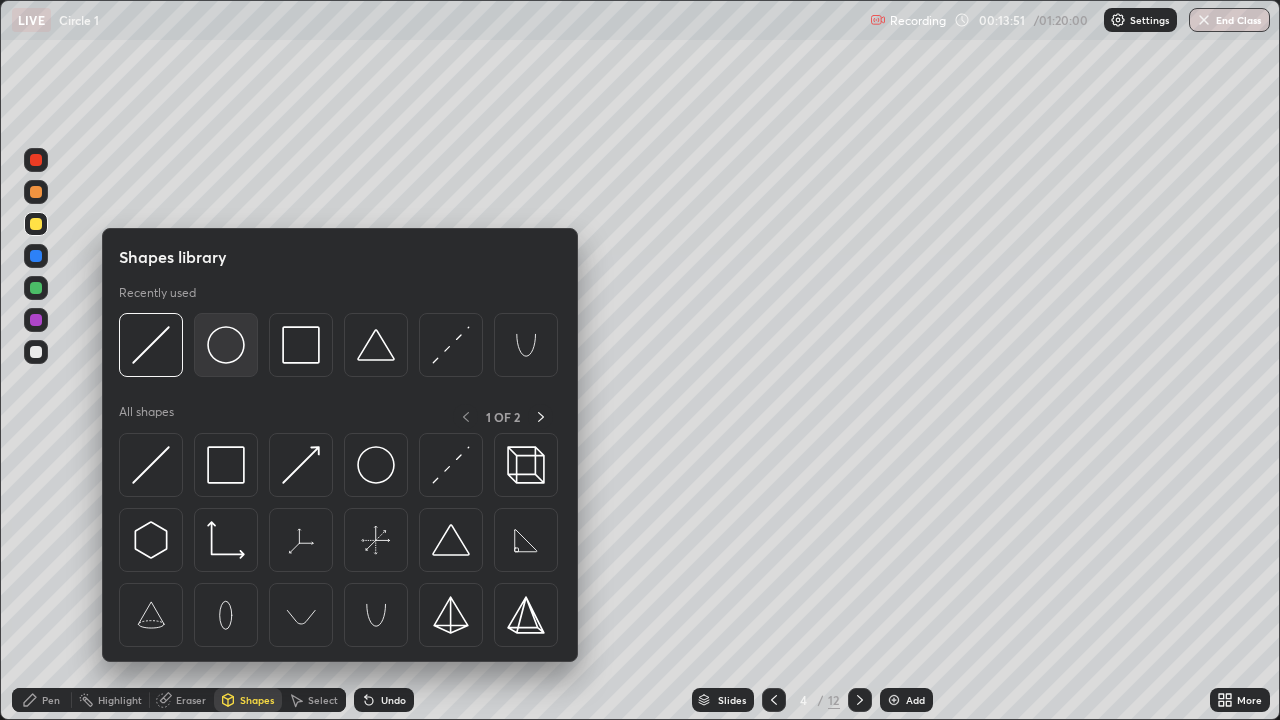 click at bounding box center [226, 345] 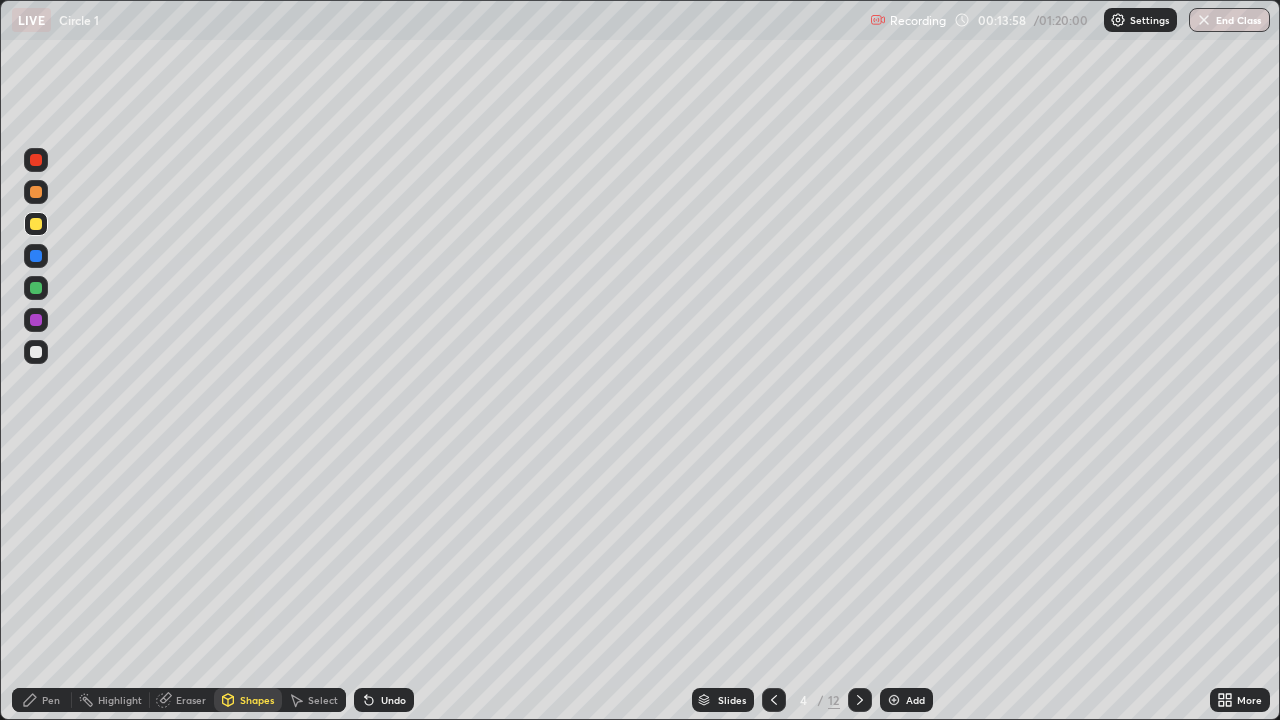 click on "Shapes" at bounding box center (257, 700) 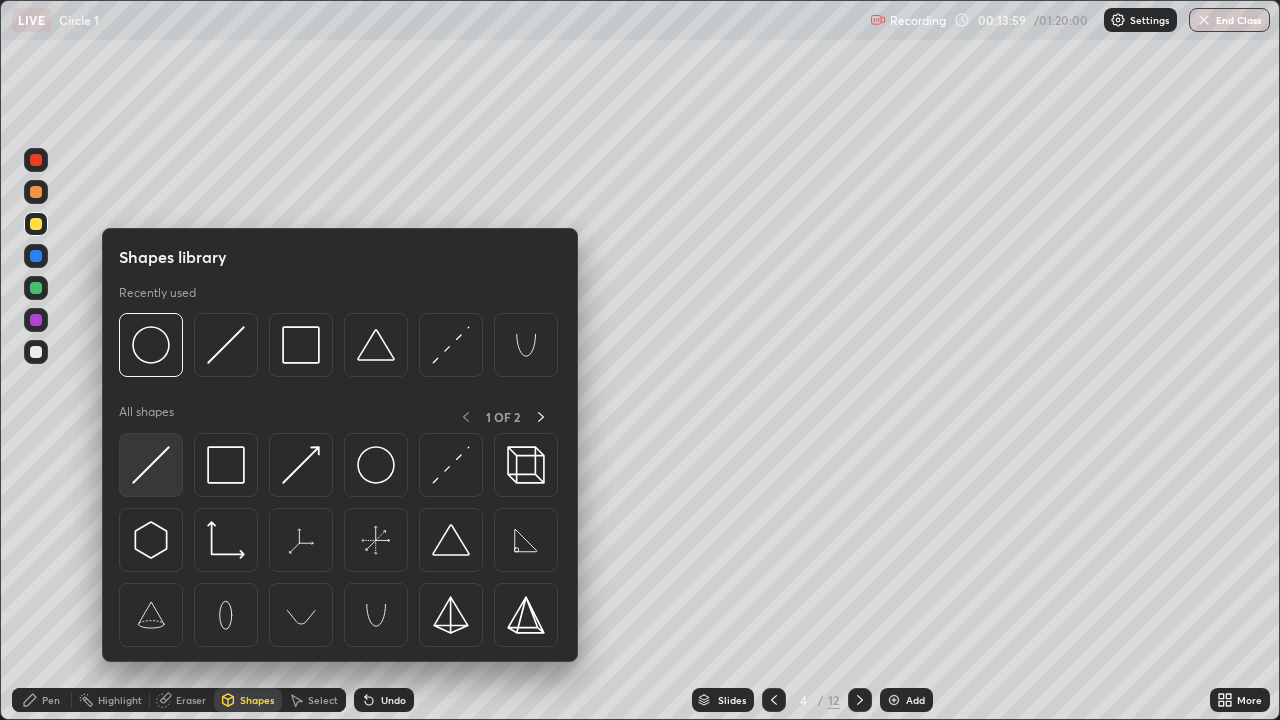 click at bounding box center (151, 465) 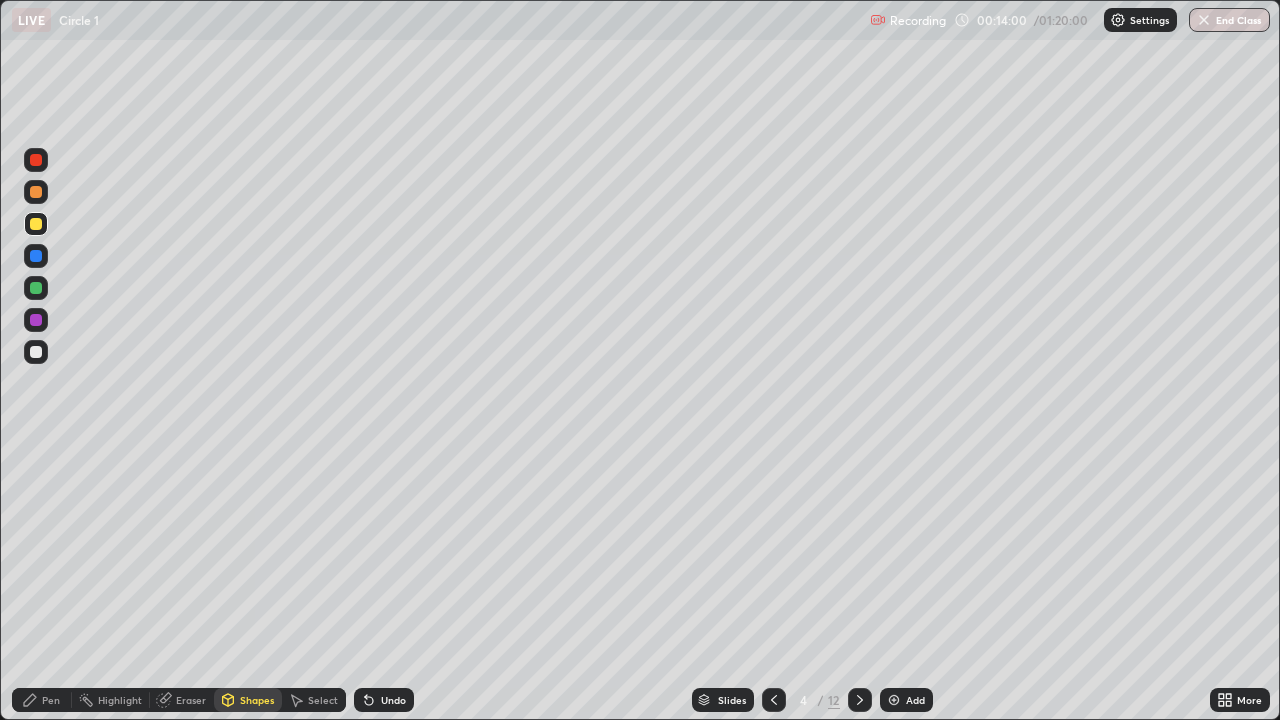 click at bounding box center [36, 256] 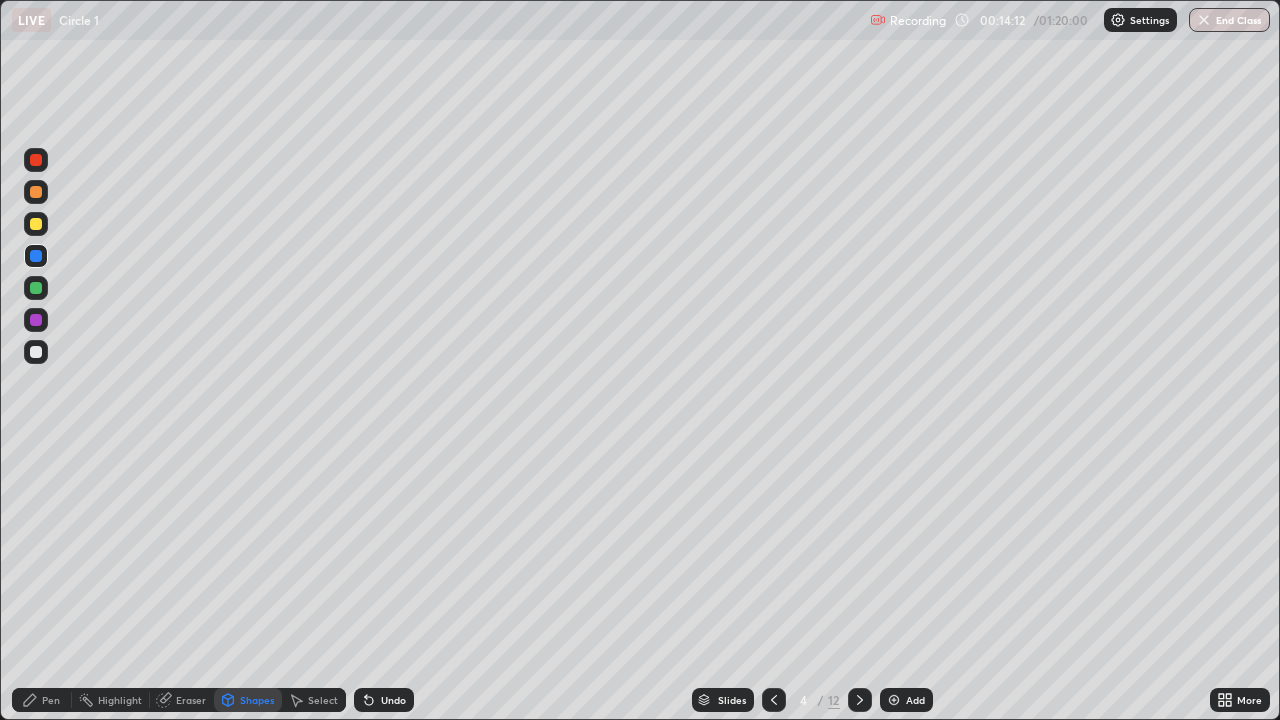 click on "Pen" at bounding box center (51, 700) 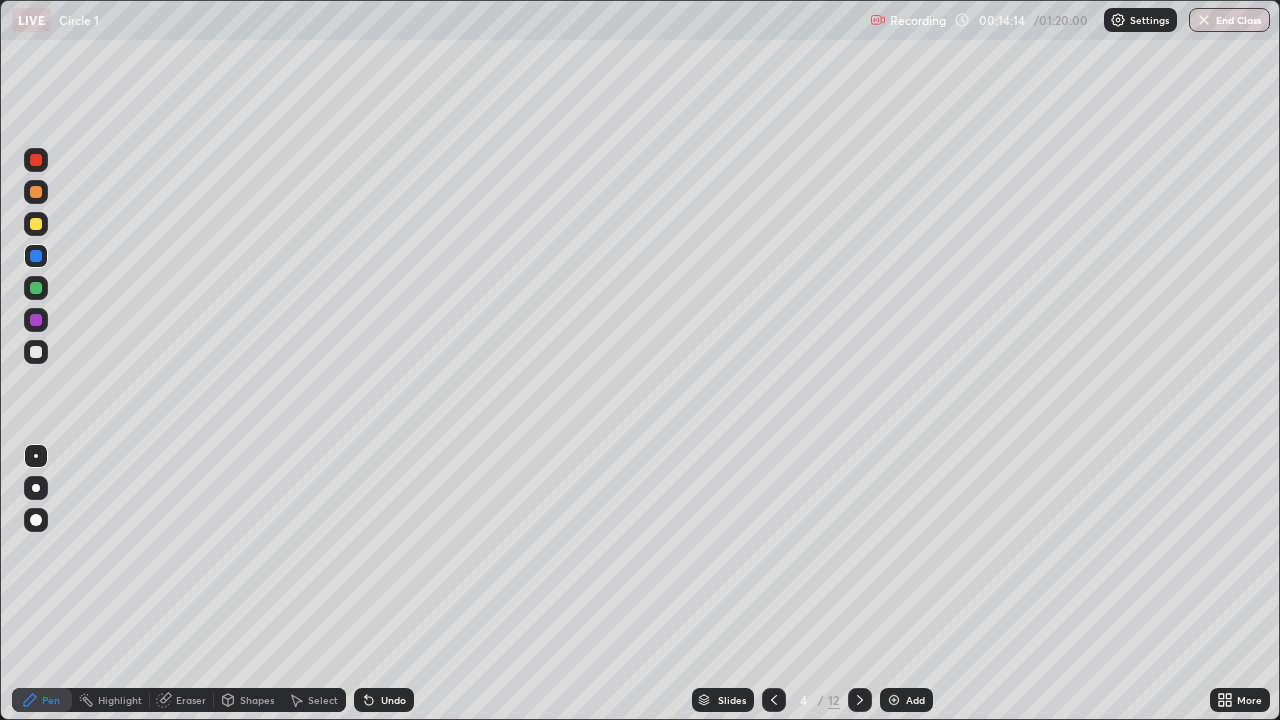 click at bounding box center (36, 192) 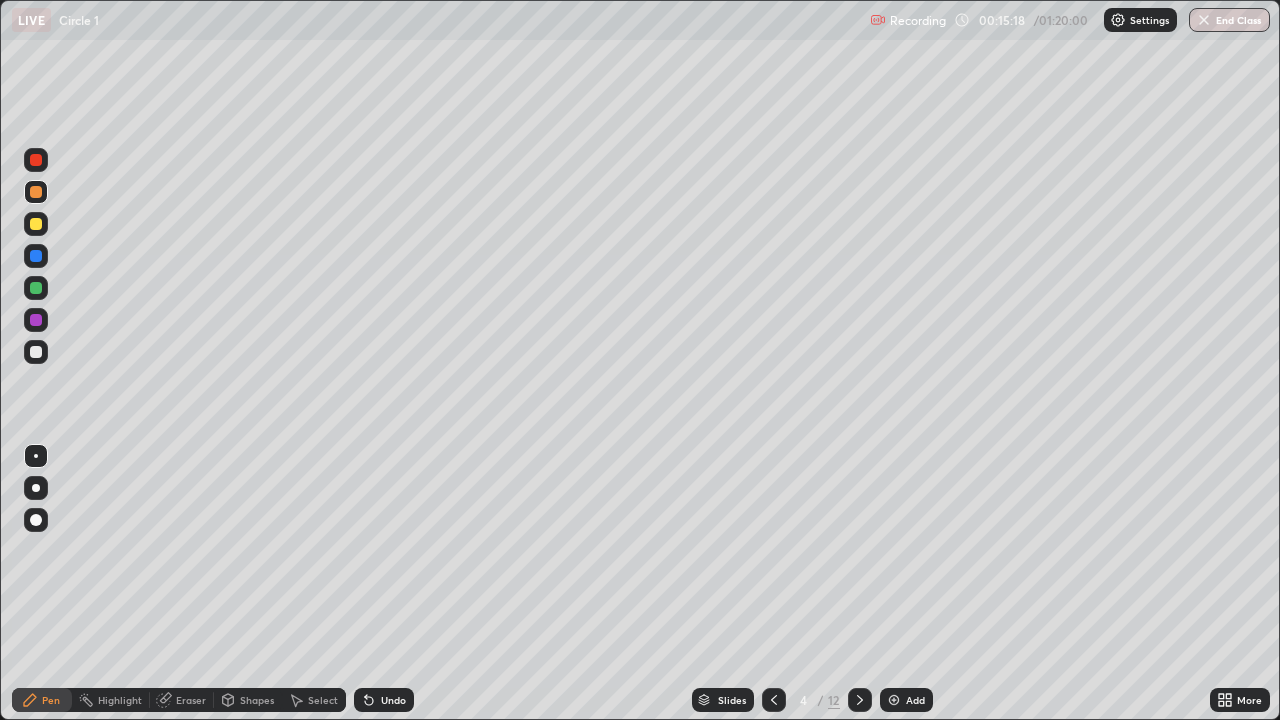 click on "Undo" at bounding box center [393, 700] 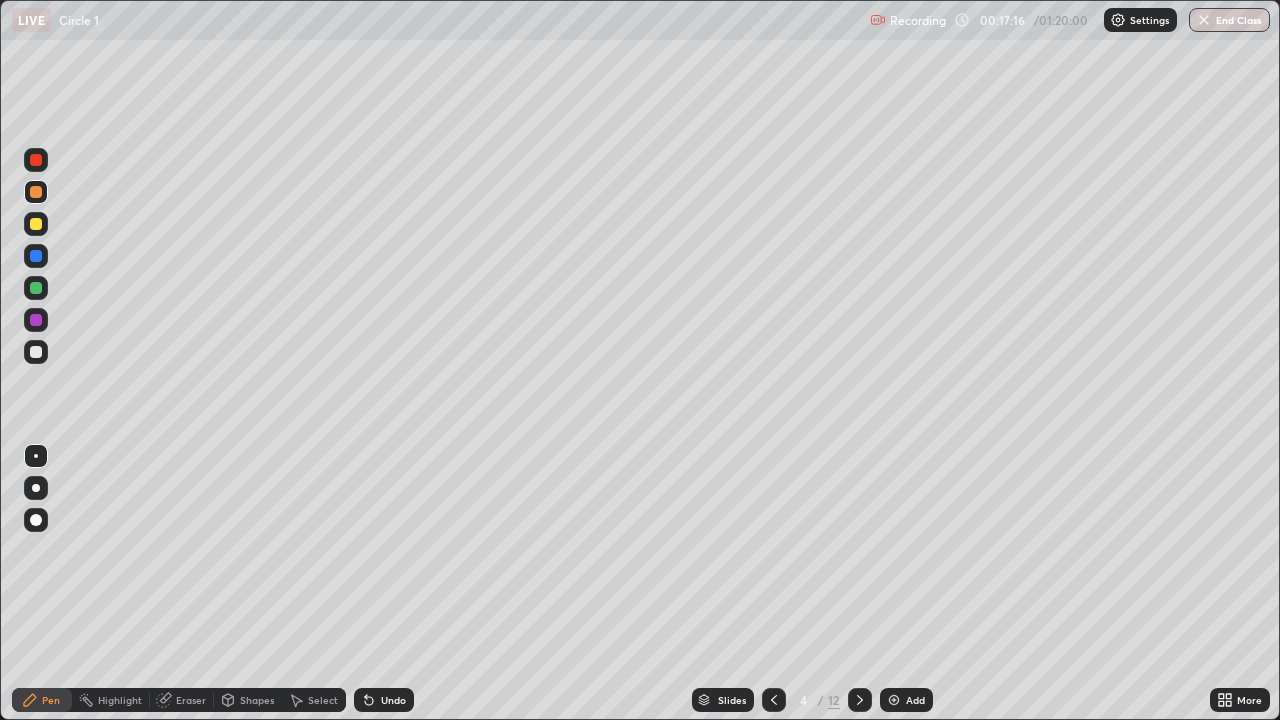 click 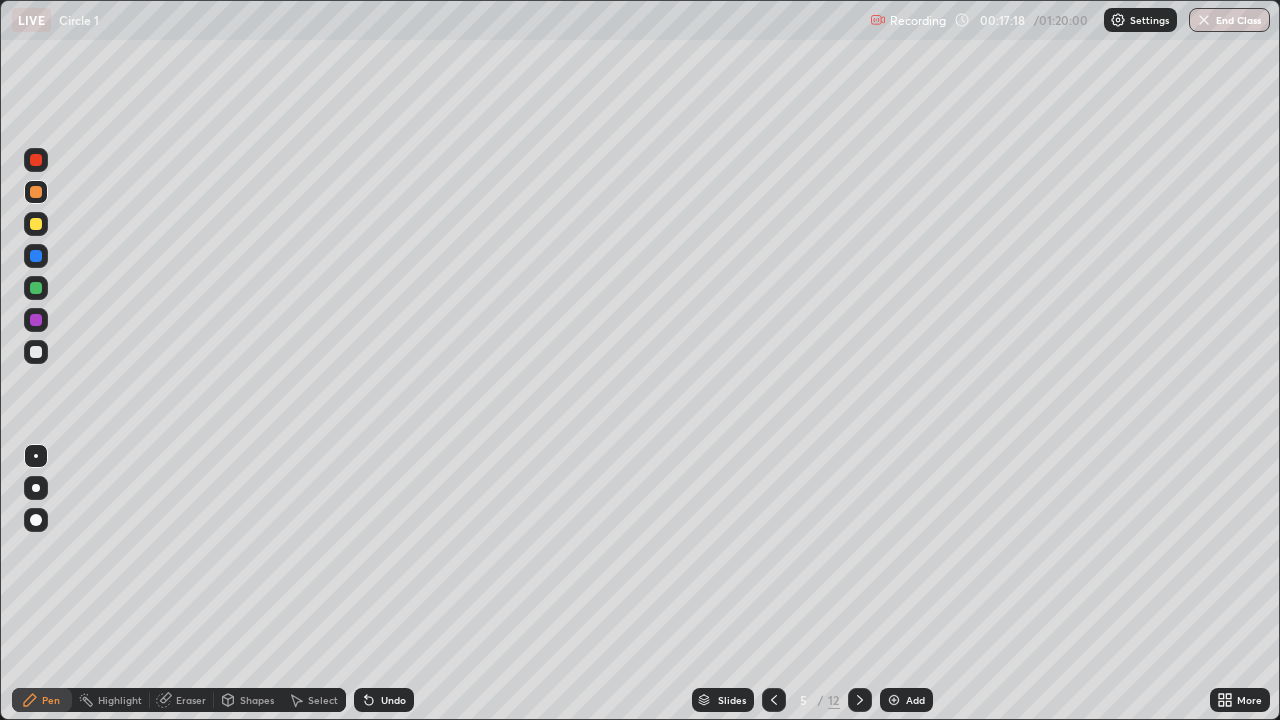 click at bounding box center [36, 192] 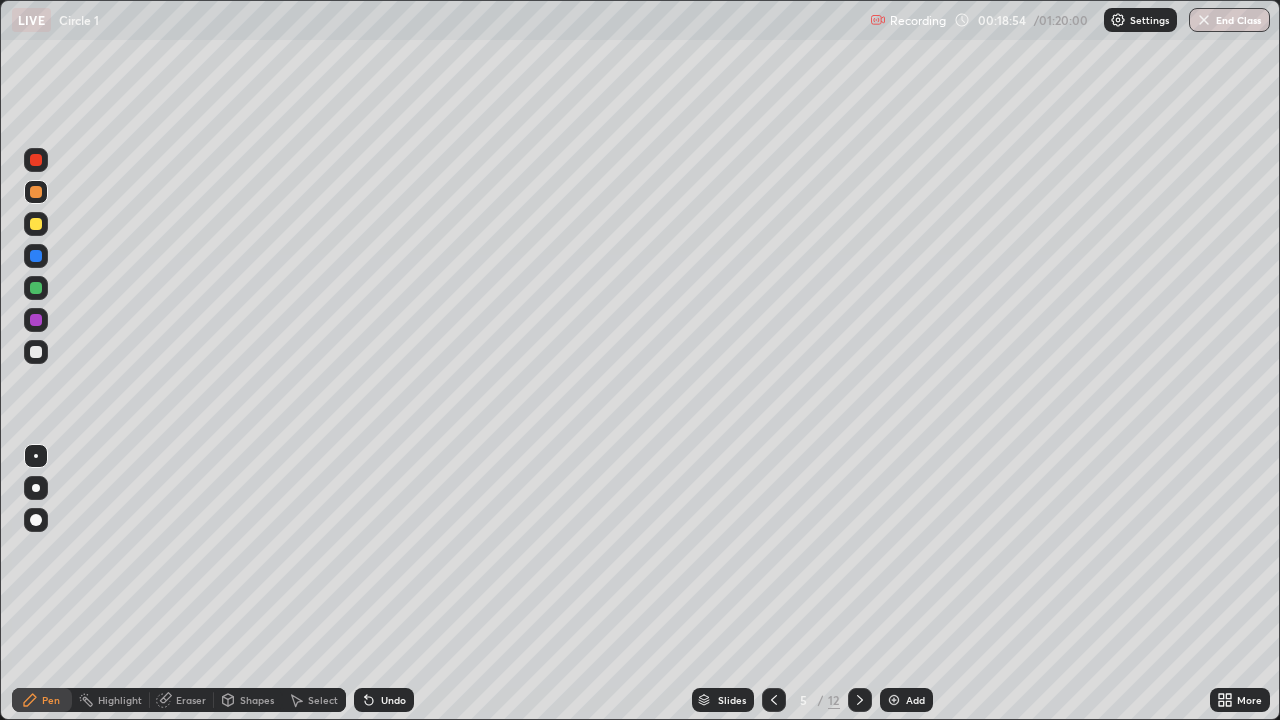 click at bounding box center [36, 352] 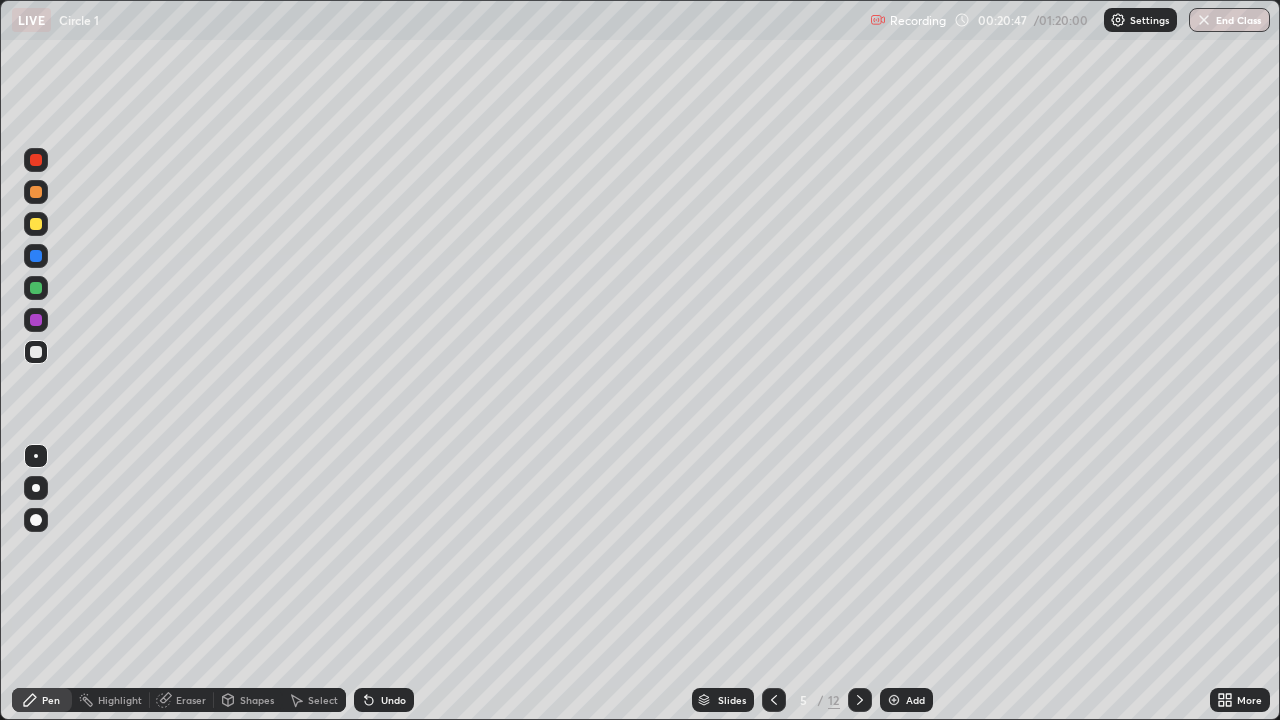click at bounding box center [36, 224] 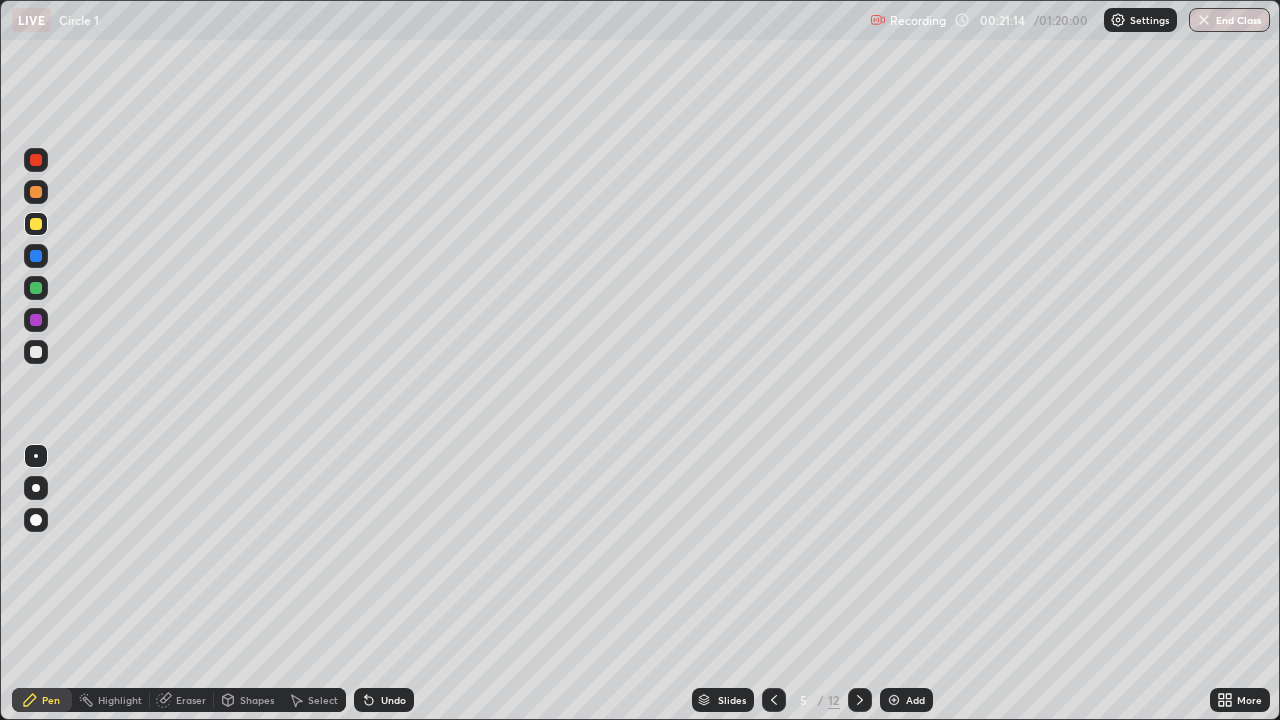 click at bounding box center (36, 192) 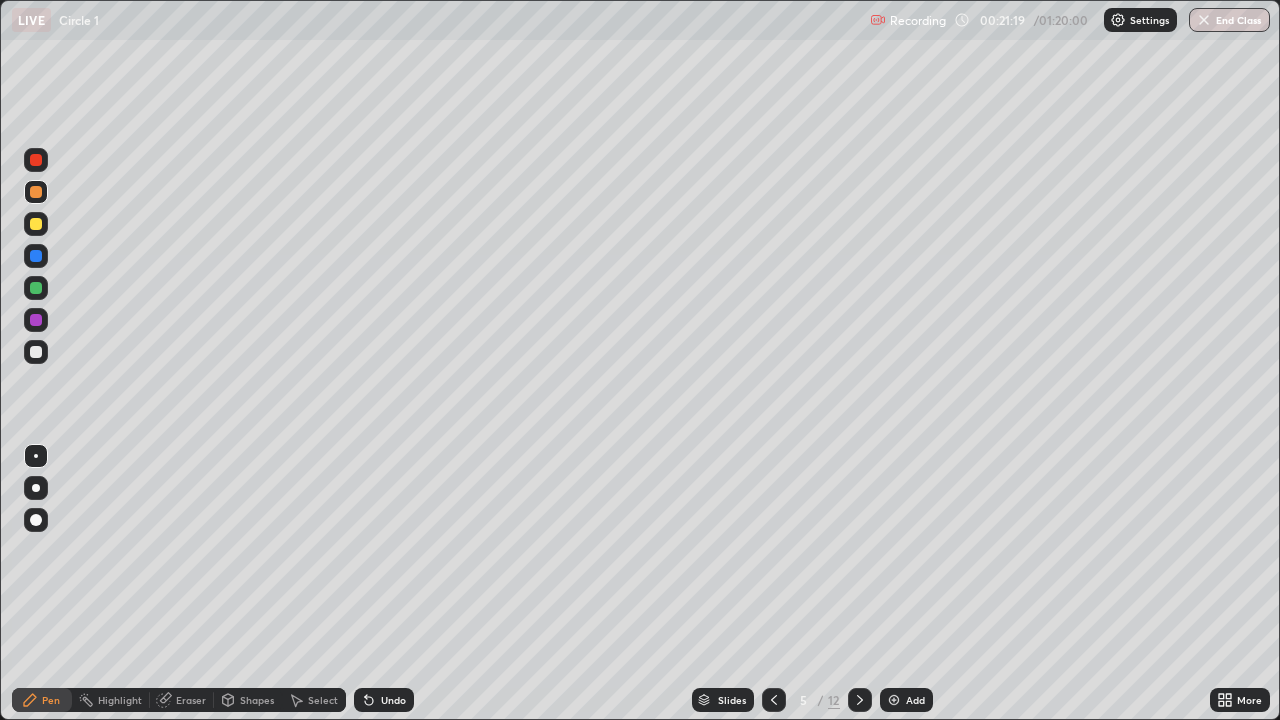 click at bounding box center [36, 352] 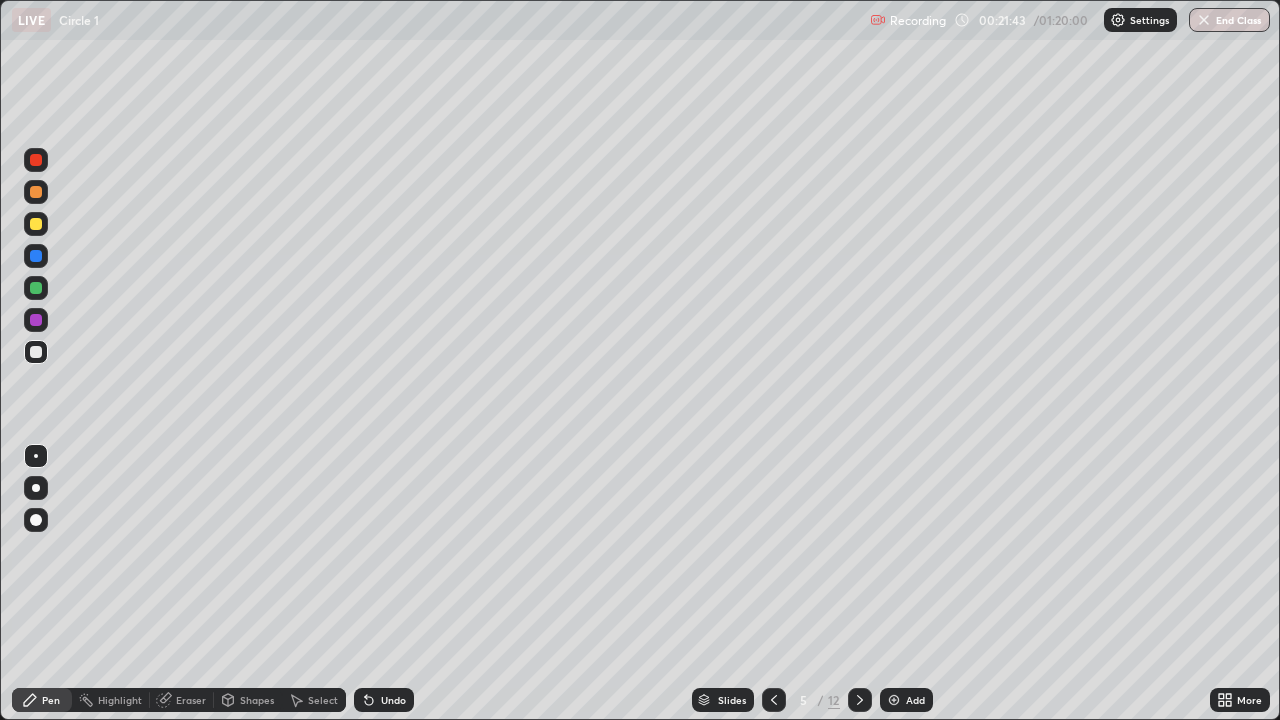 click at bounding box center [36, 224] 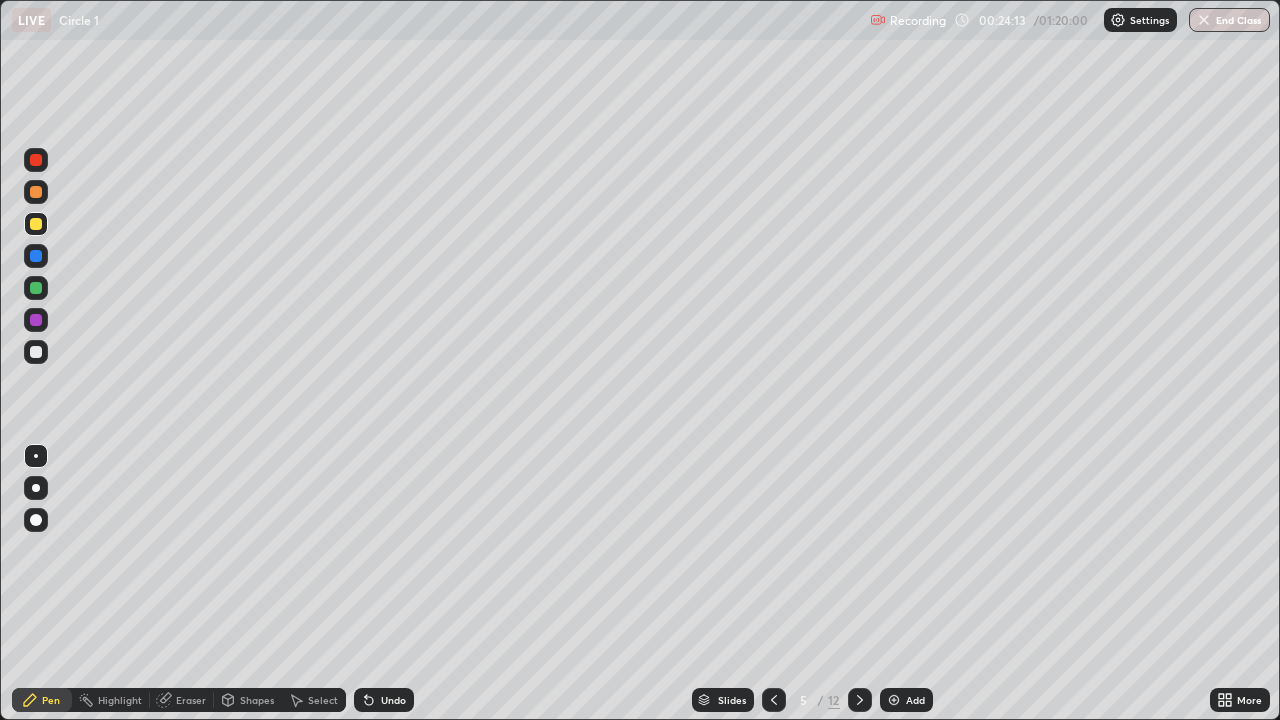 click on "Highlight" at bounding box center [111, 700] 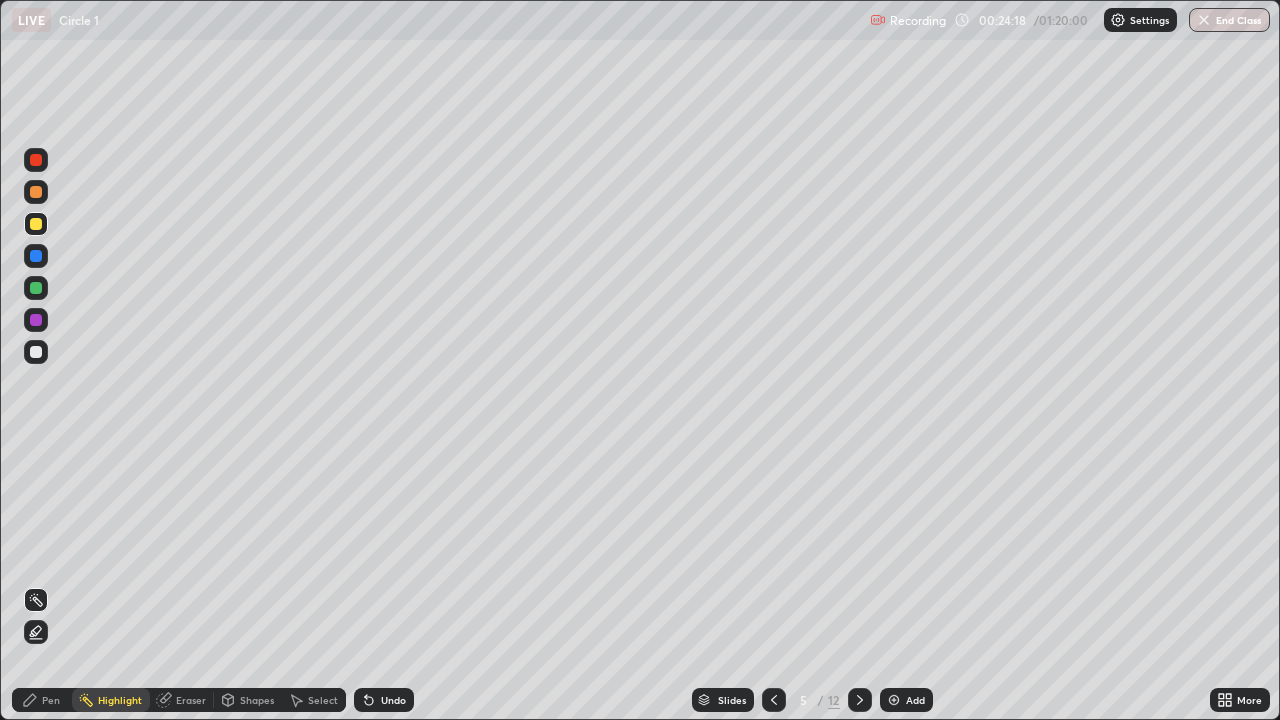 click 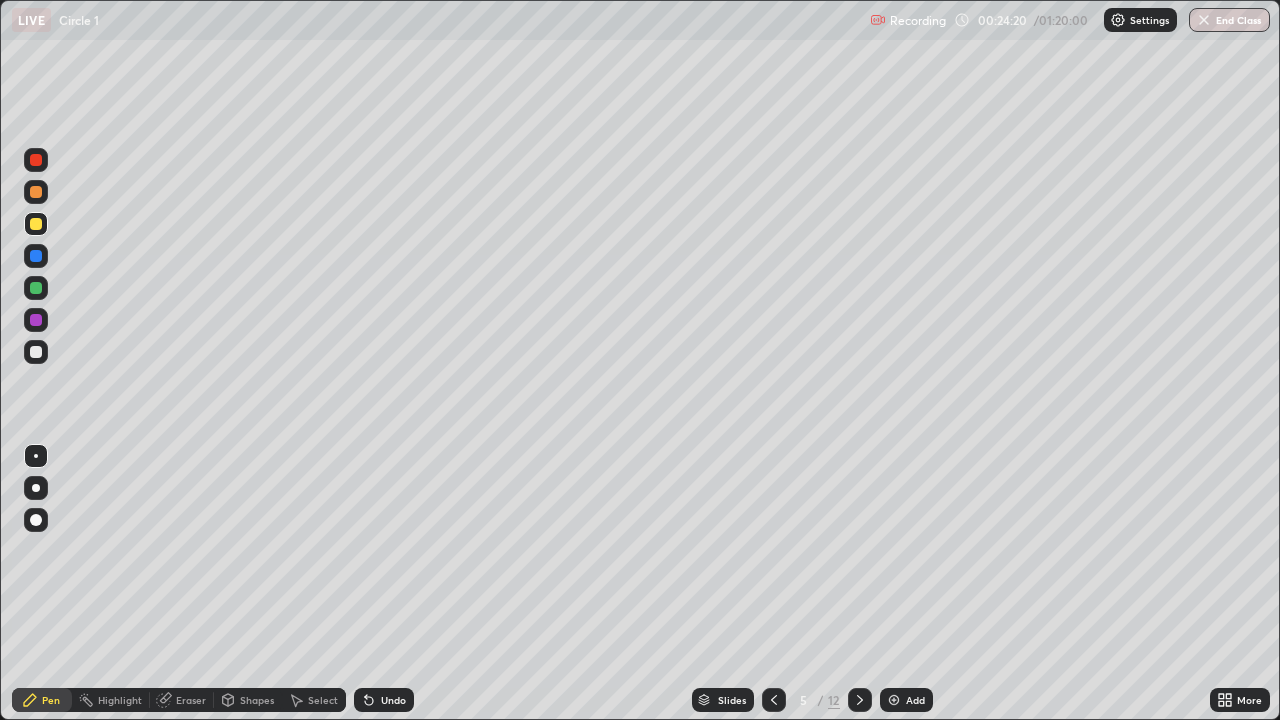click at bounding box center [36, 192] 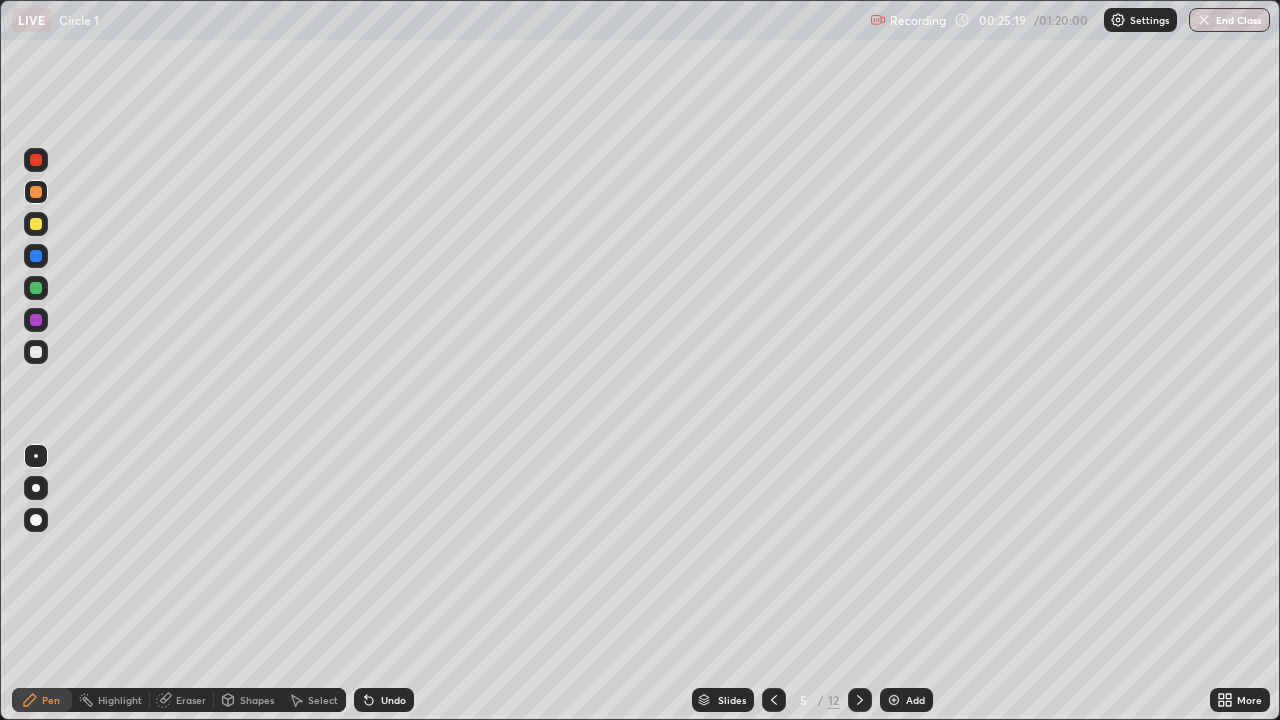 click on "Shapes" at bounding box center (248, 700) 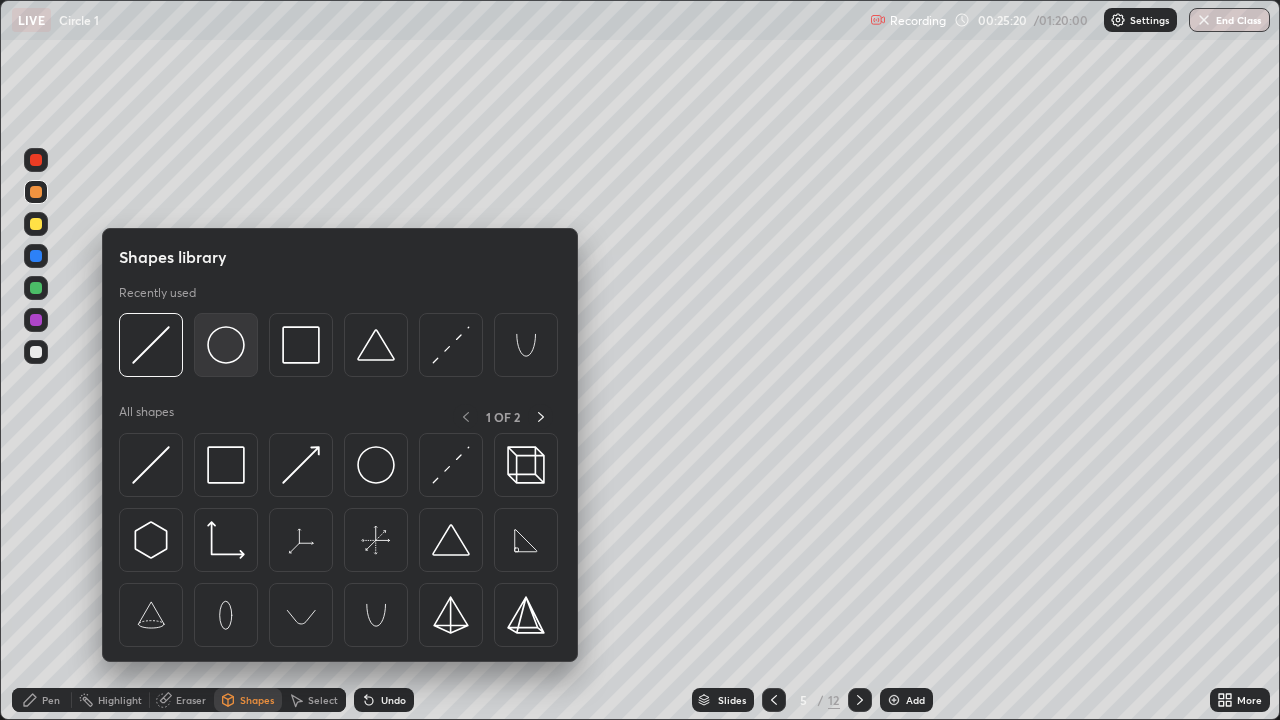 click at bounding box center (226, 345) 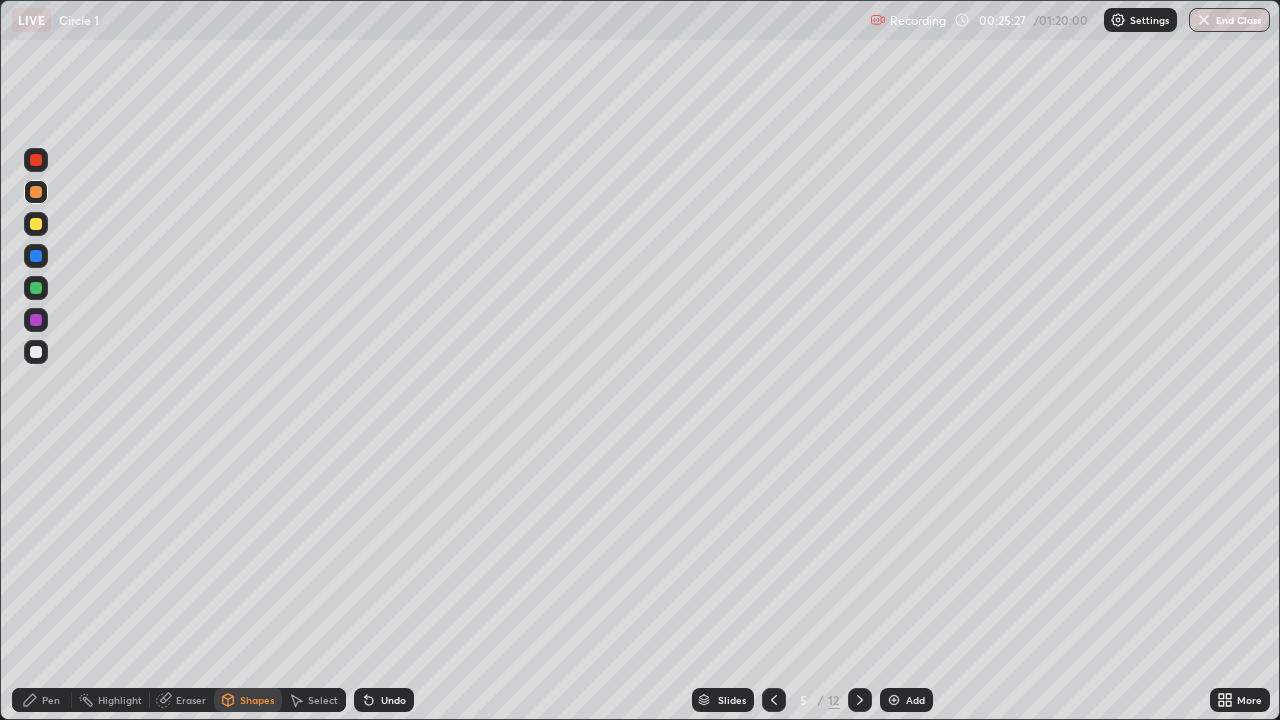 click on "Pen" at bounding box center (51, 700) 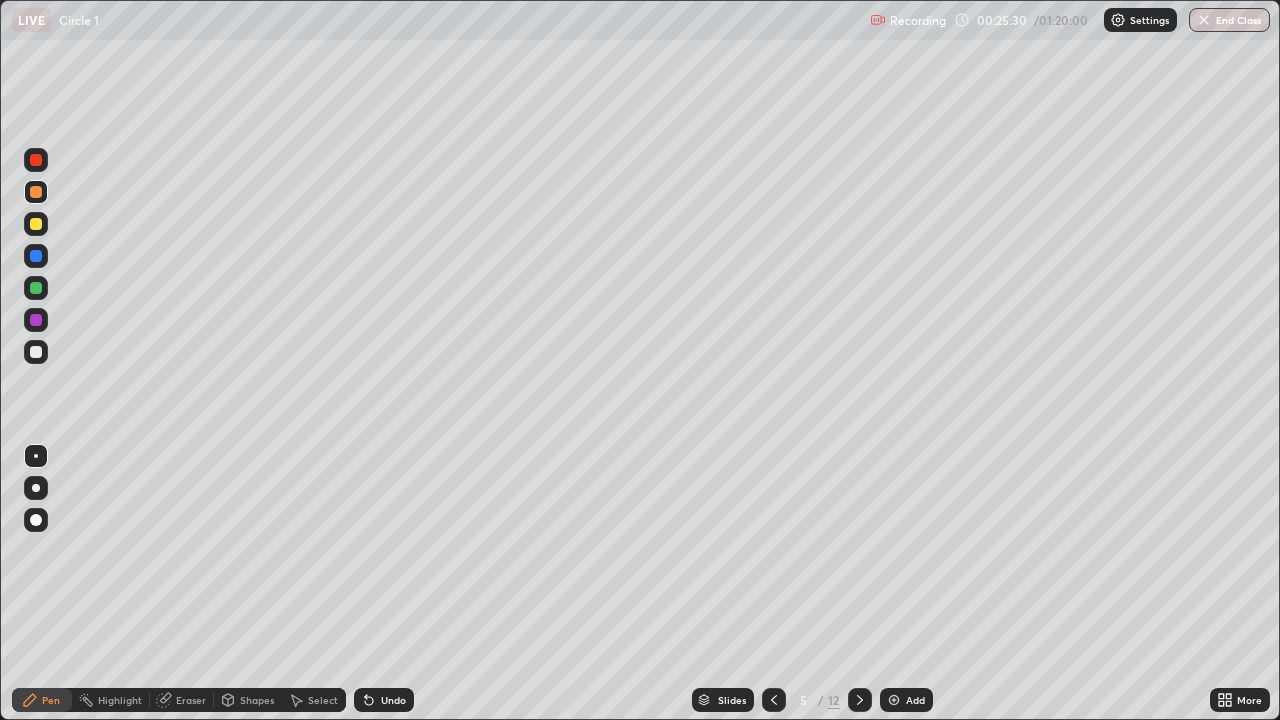 click at bounding box center (36, 352) 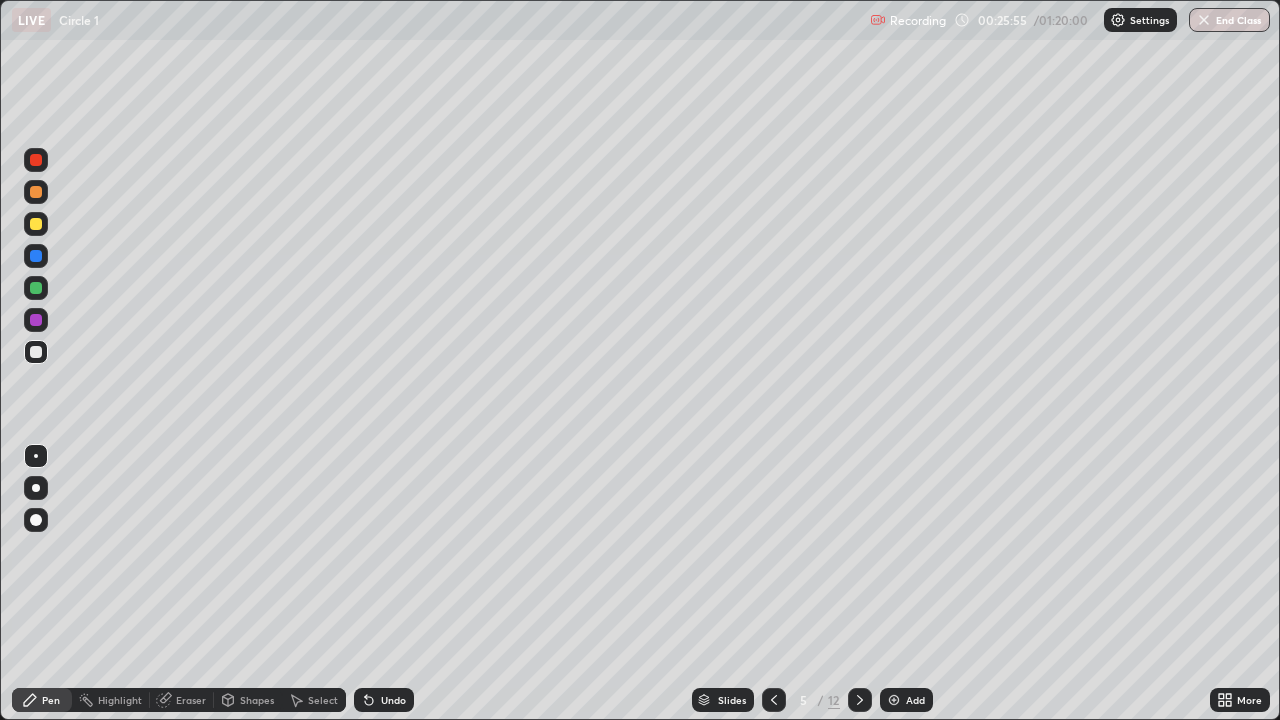 click at bounding box center (36, 288) 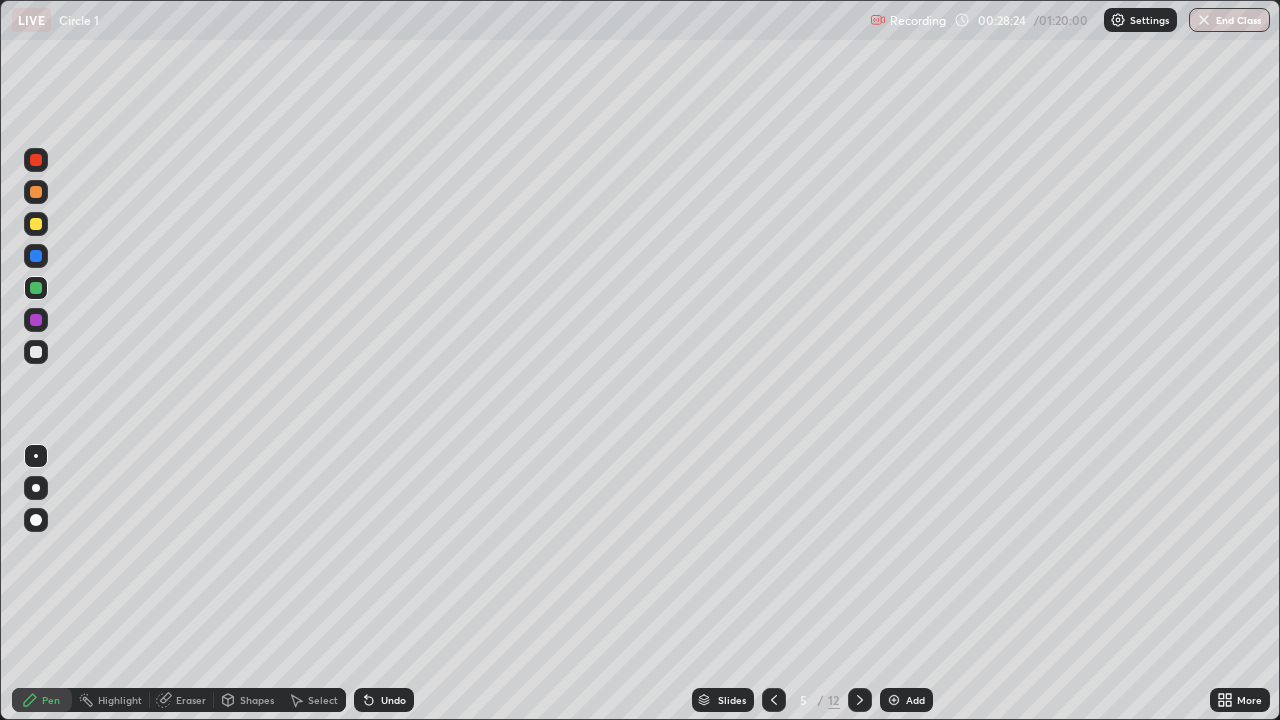 click on "Undo" at bounding box center [384, 700] 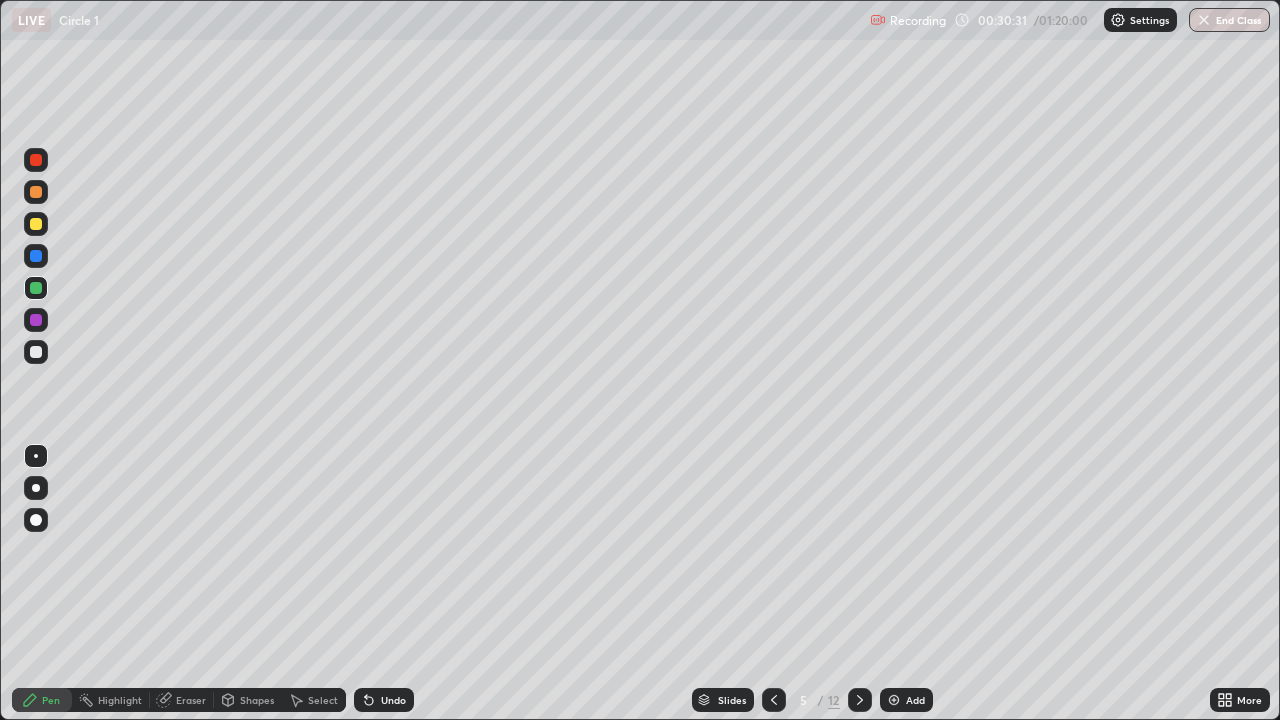 click at bounding box center [36, 224] 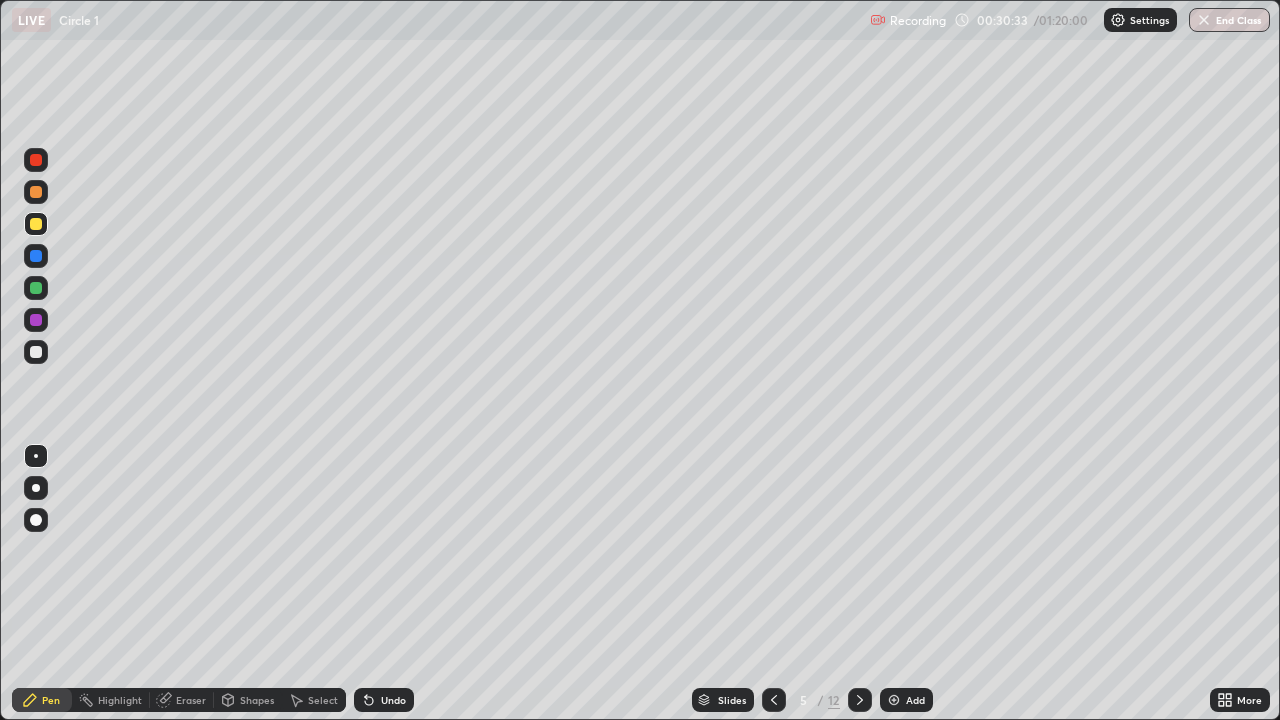 click at bounding box center [36, 160] 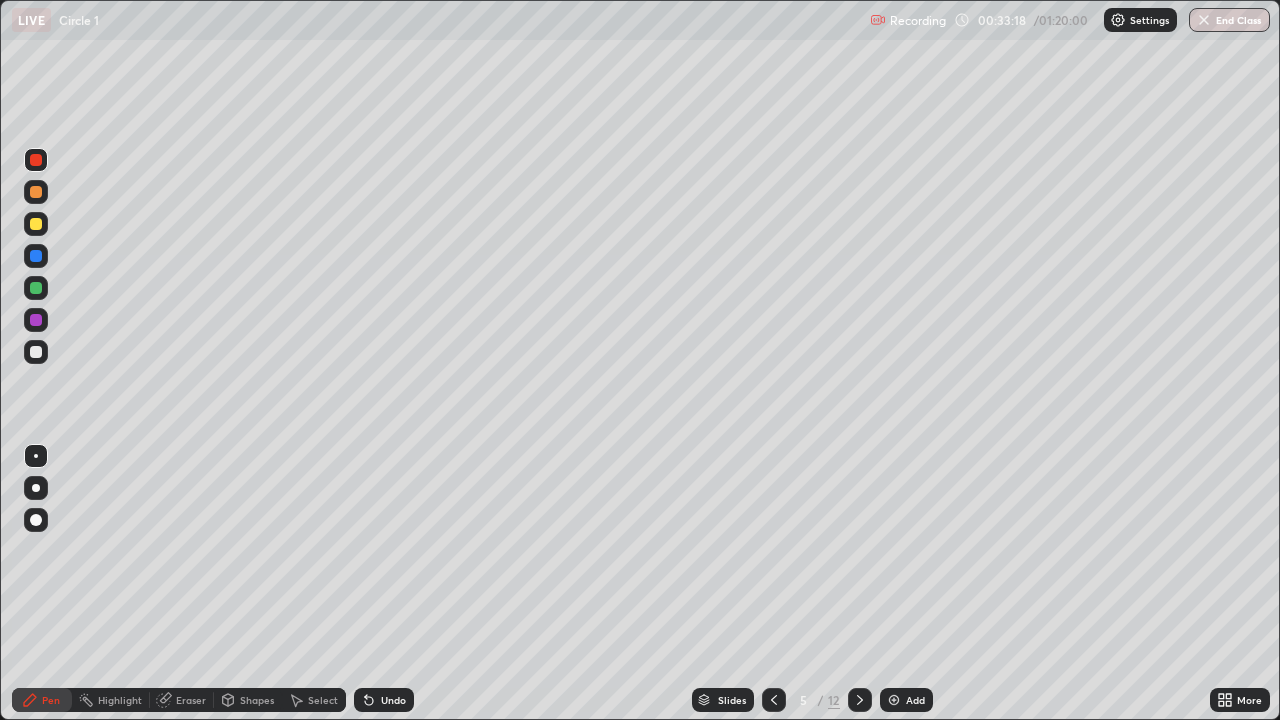 click 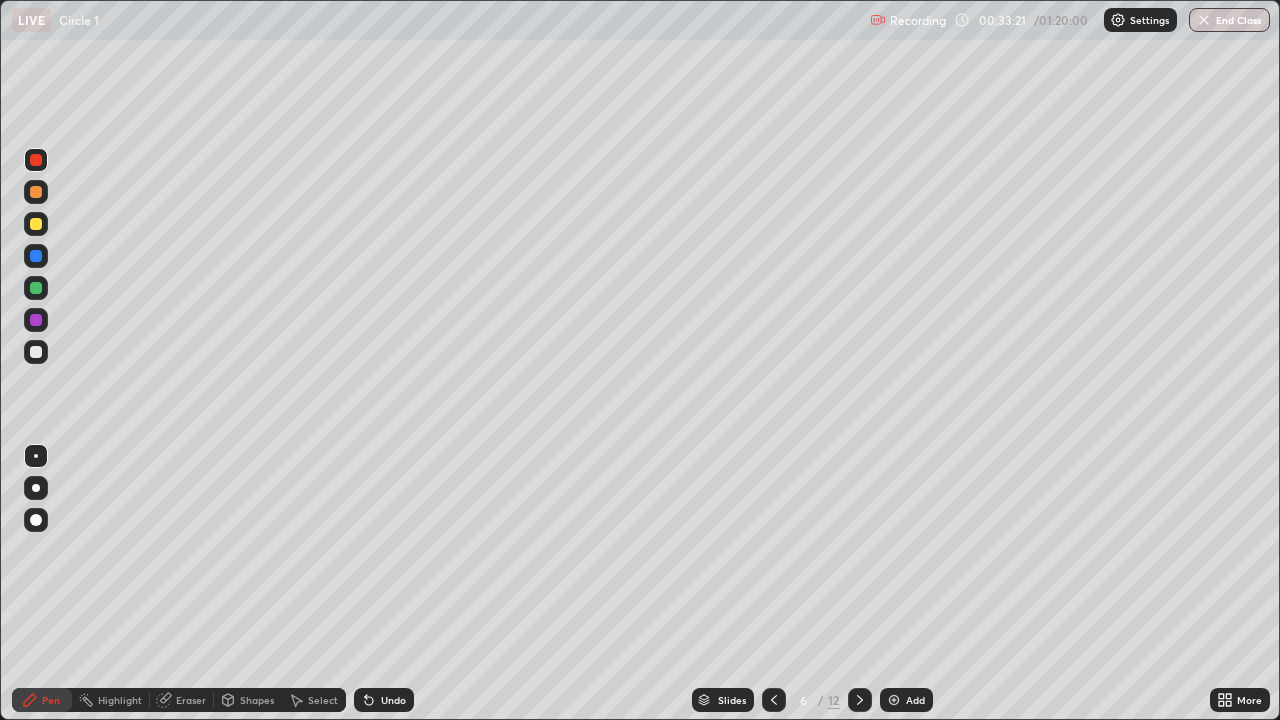 click at bounding box center (36, 352) 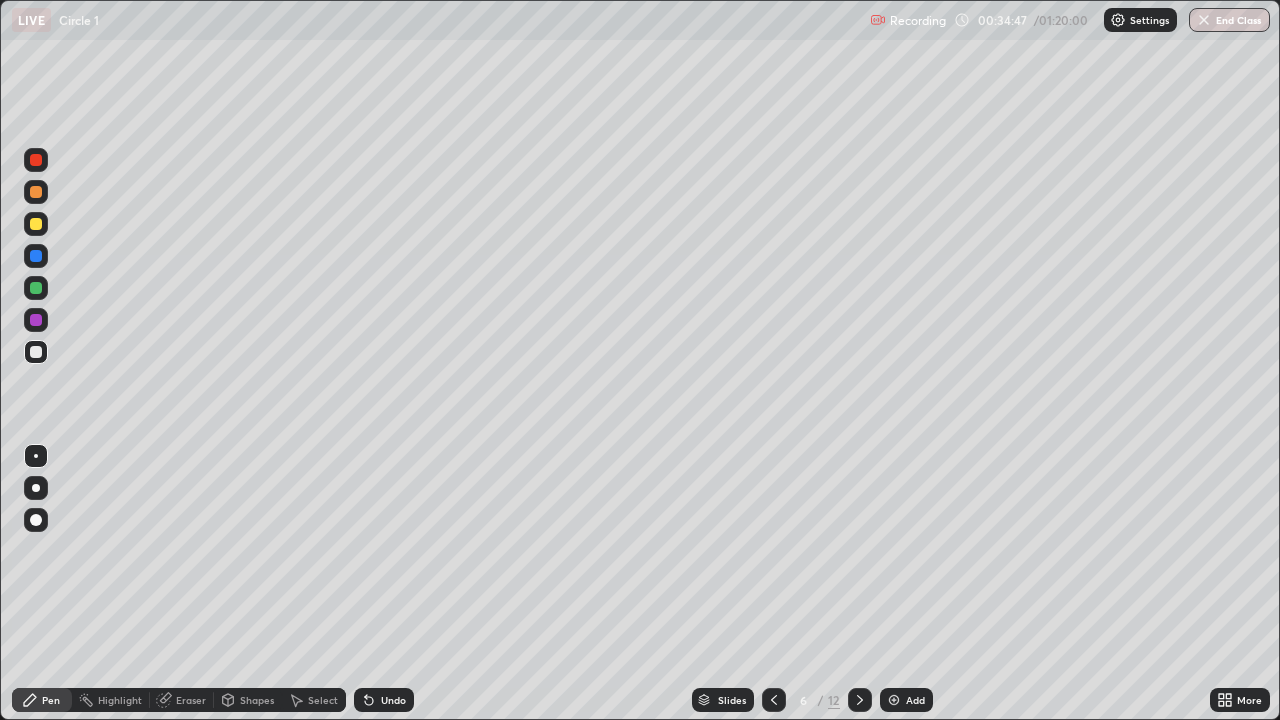 click 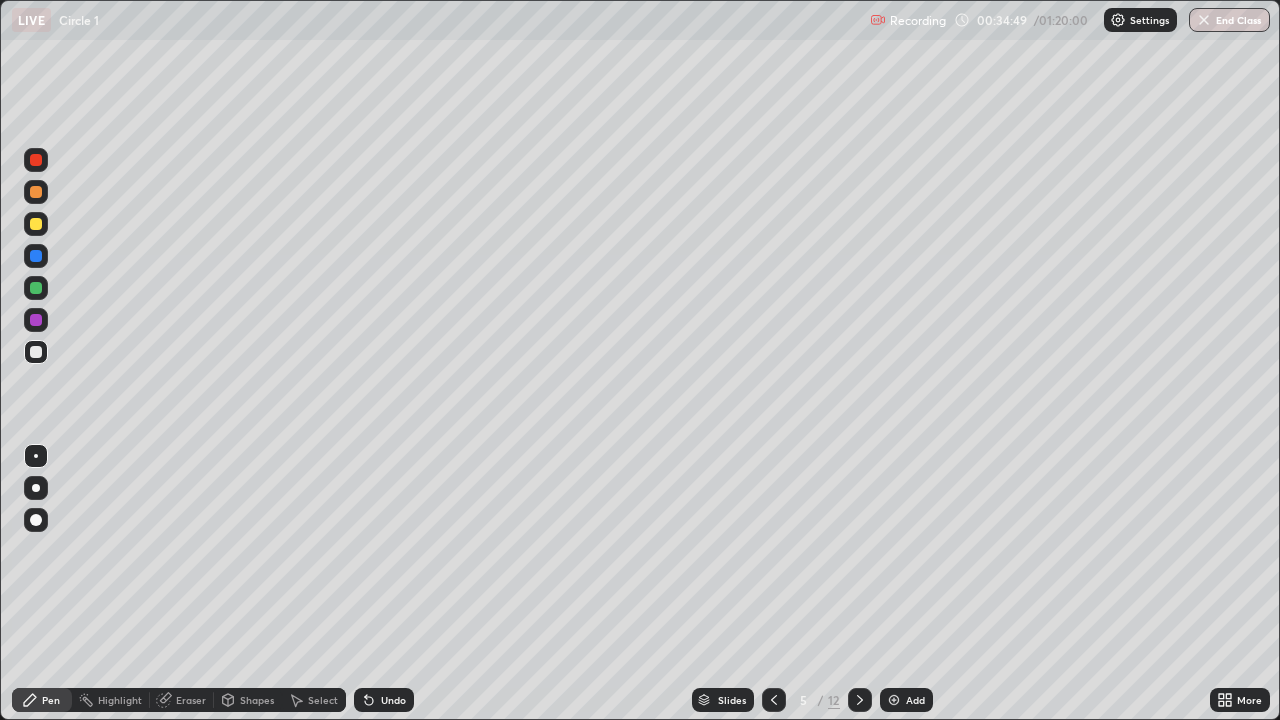click 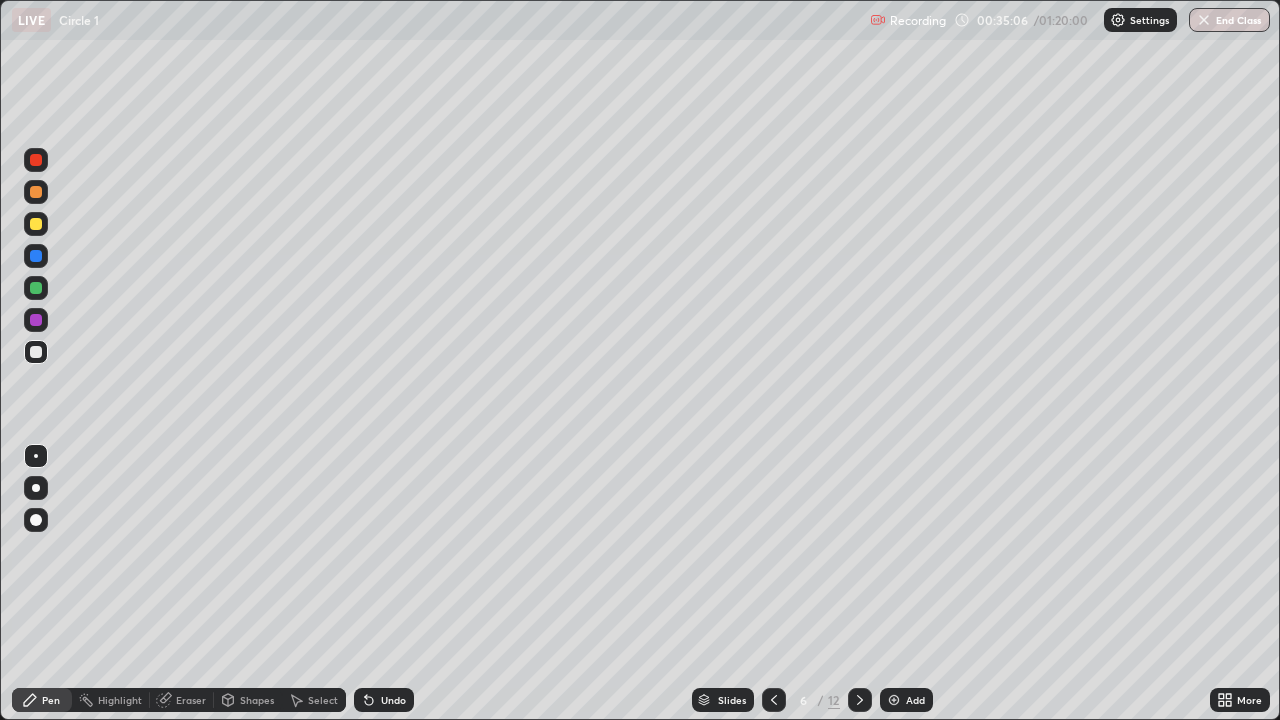 click at bounding box center [36, 192] 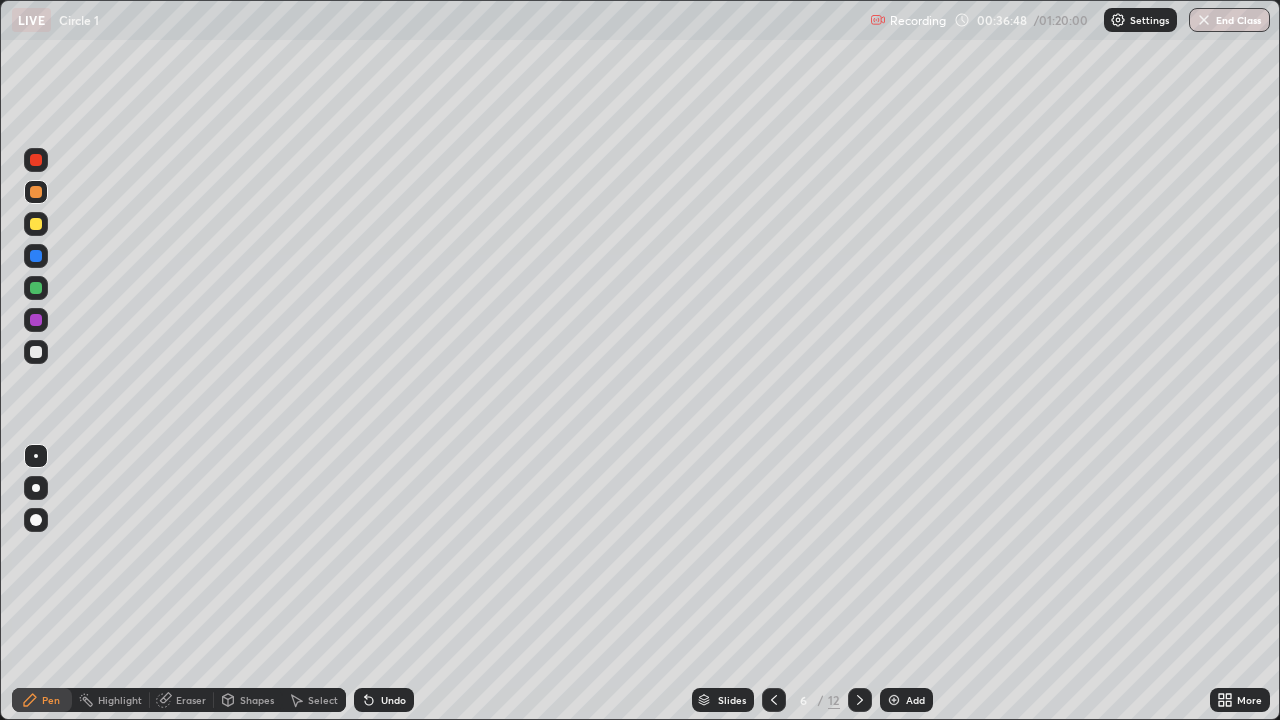 click at bounding box center [36, 288] 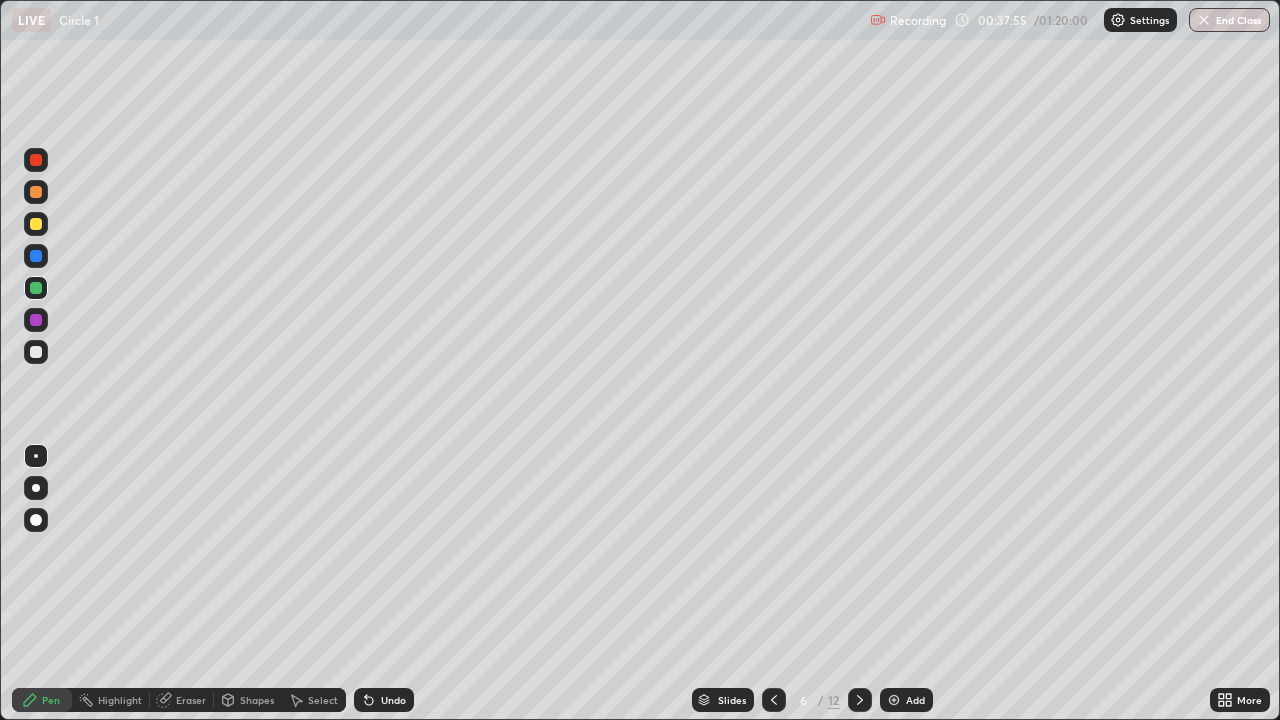 click on "Shapes" at bounding box center [257, 700] 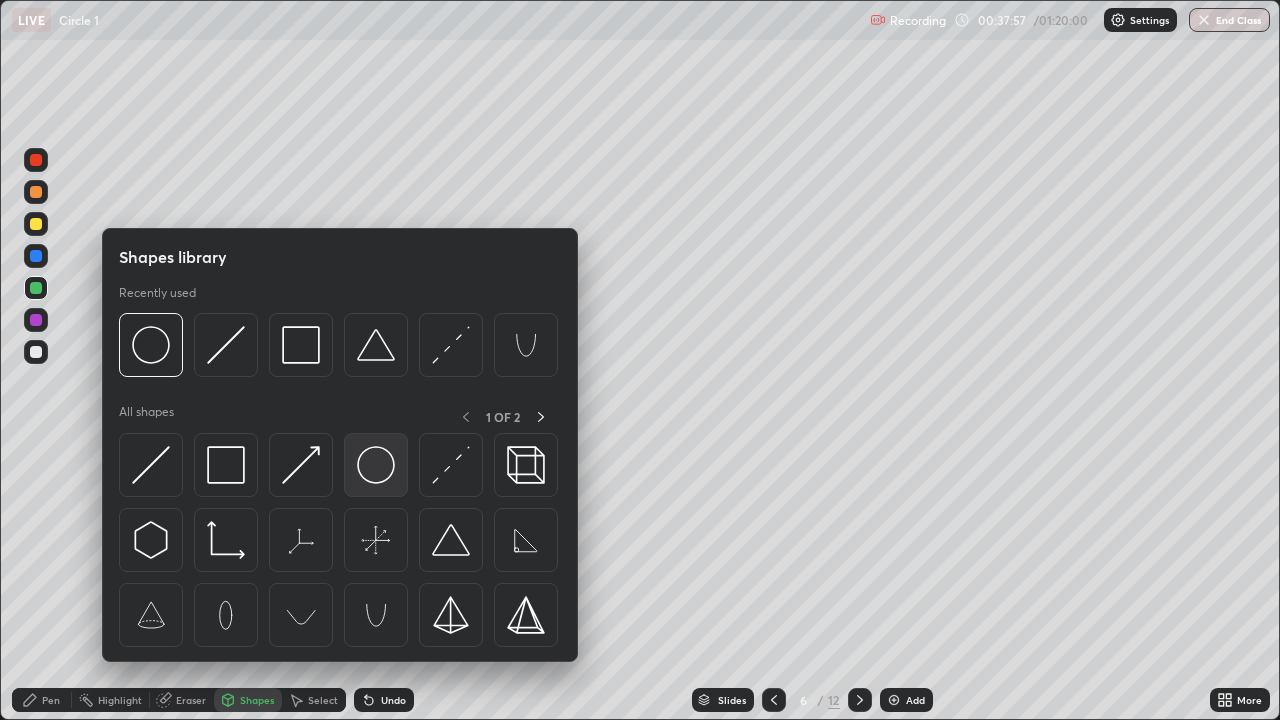 click at bounding box center (376, 465) 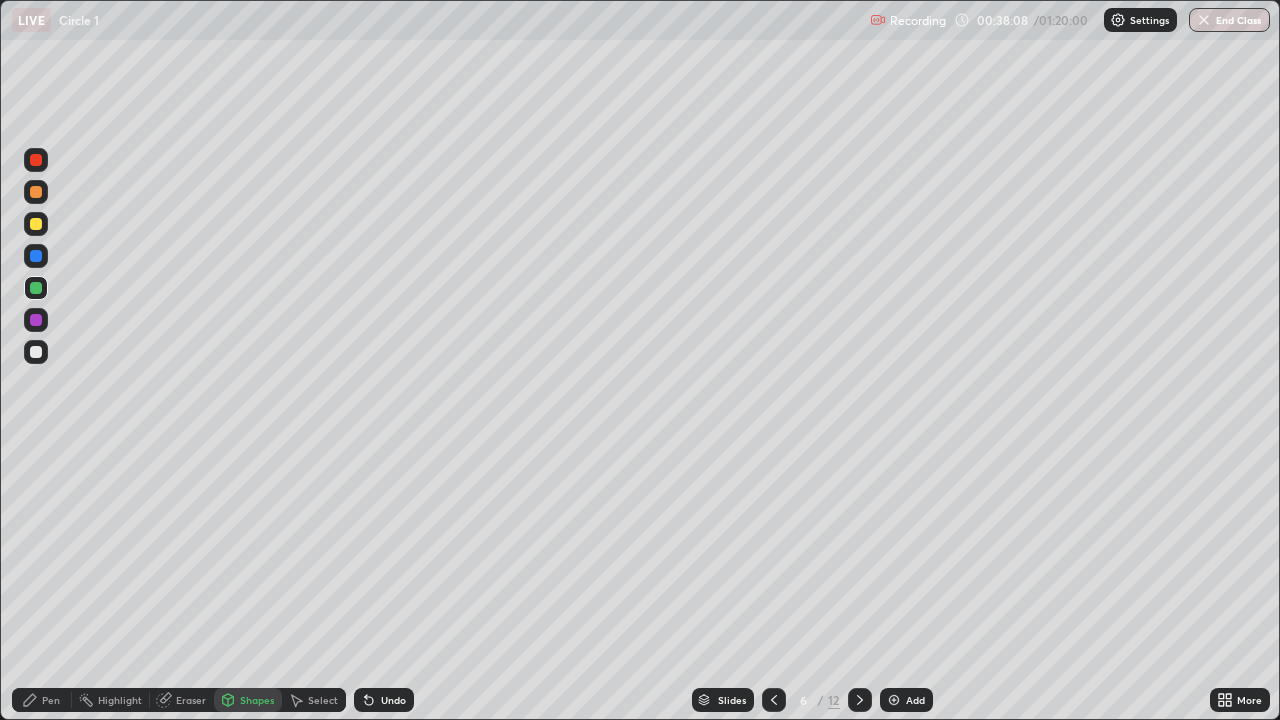 click 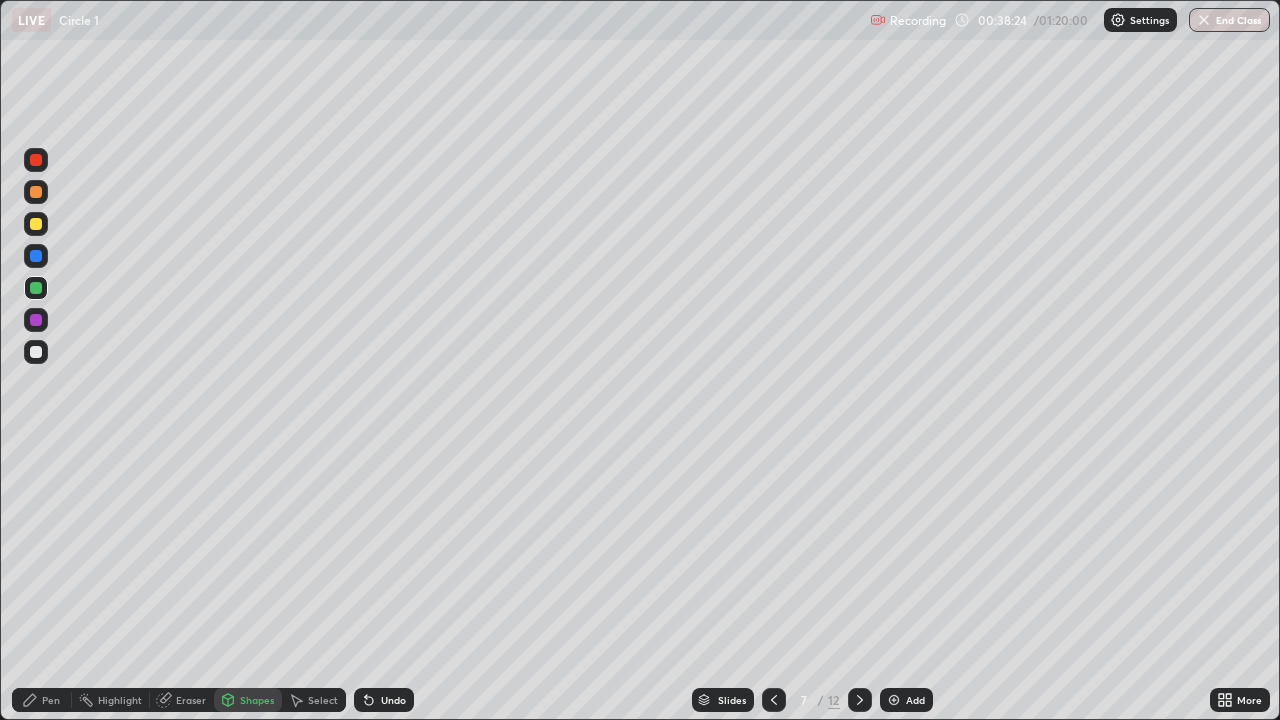 click on "Pen" at bounding box center (51, 700) 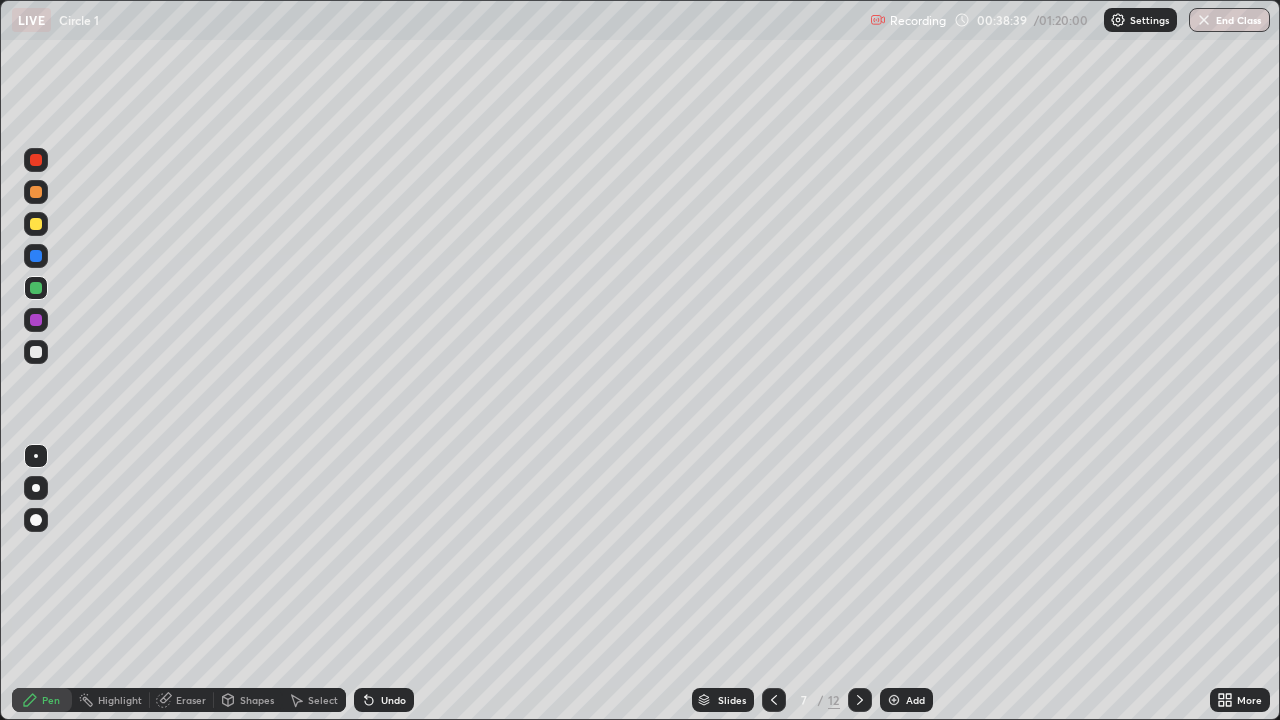 click 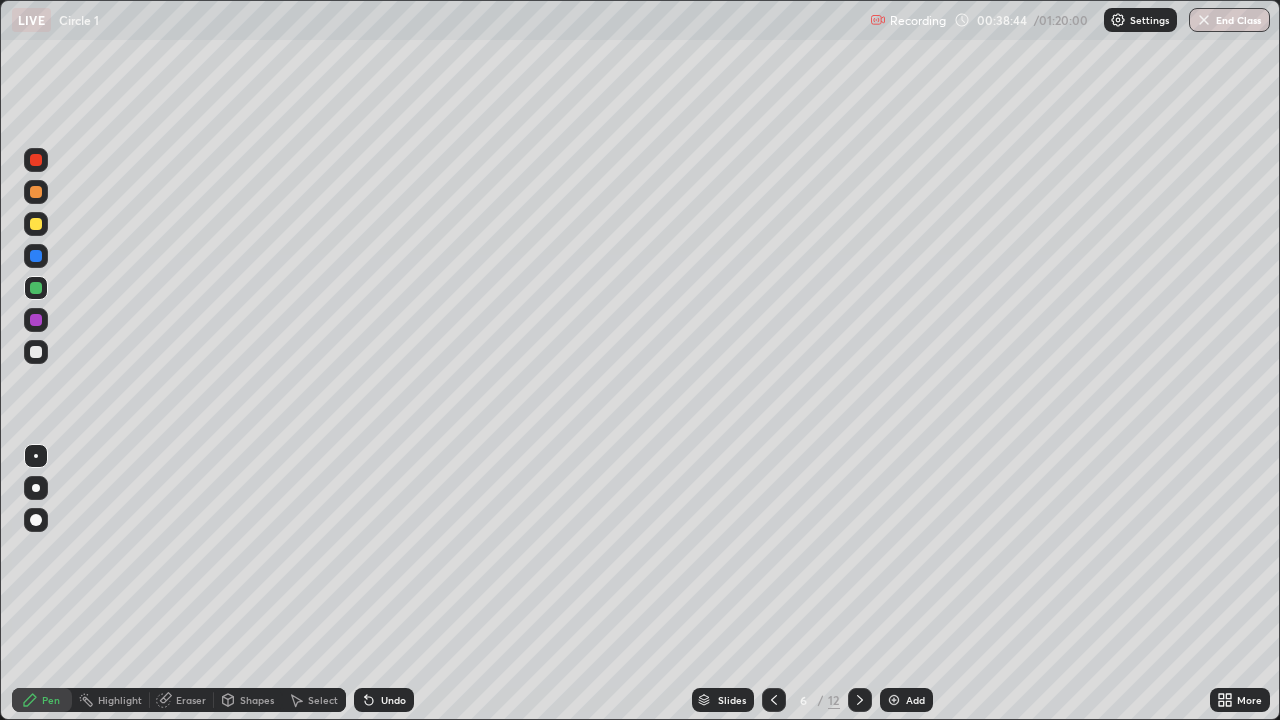 click at bounding box center (36, 352) 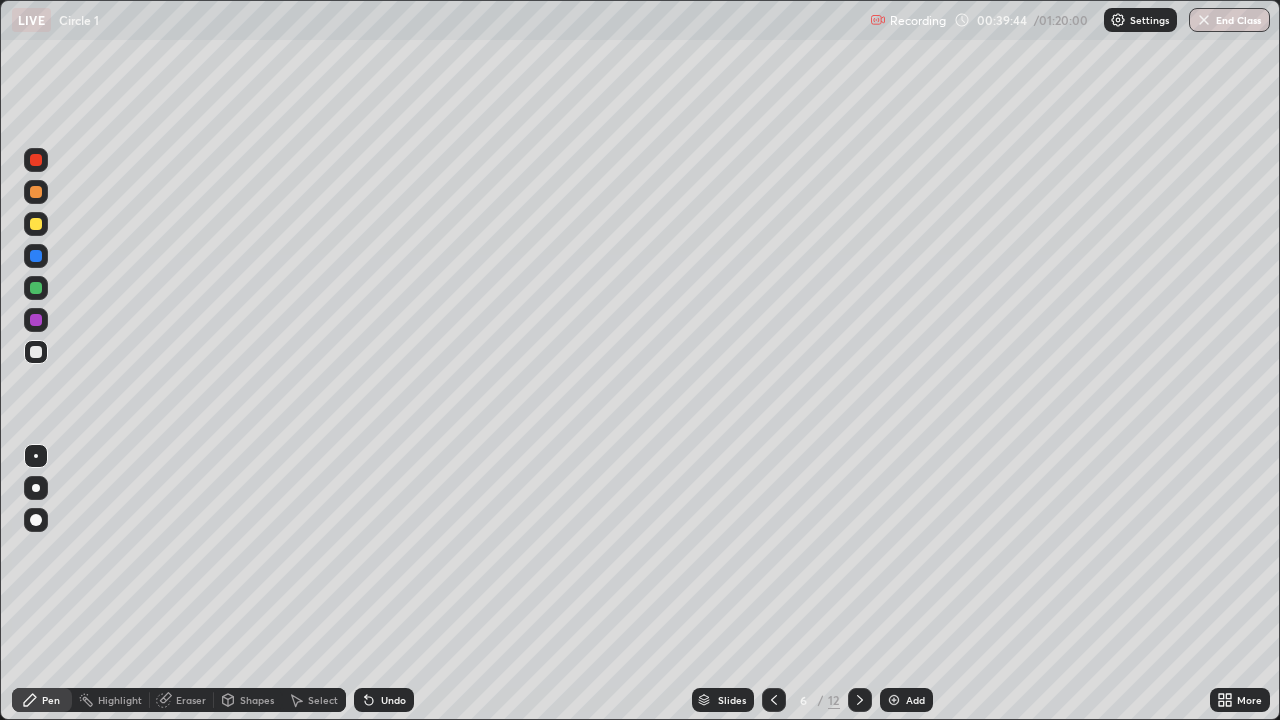 click at bounding box center (36, 288) 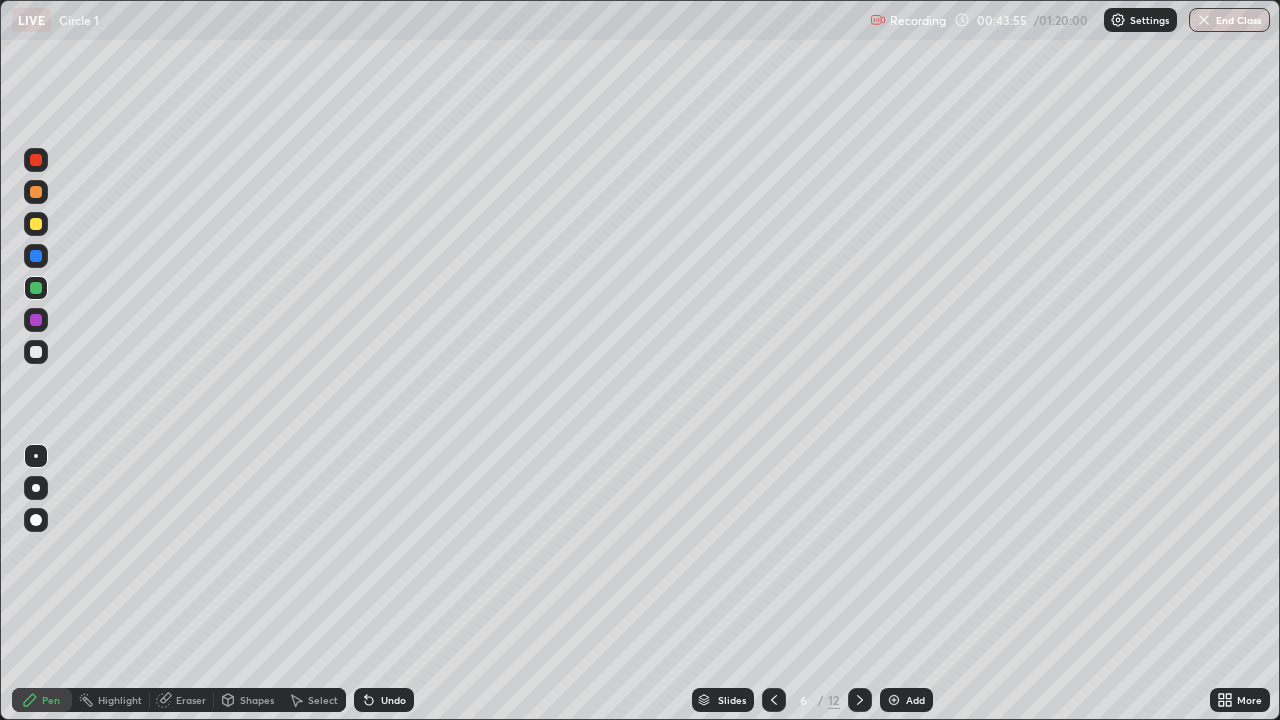 click at bounding box center [860, 700] 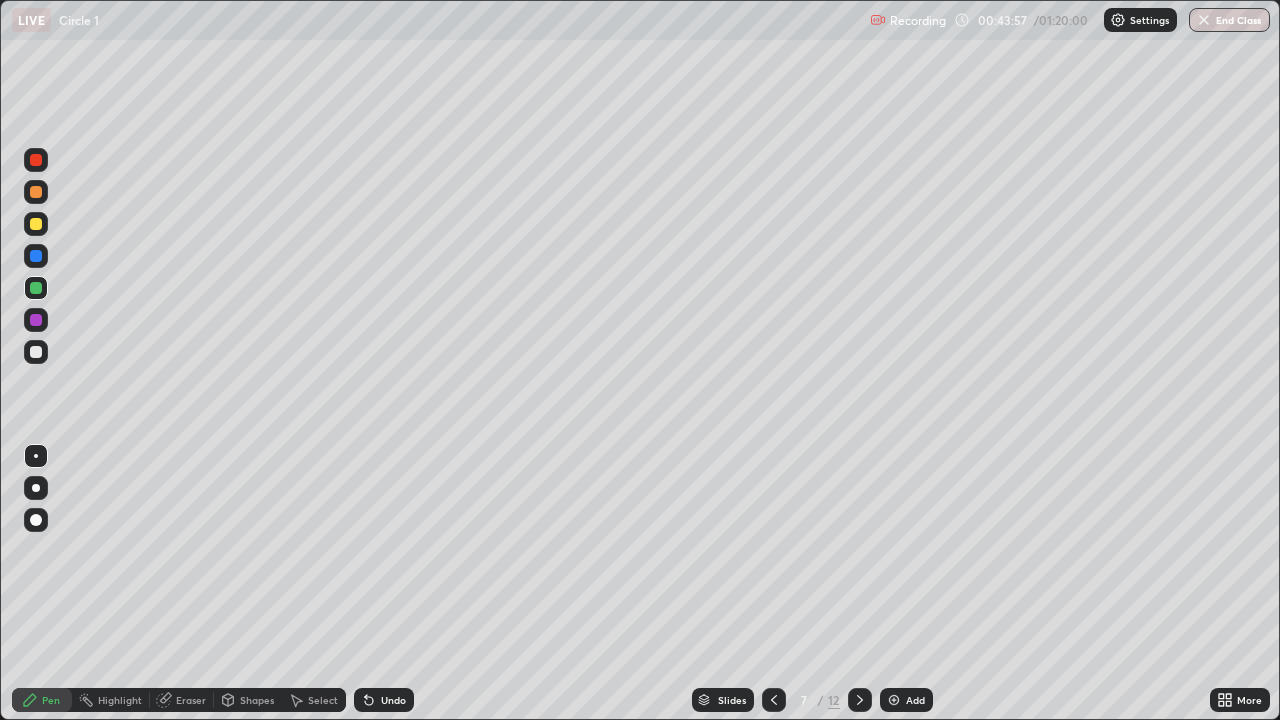click 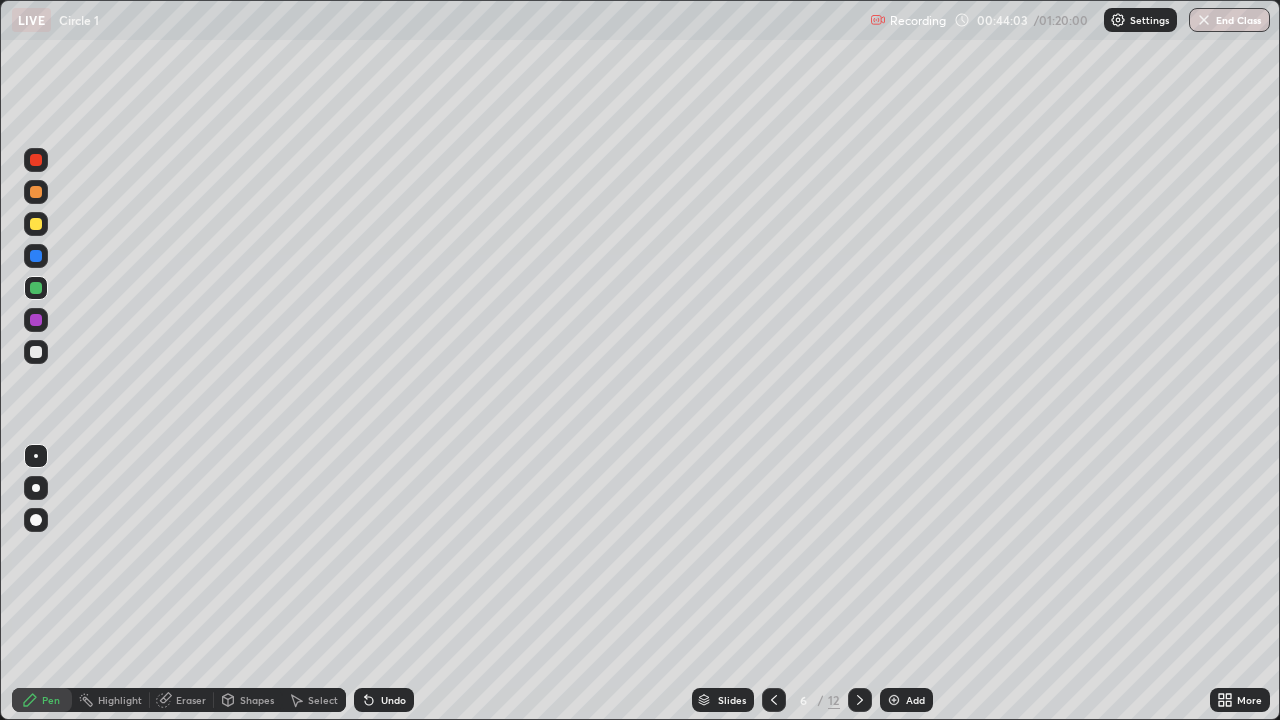 click at bounding box center [860, 700] 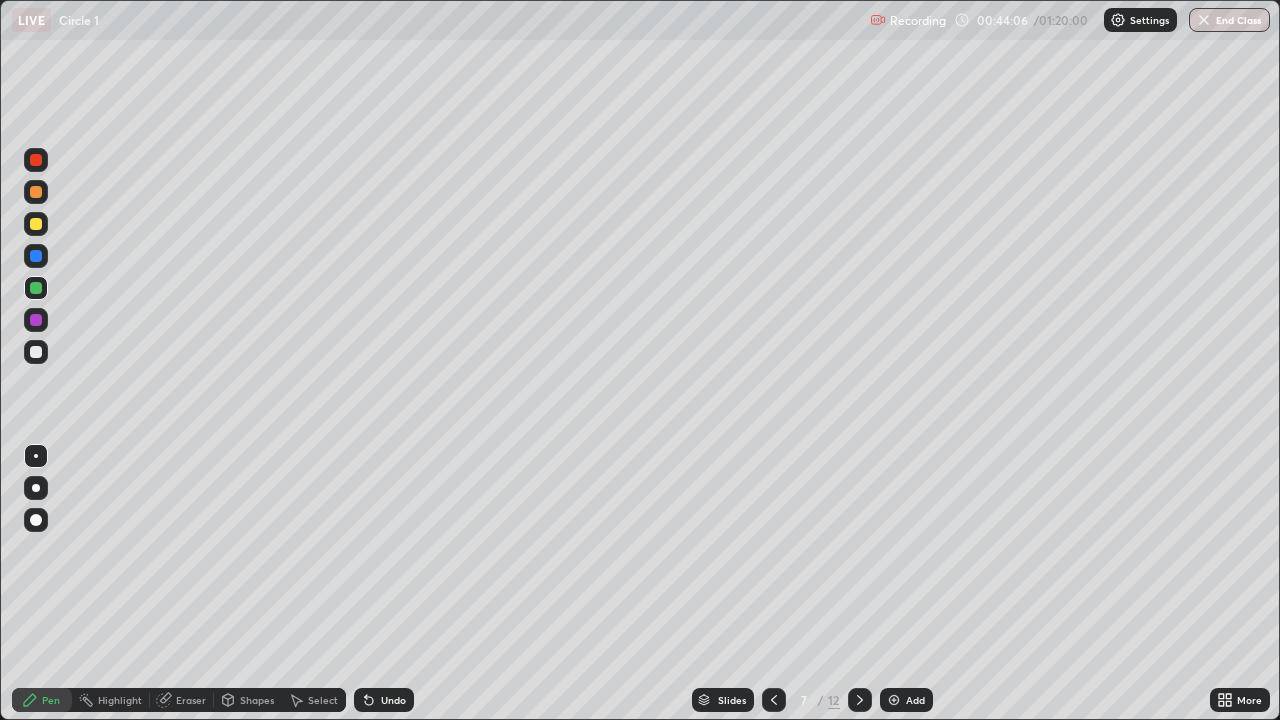 click at bounding box center [36, 352] 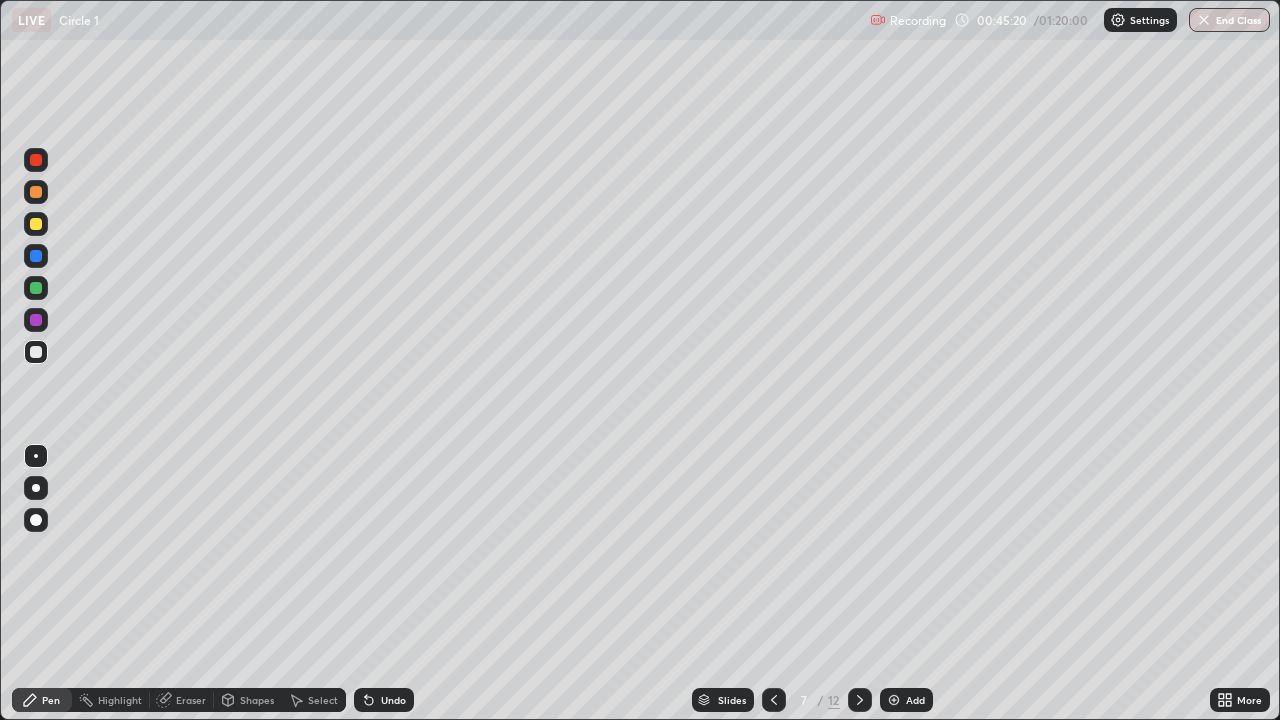 click on "Eraser" at bounding box center [182, 700] 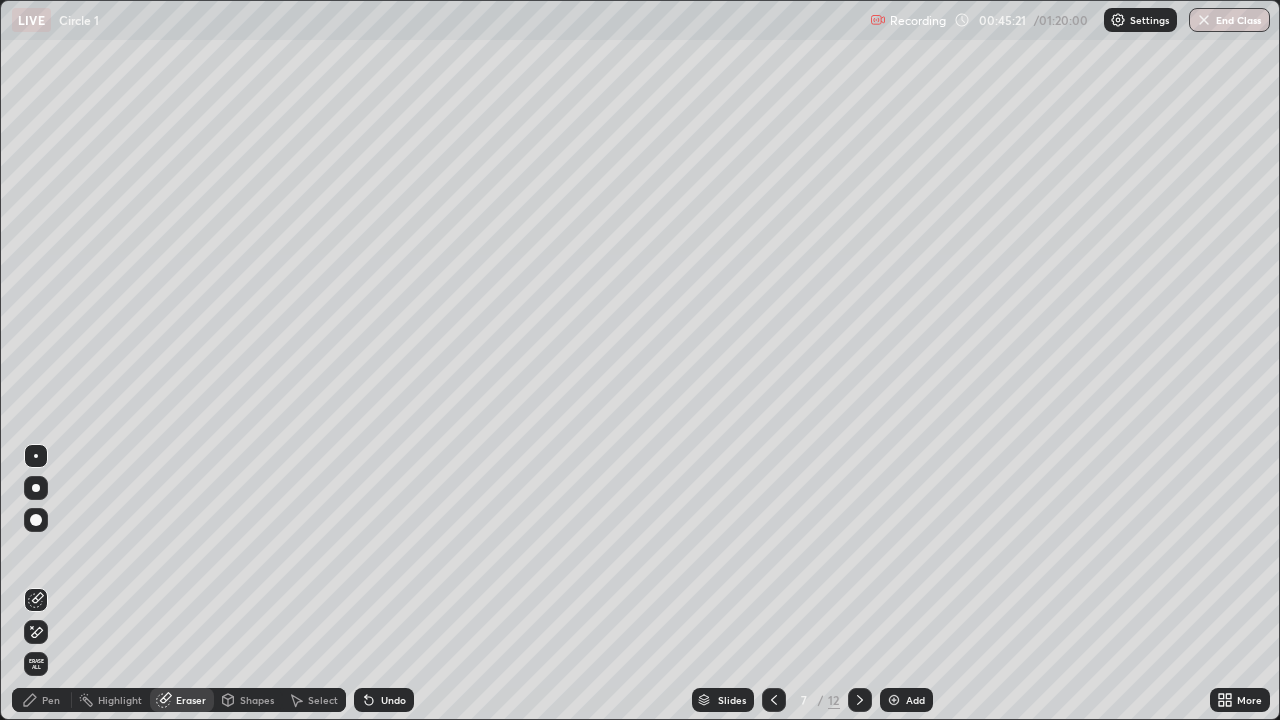 click 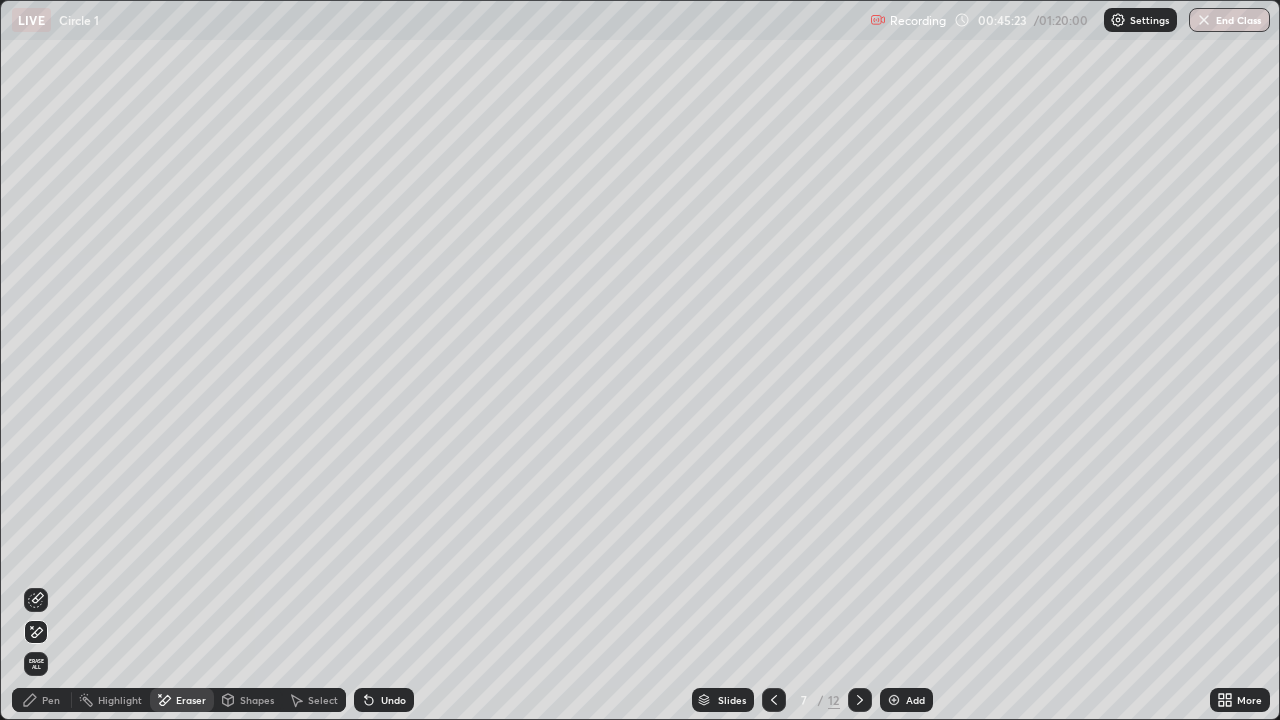 click on "Erase all" at bounding box center [36, 664] 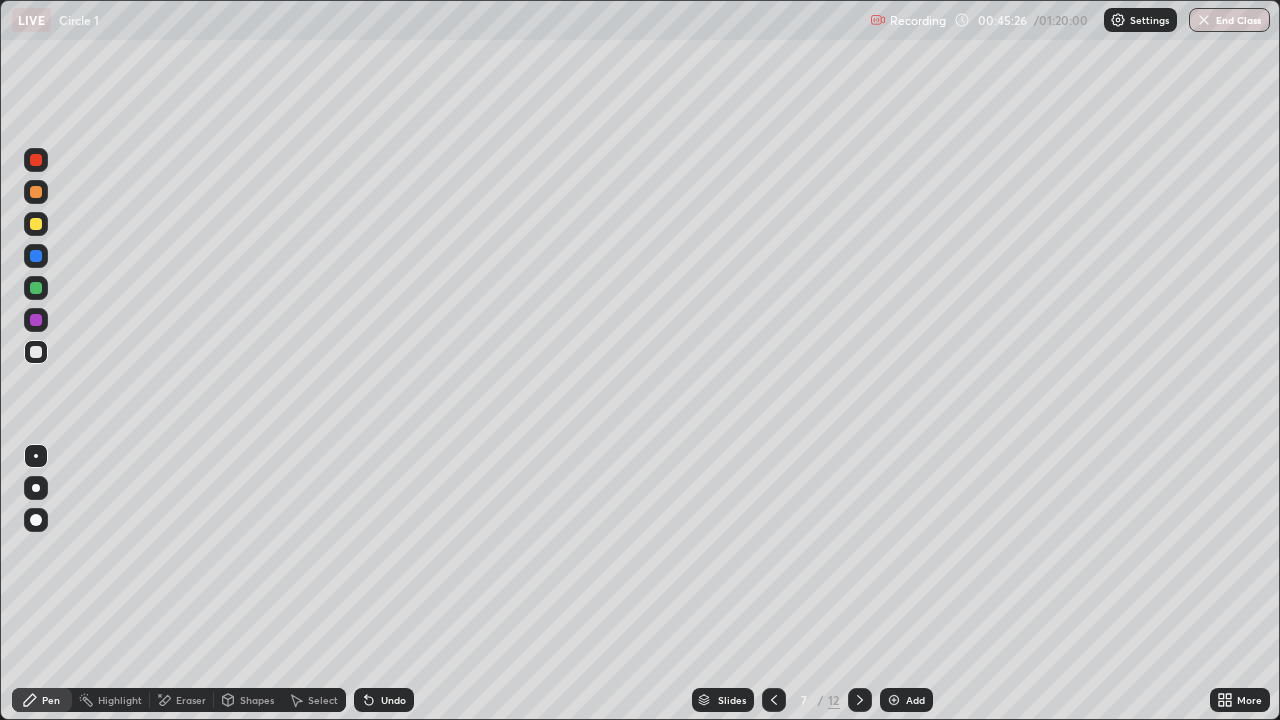 click at bounding box center (36, 288) 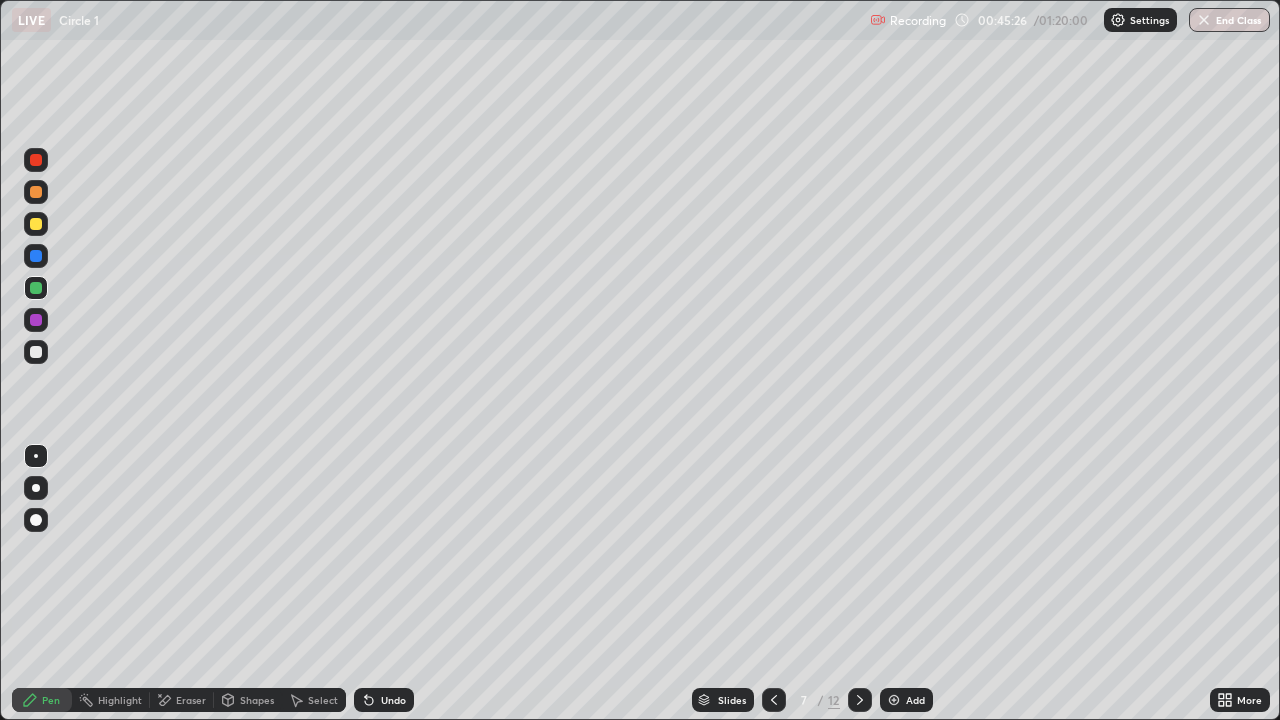 click at bounding box center [36, 224] 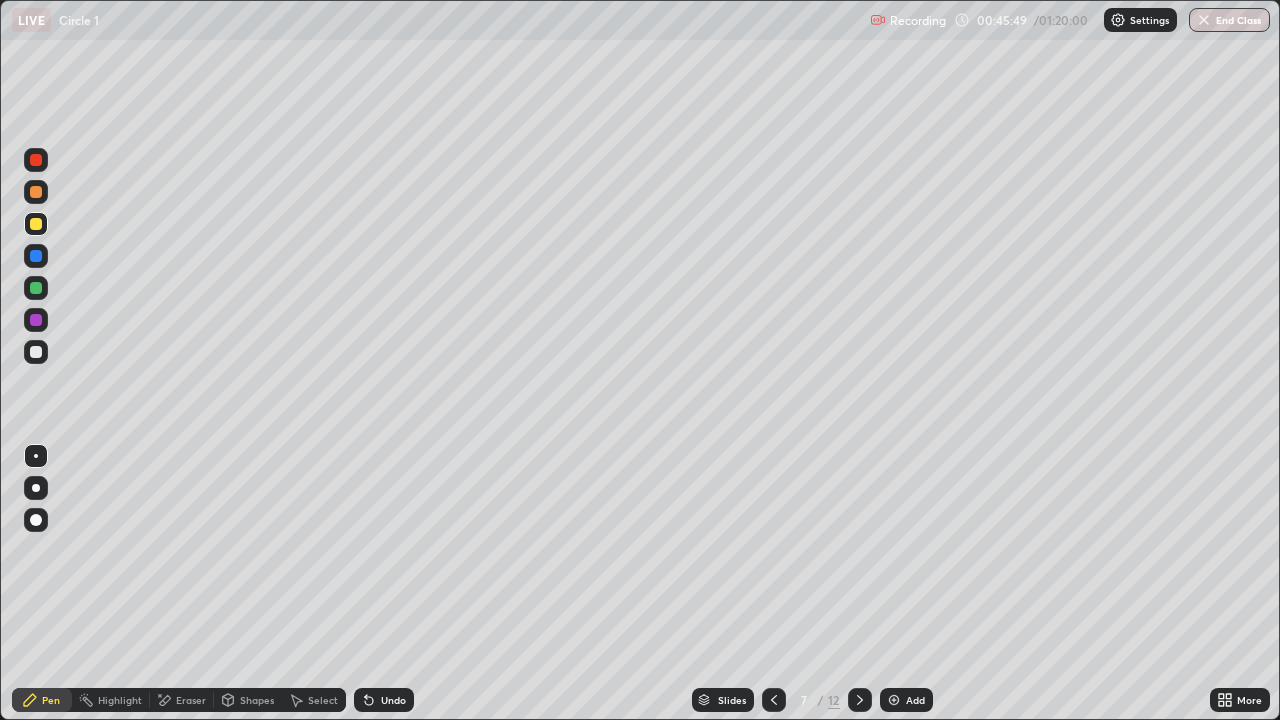 click at bounding box center (36, 192) 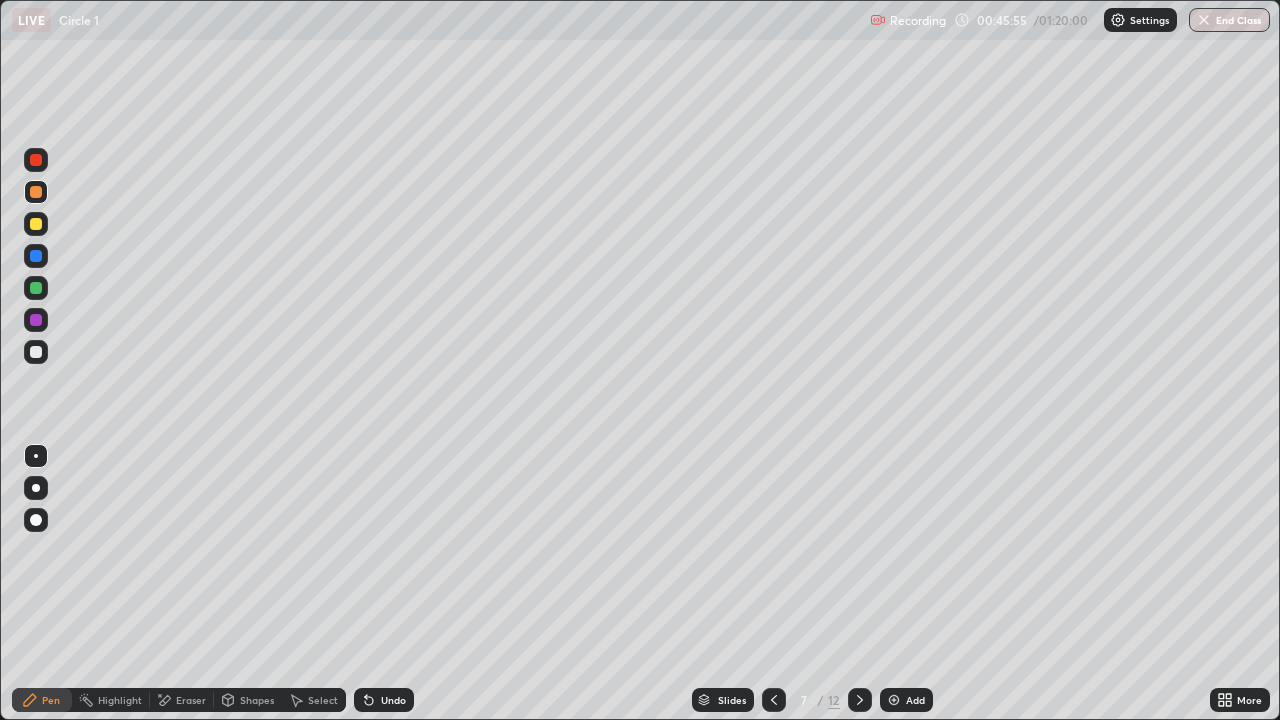 click on "Shapes" at bounding box center (248, 700) 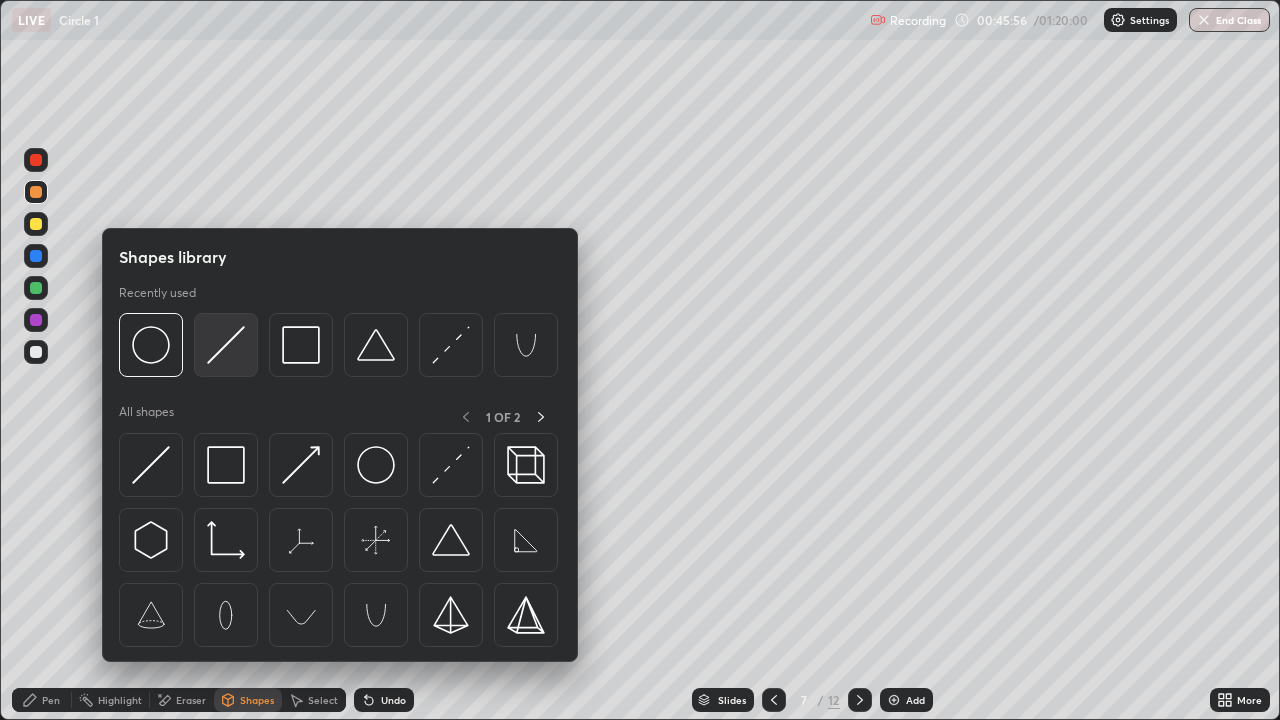 click at bounding box center [226, 345] 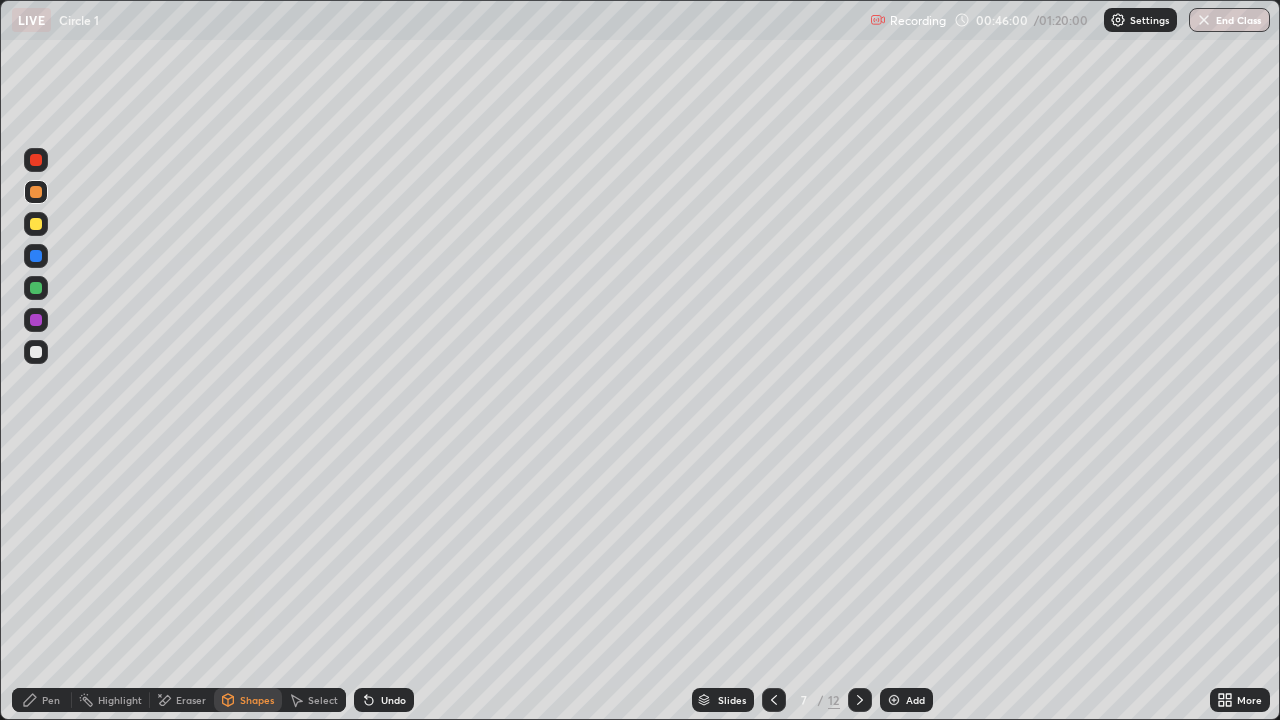 click on "Shapes" at bounding box center [257, 700] 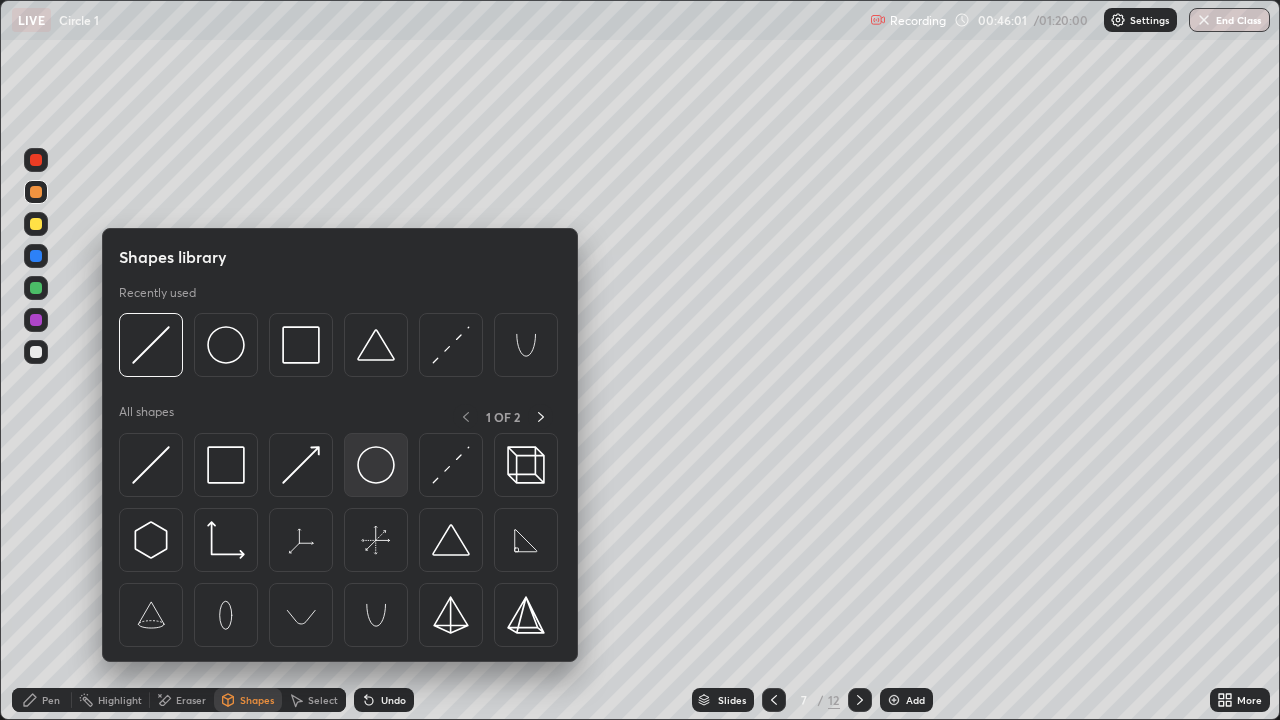 click at bounding box center [376, 465] 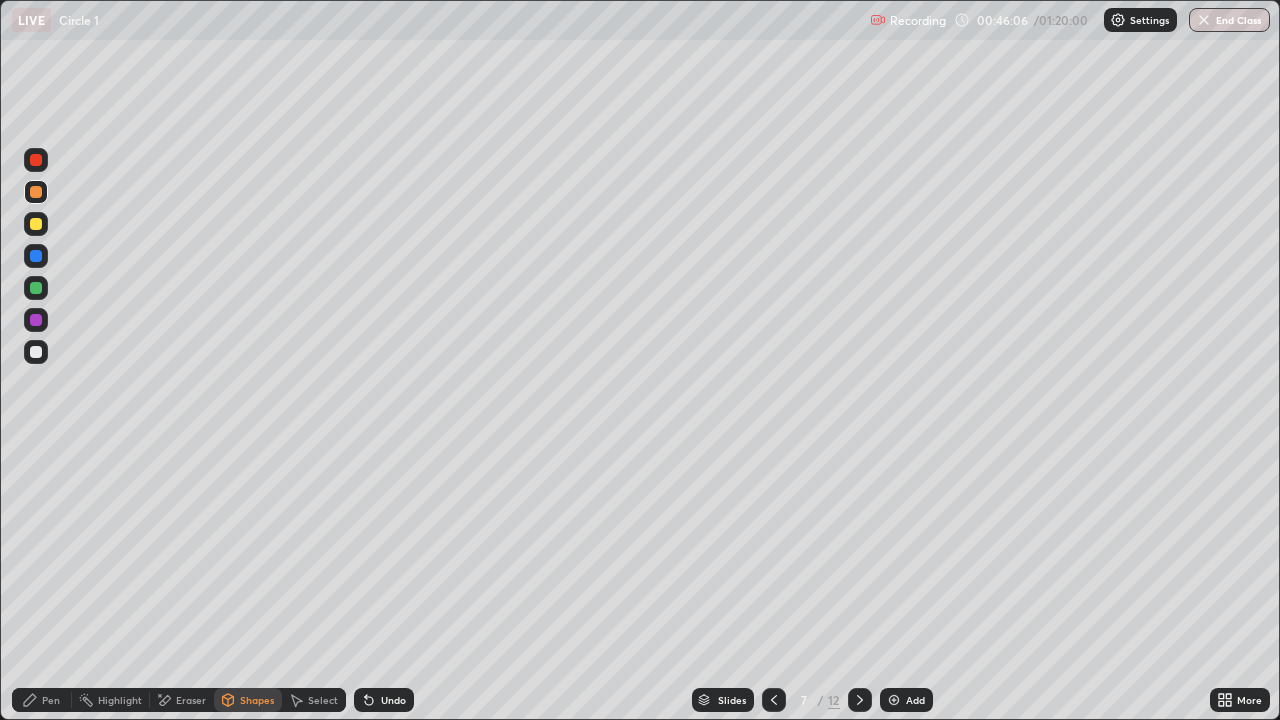click on "Pen" at bounding box center [51, 700] 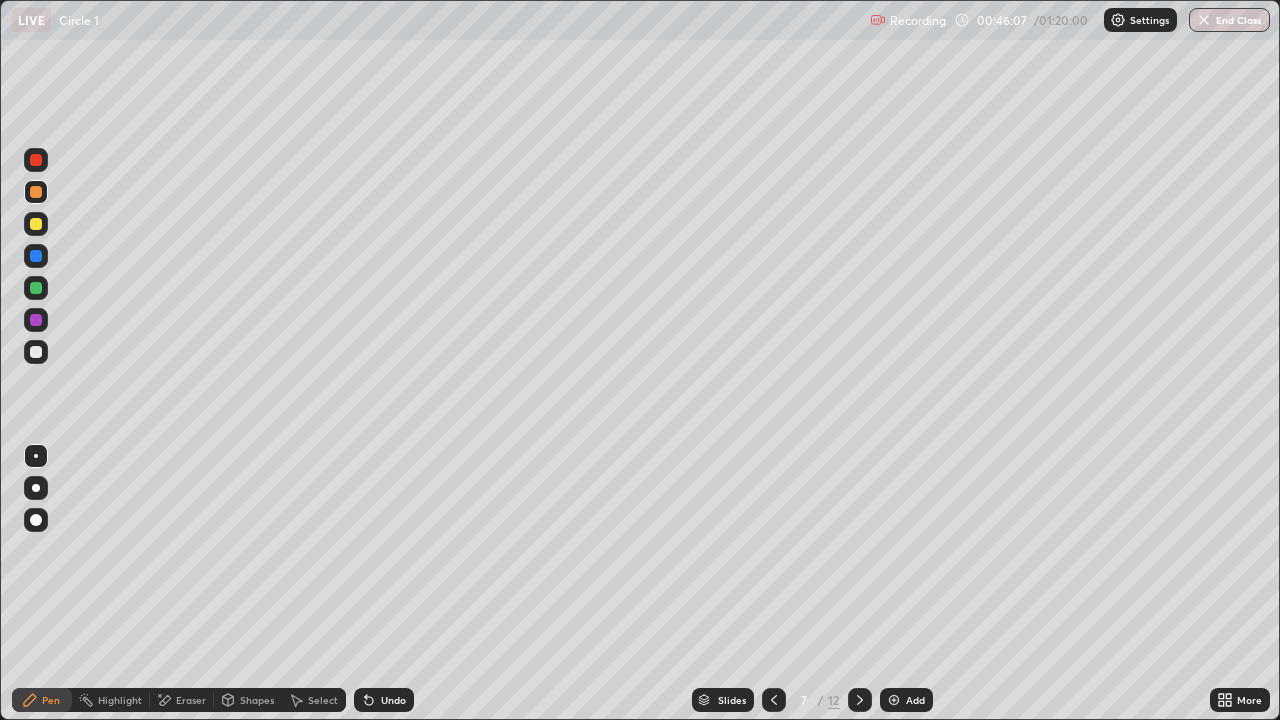 click at bounding box center [36, 352] 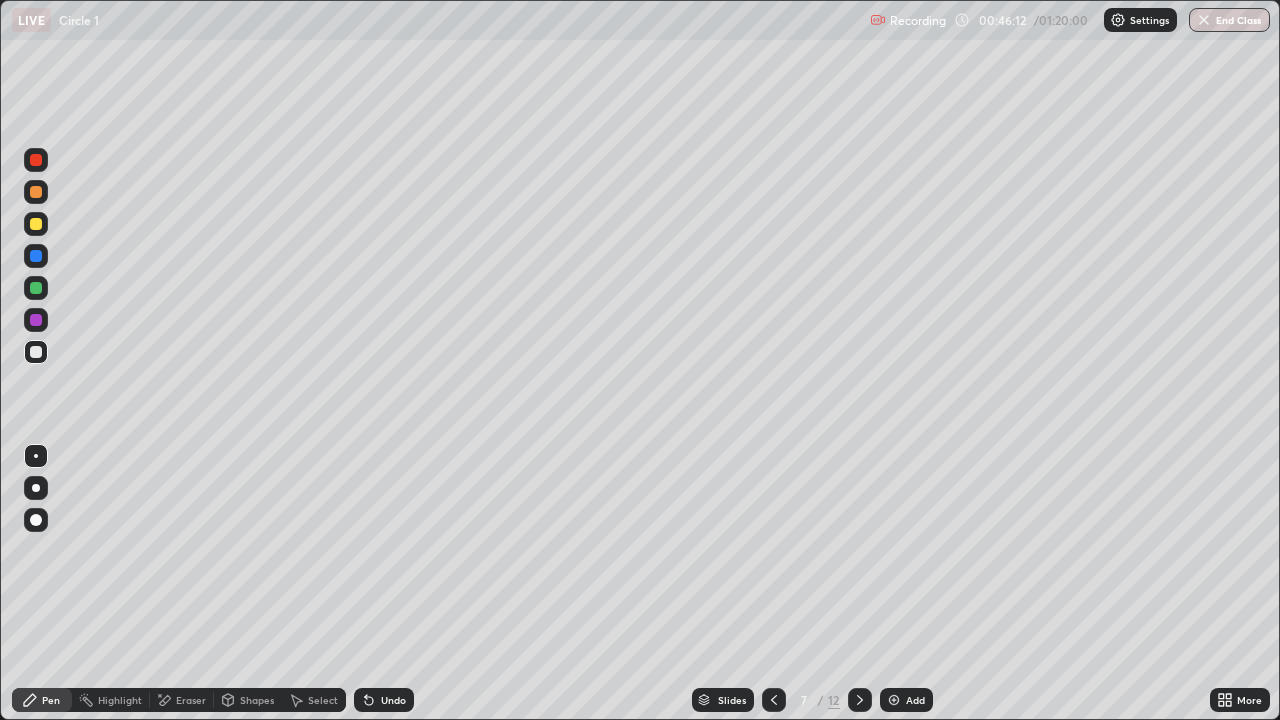 click on "Shapes" at bounding box center [257, 700] 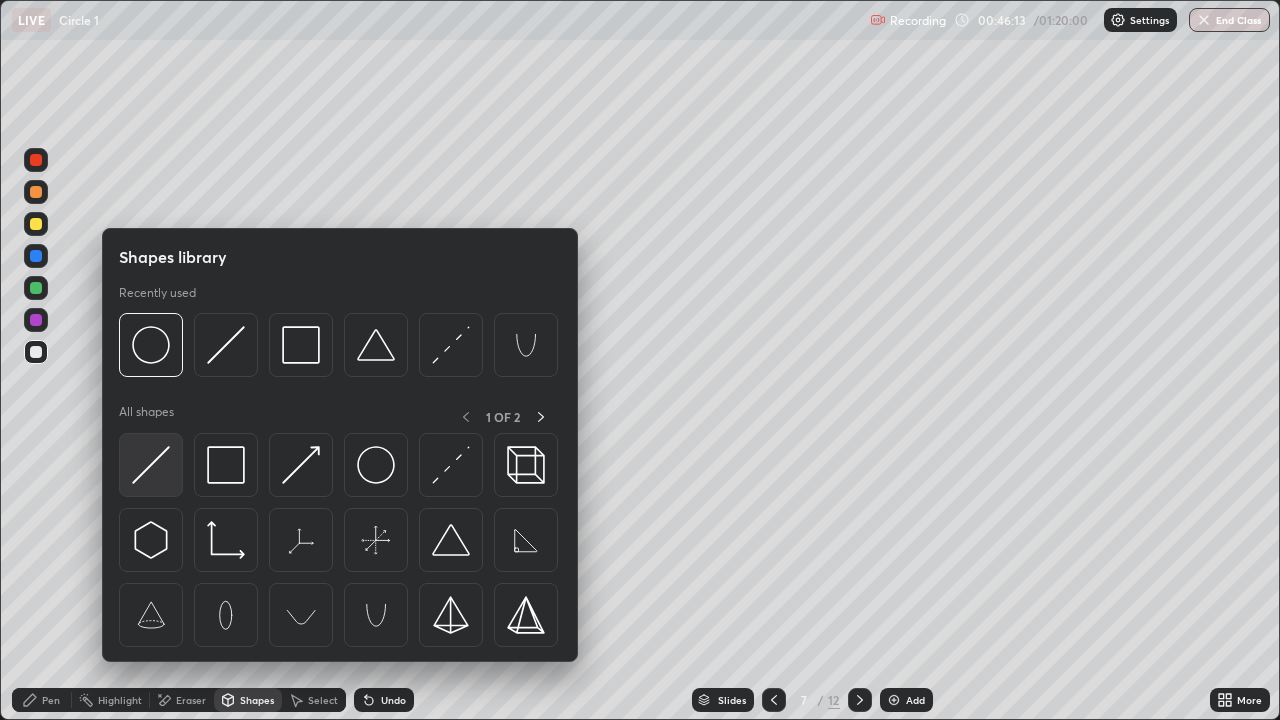 click at bounding box center (151, 465) 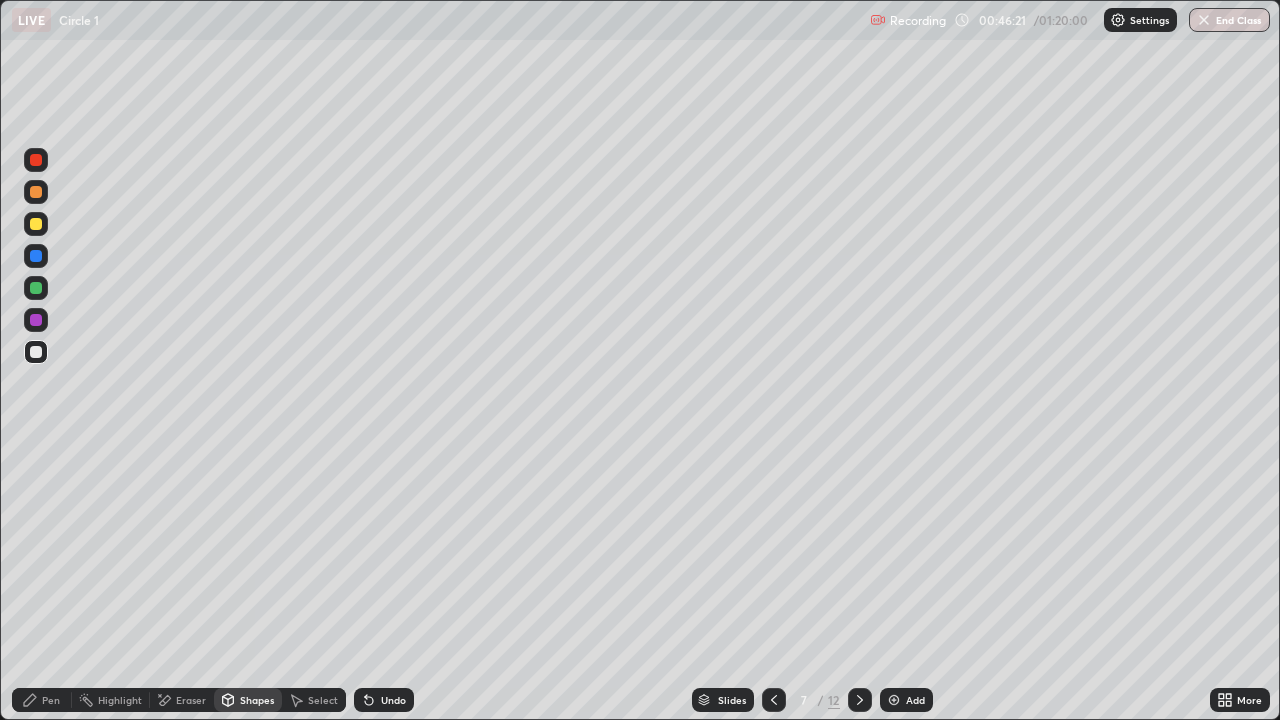 click on "Shapes" at bounding box center [257, 700] 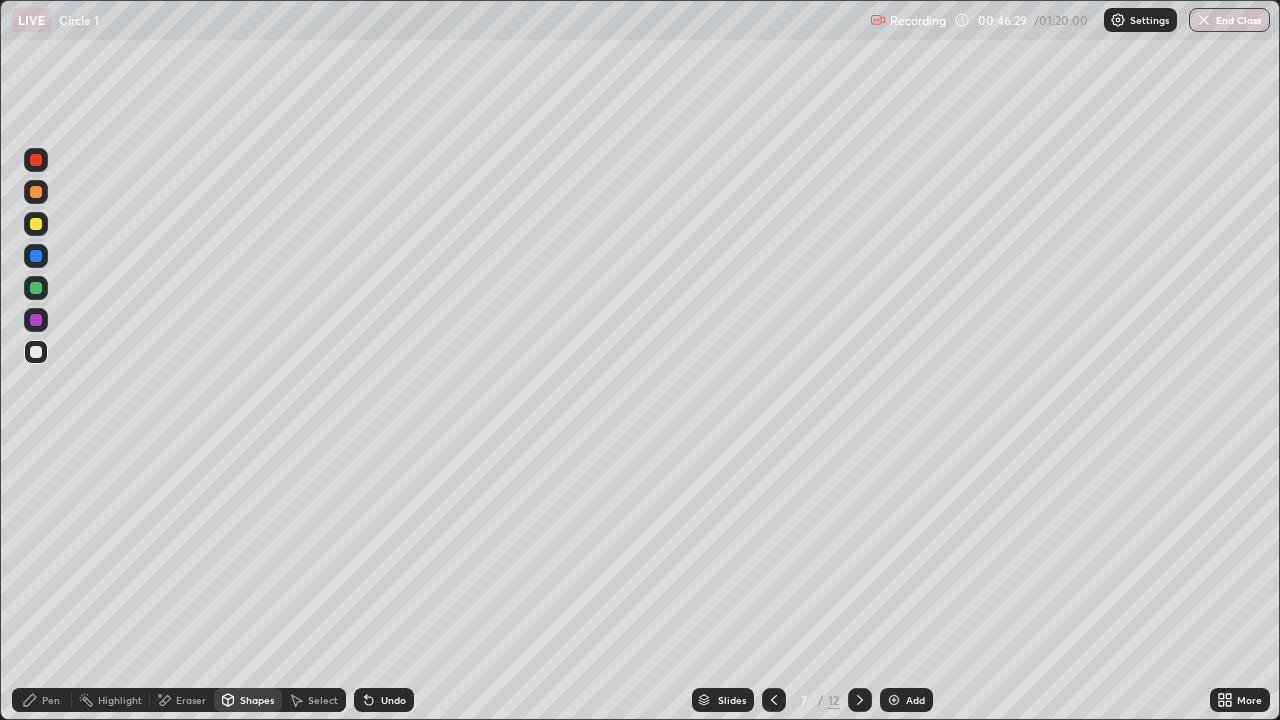 click on "Pen" at bounding box center [42, 700] 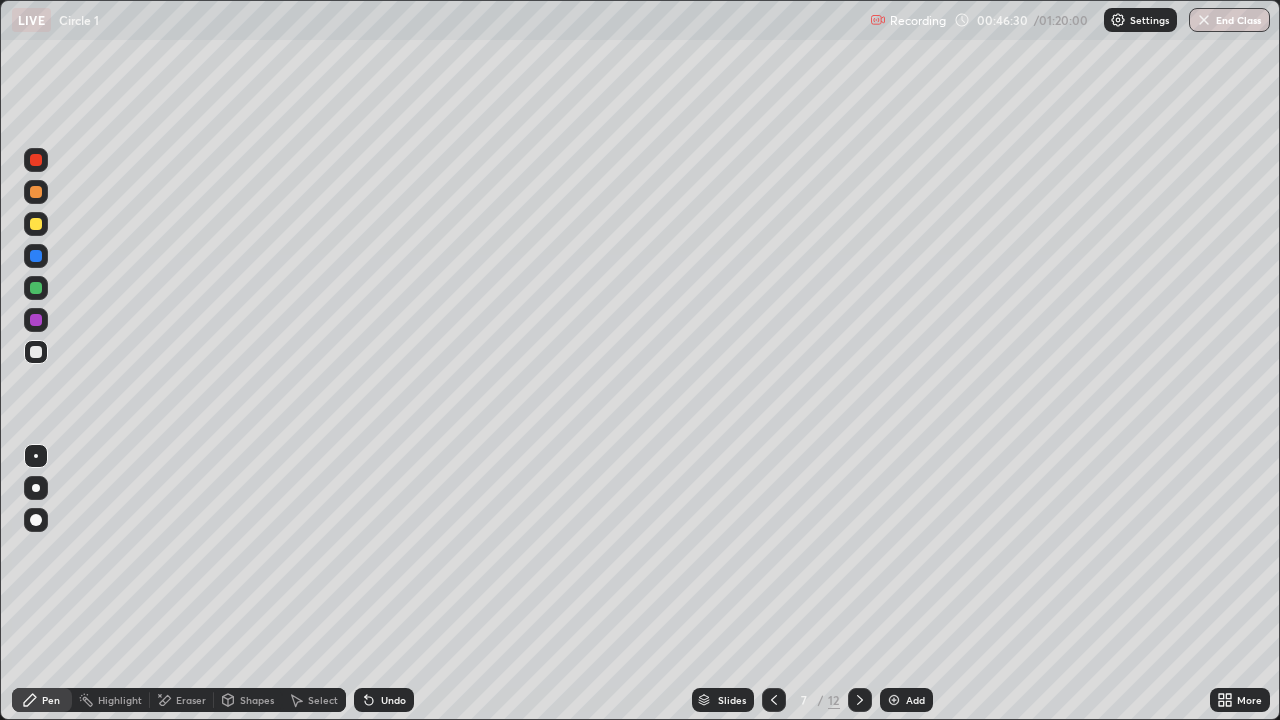 click at bounding box center [36, 224] 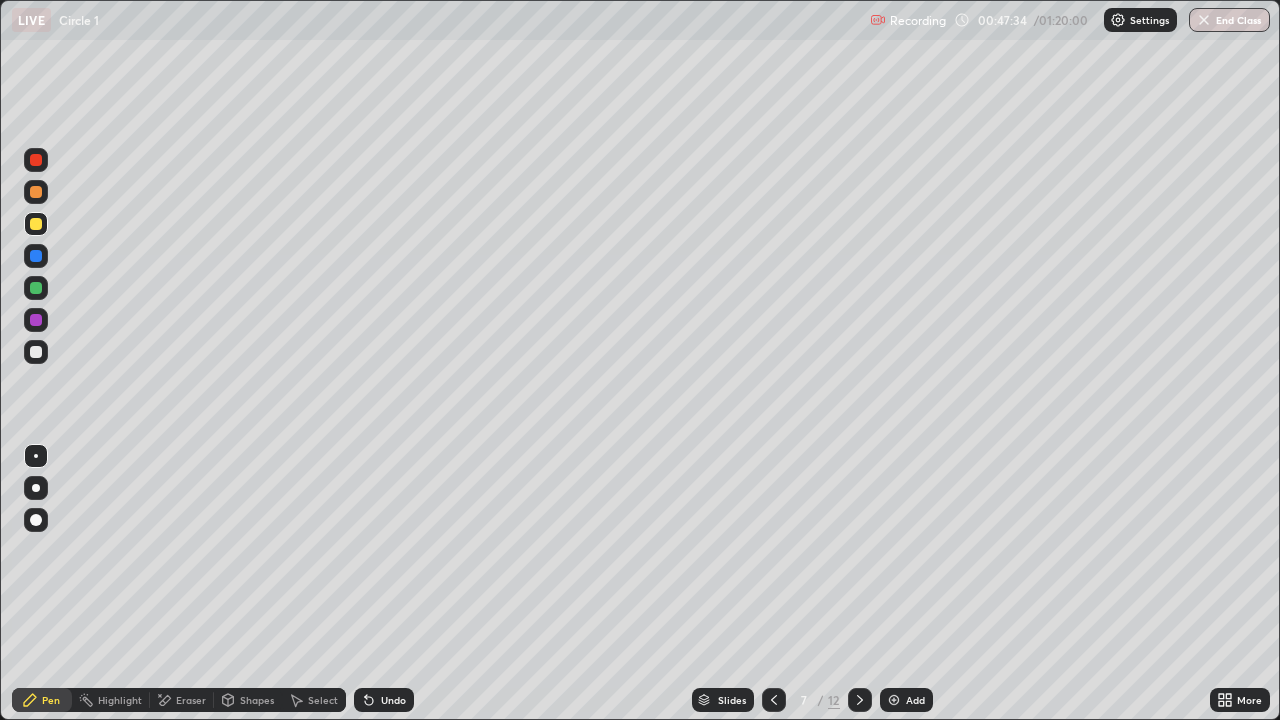 click at bounding box center [36, 352] 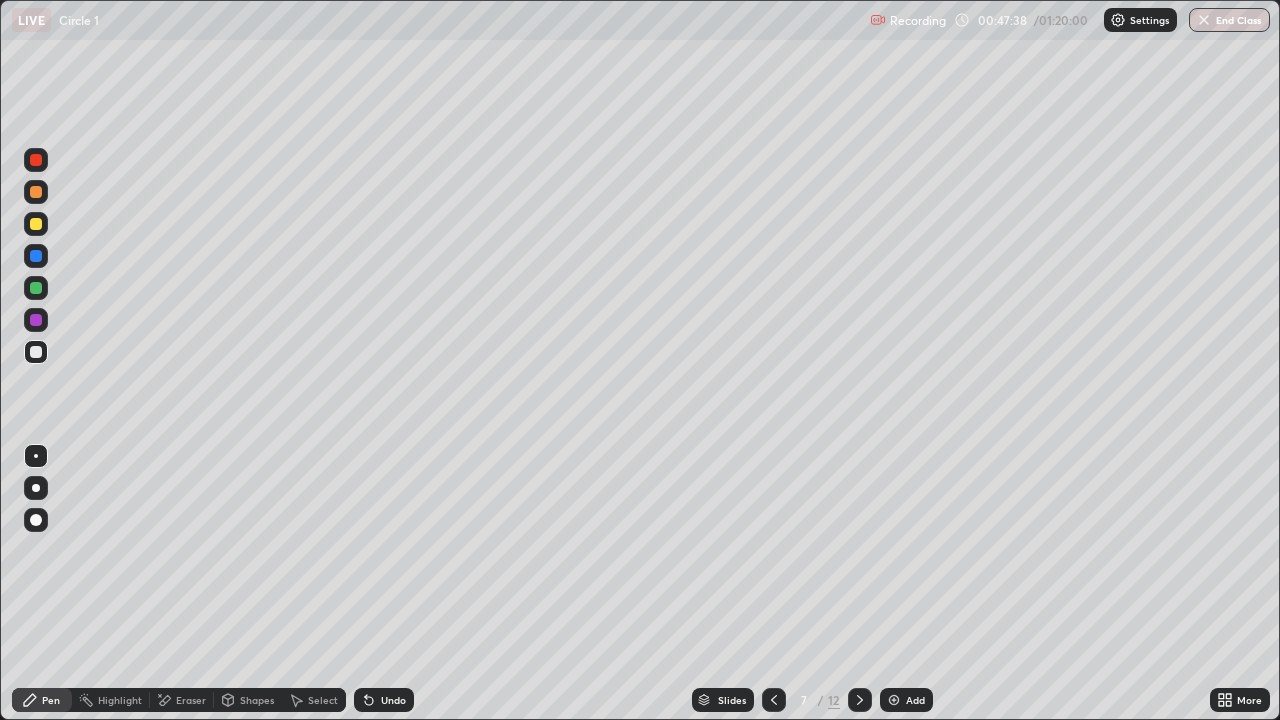 click at bounding box center (36, 288) 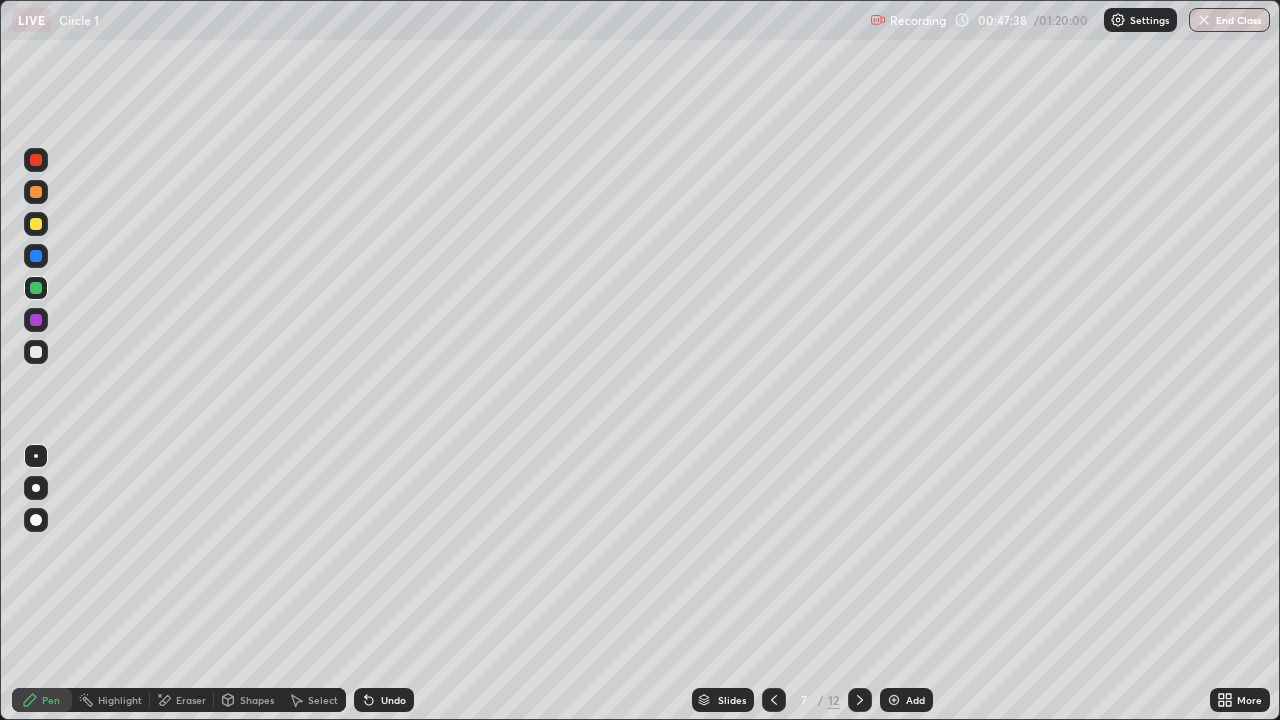 click at bounding box center (36, 352) 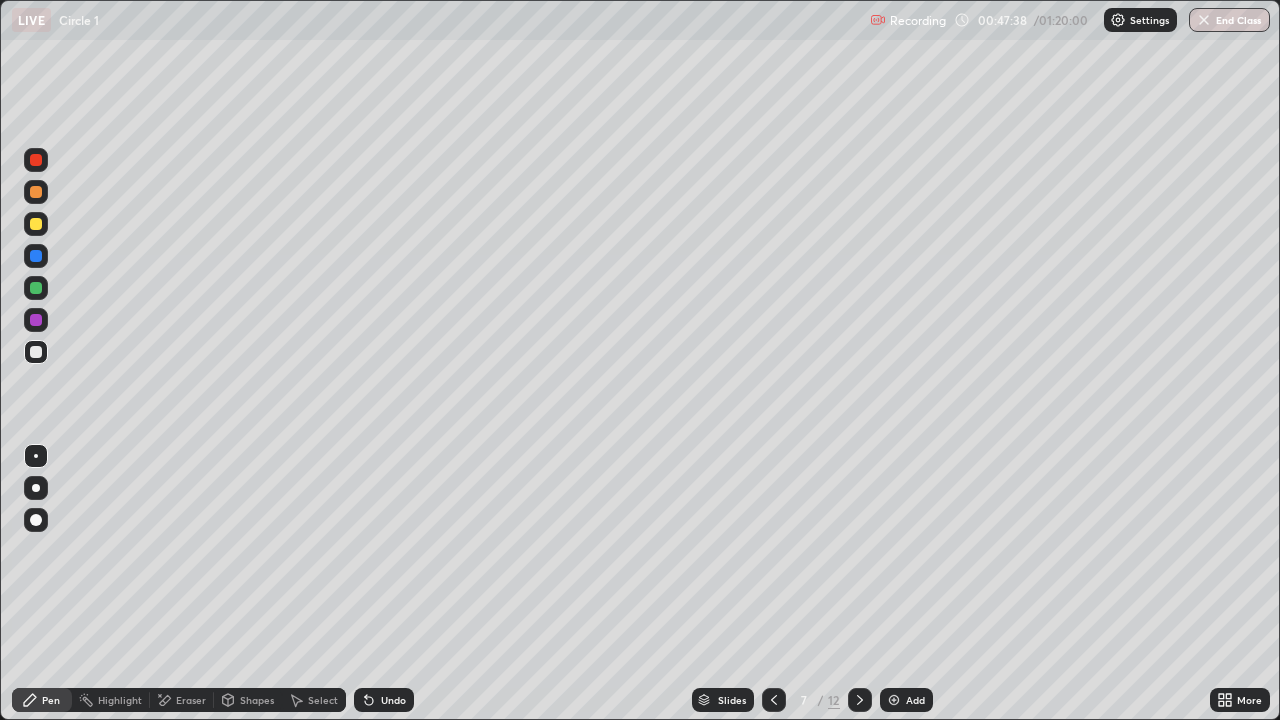 click at bounding box center (36, 352) 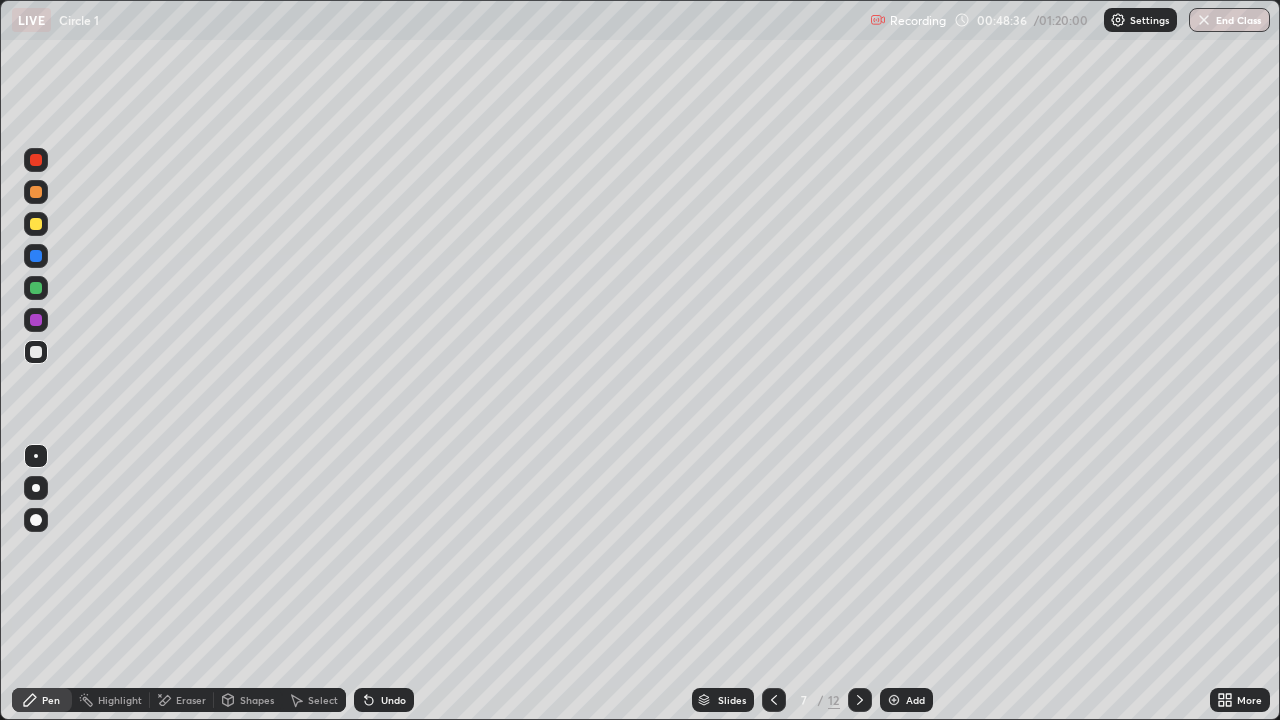 click on "Undo" at bounding box center (393, 700) 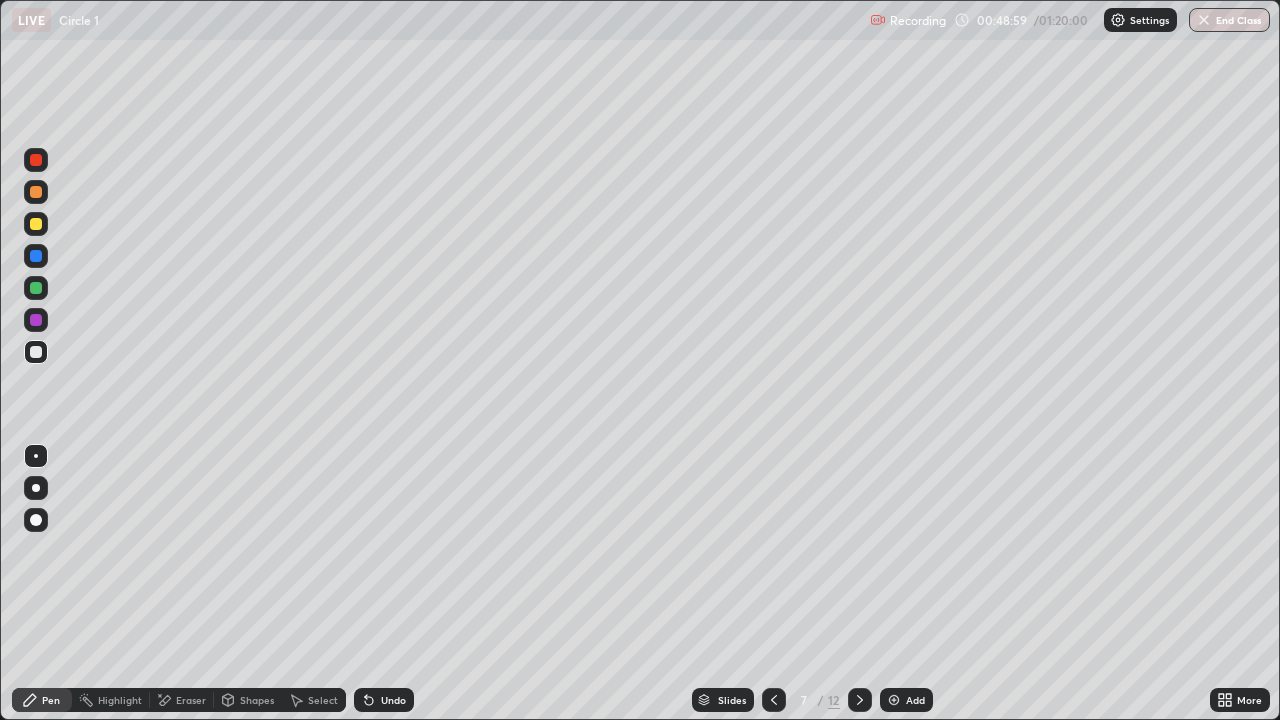 click on "Undo" at bounding box center [393, 700] 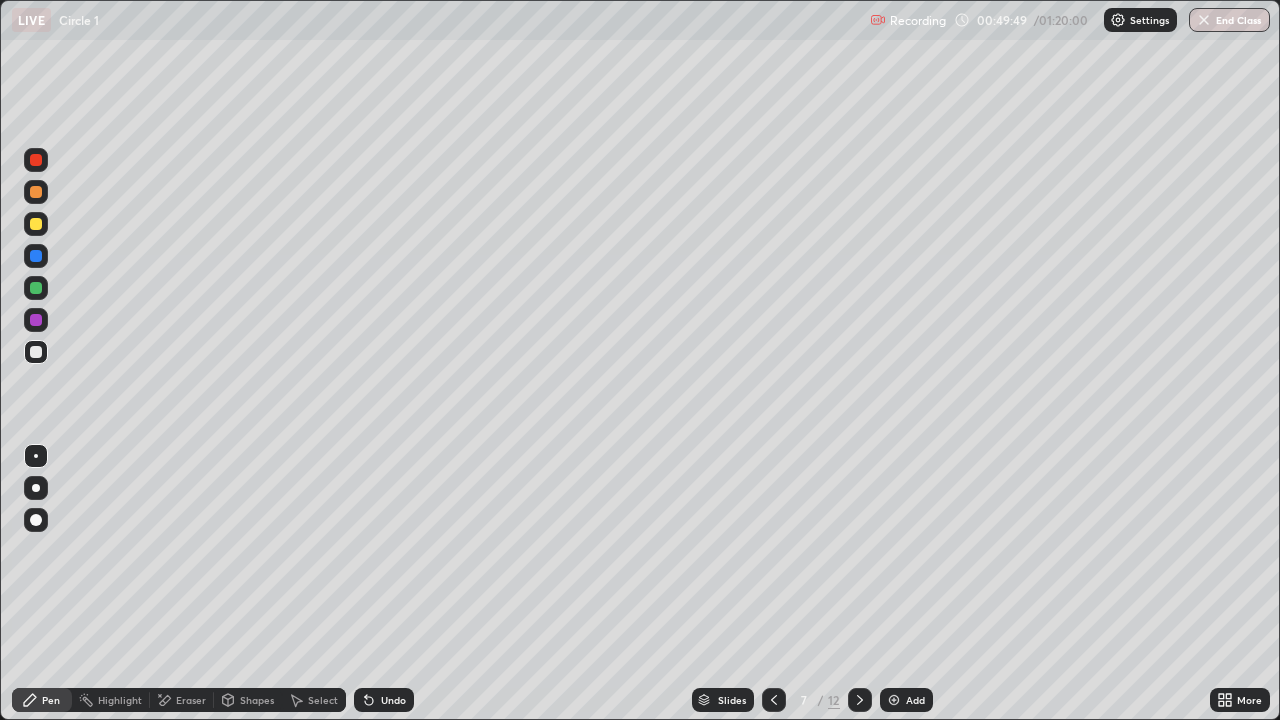 click on "Eraser" at bounding box center [182, 700] 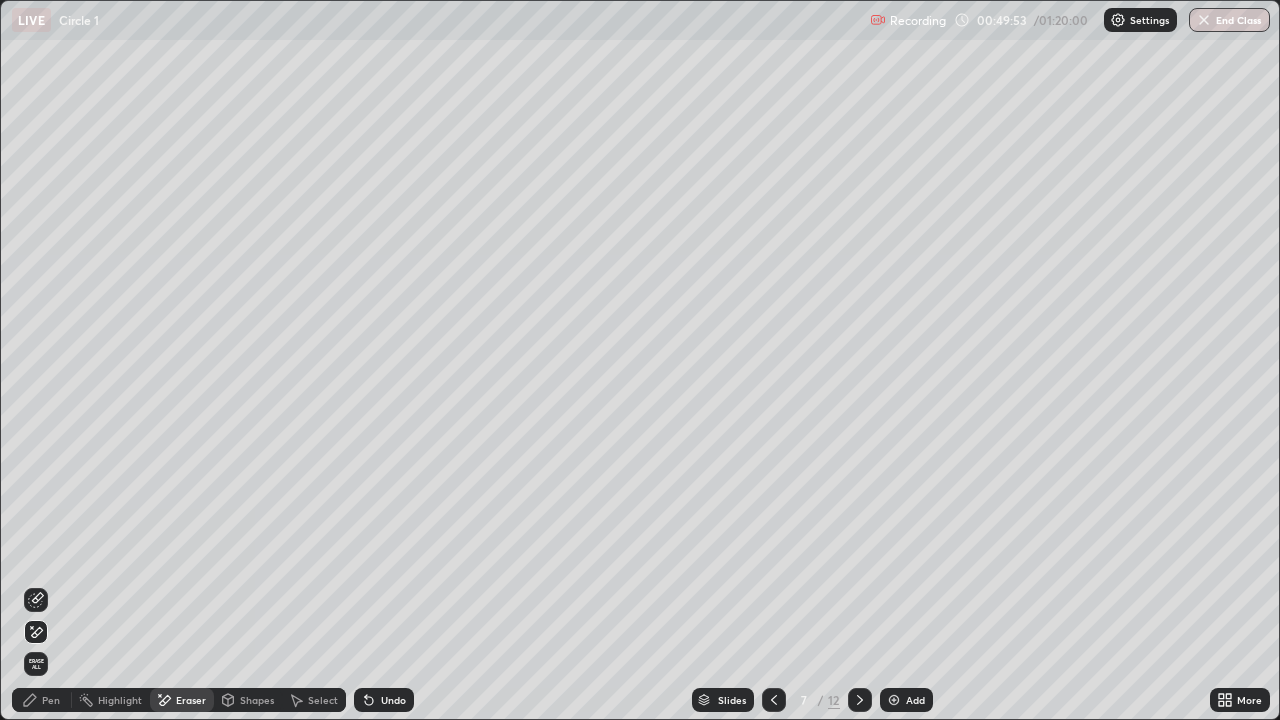 click on "Pen" at bounding box center (42, 700) 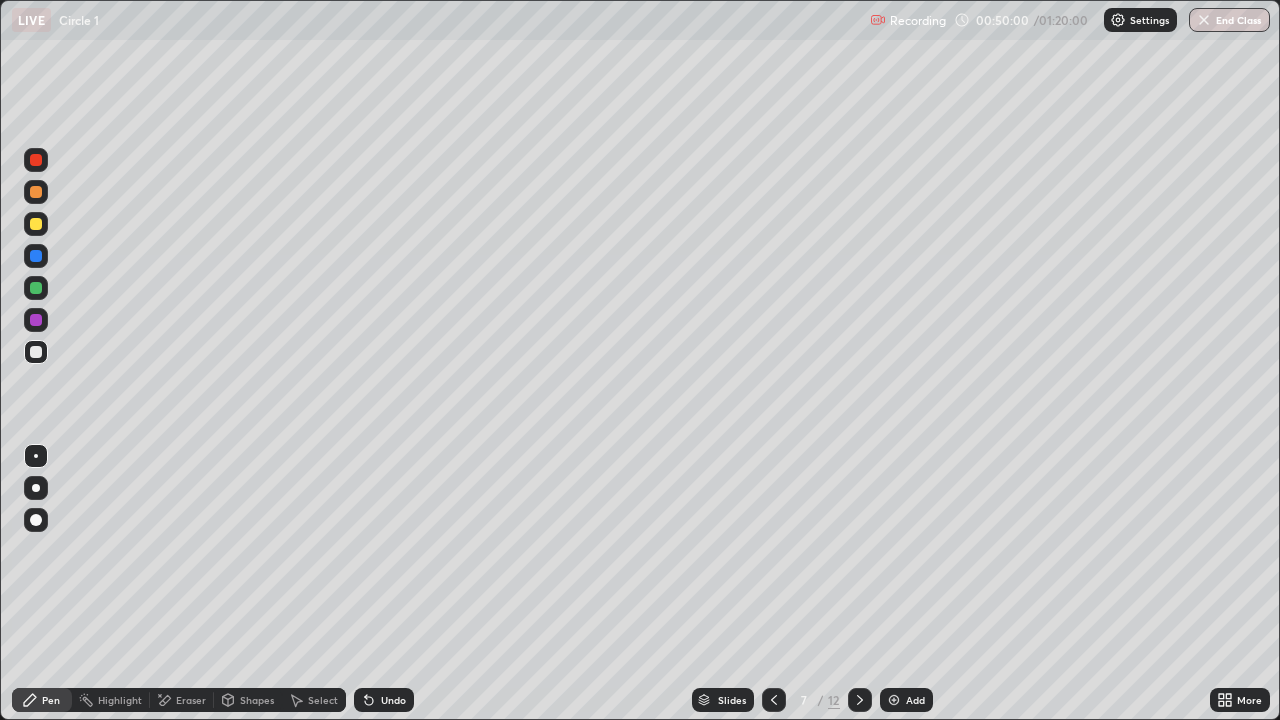 click on "Slides 7 / 12 Add" at bounding box center (812, 700) 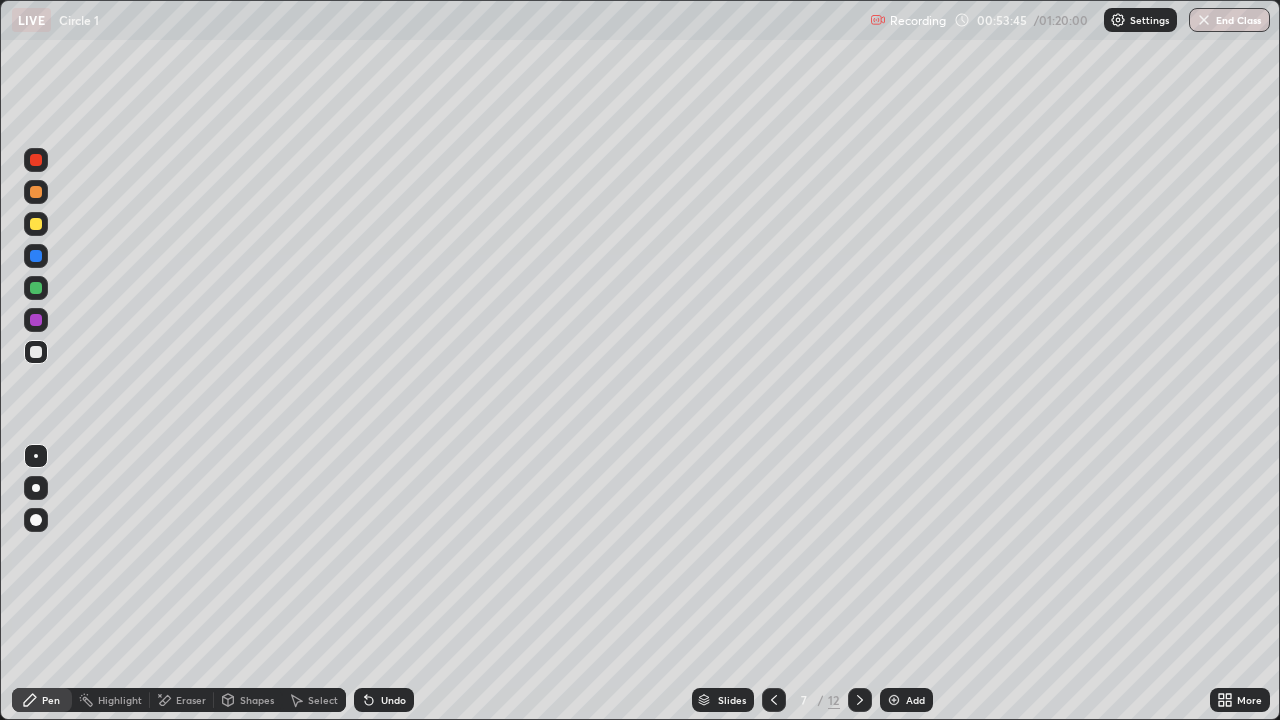 click at bounding box center (860, 700) 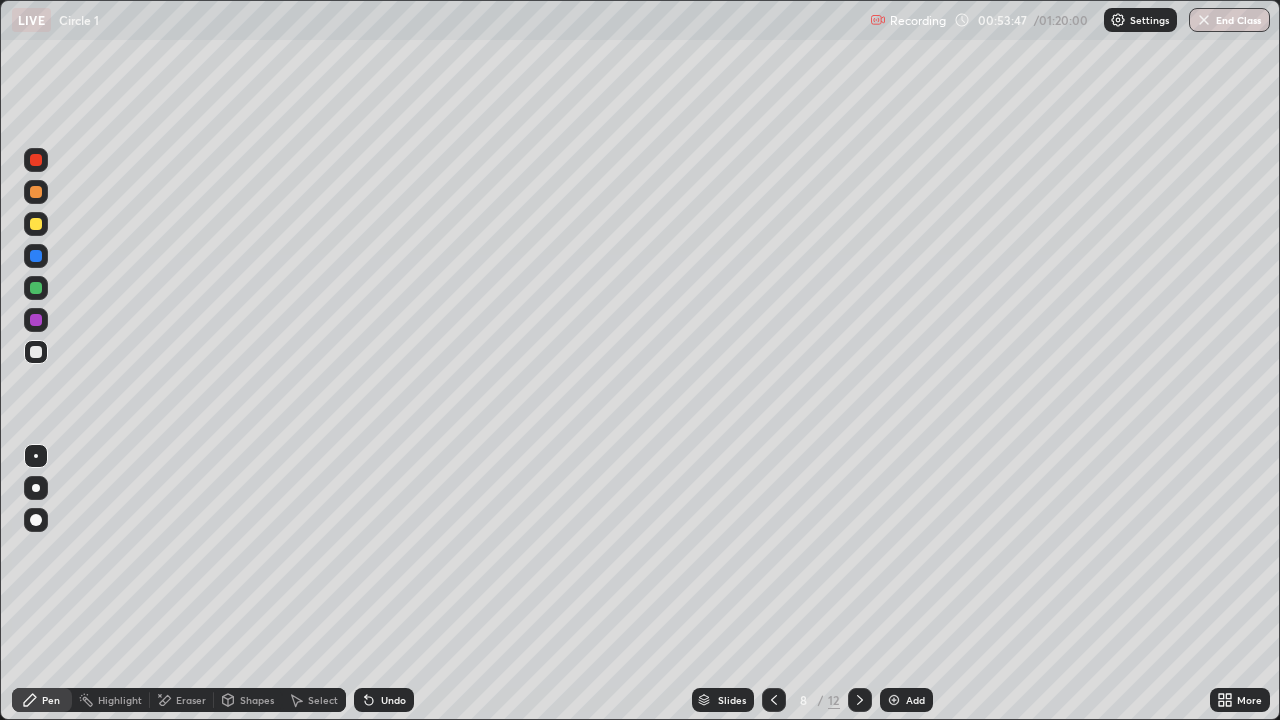 click at bounding box center (36, 224) 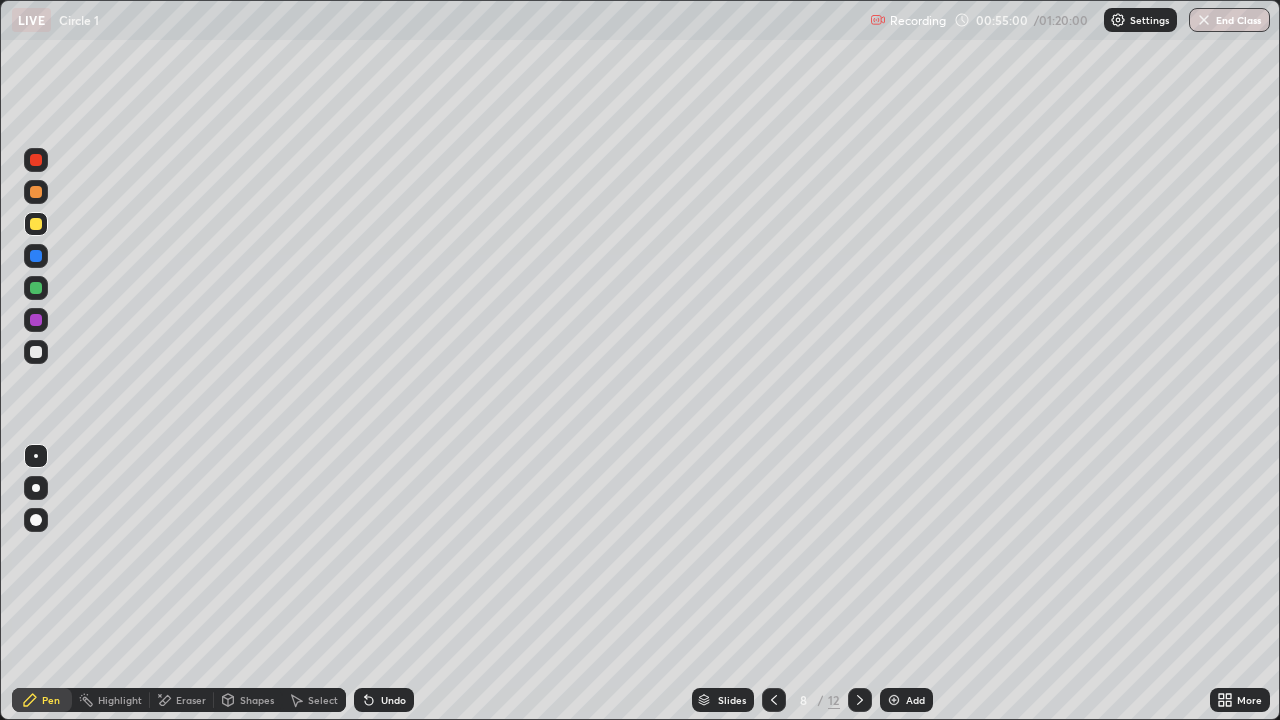 click on "Shapes" at bounding box center (257, 700) 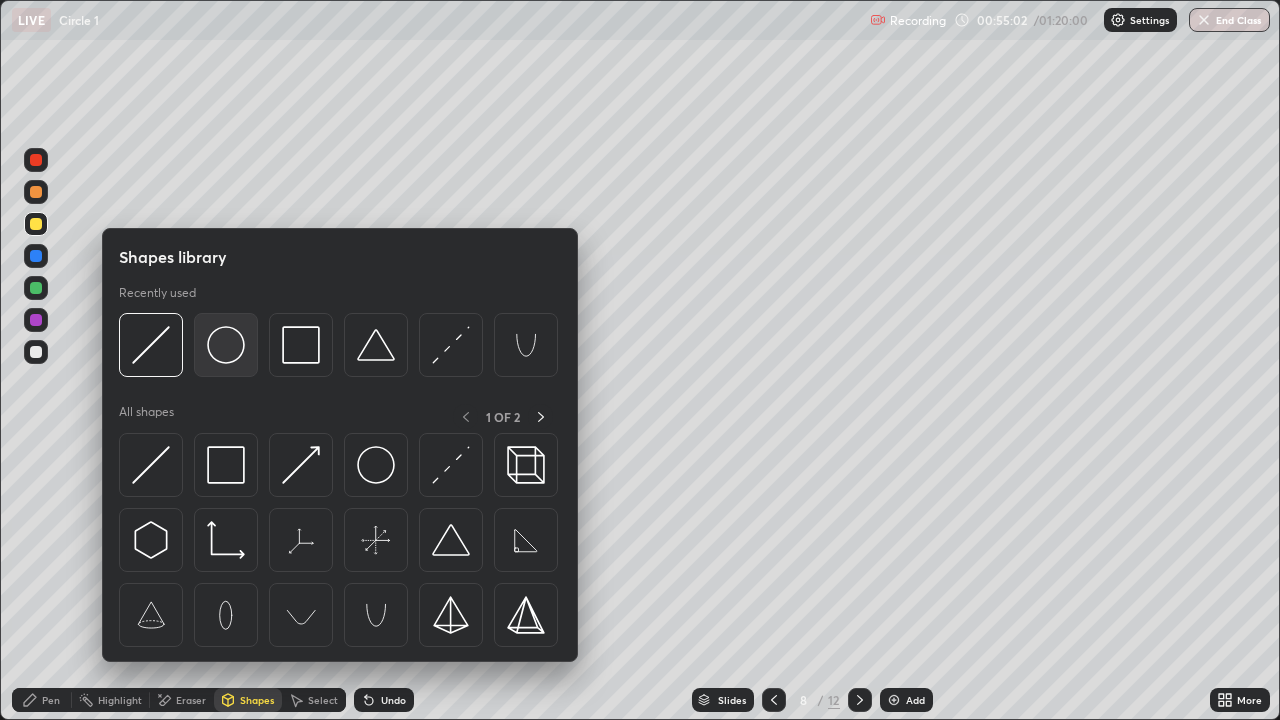 click at bounding box center (226, 345) 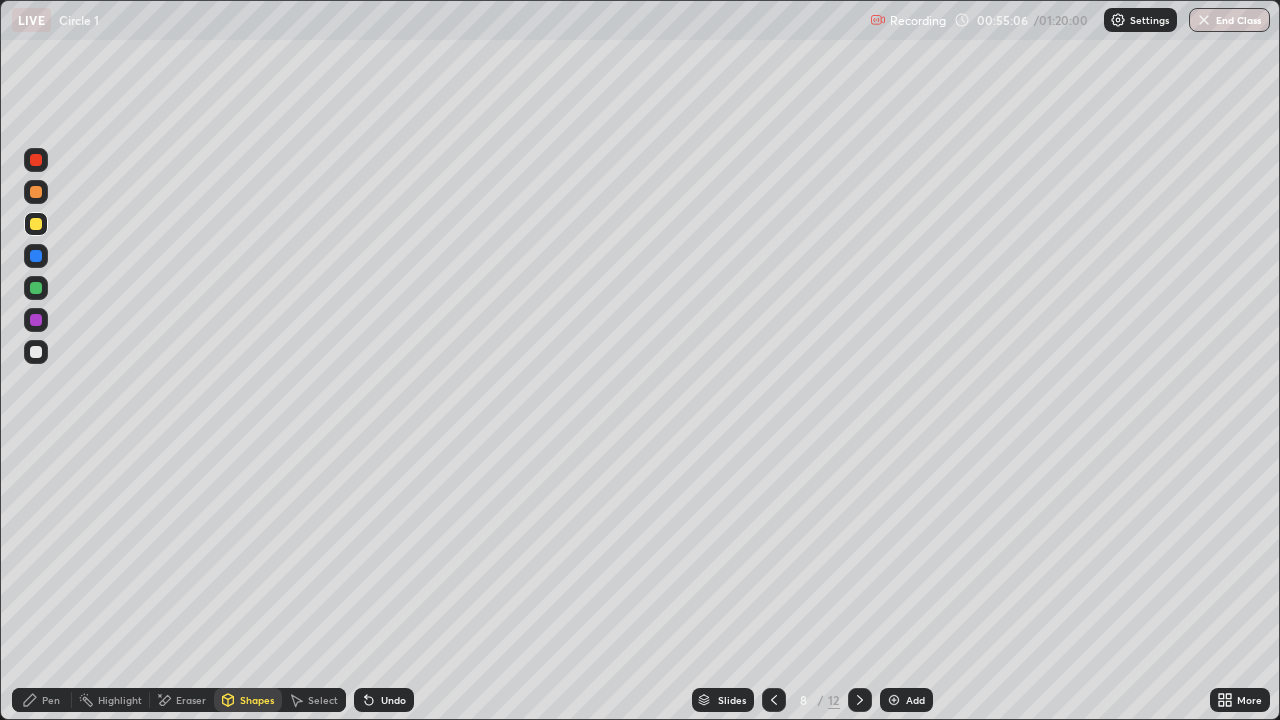 click on "Shapes" at bounding box center [248, 700] 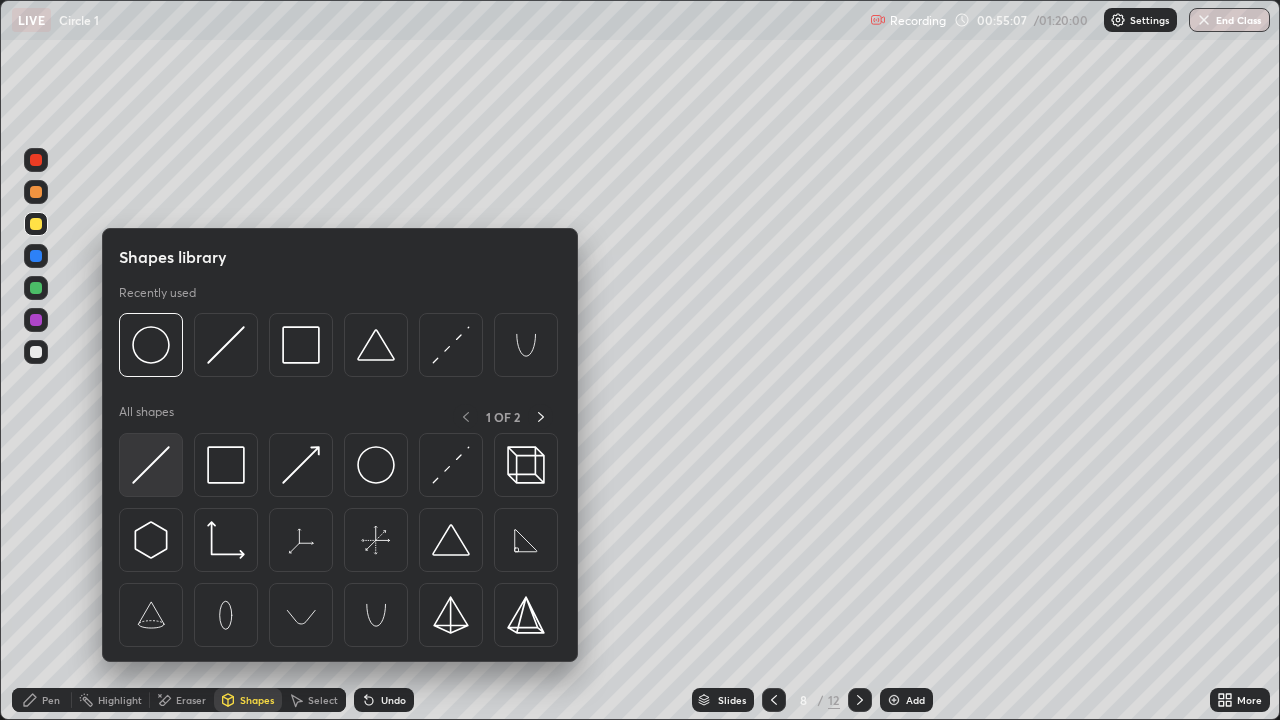 click at bounding box center [151, 465] 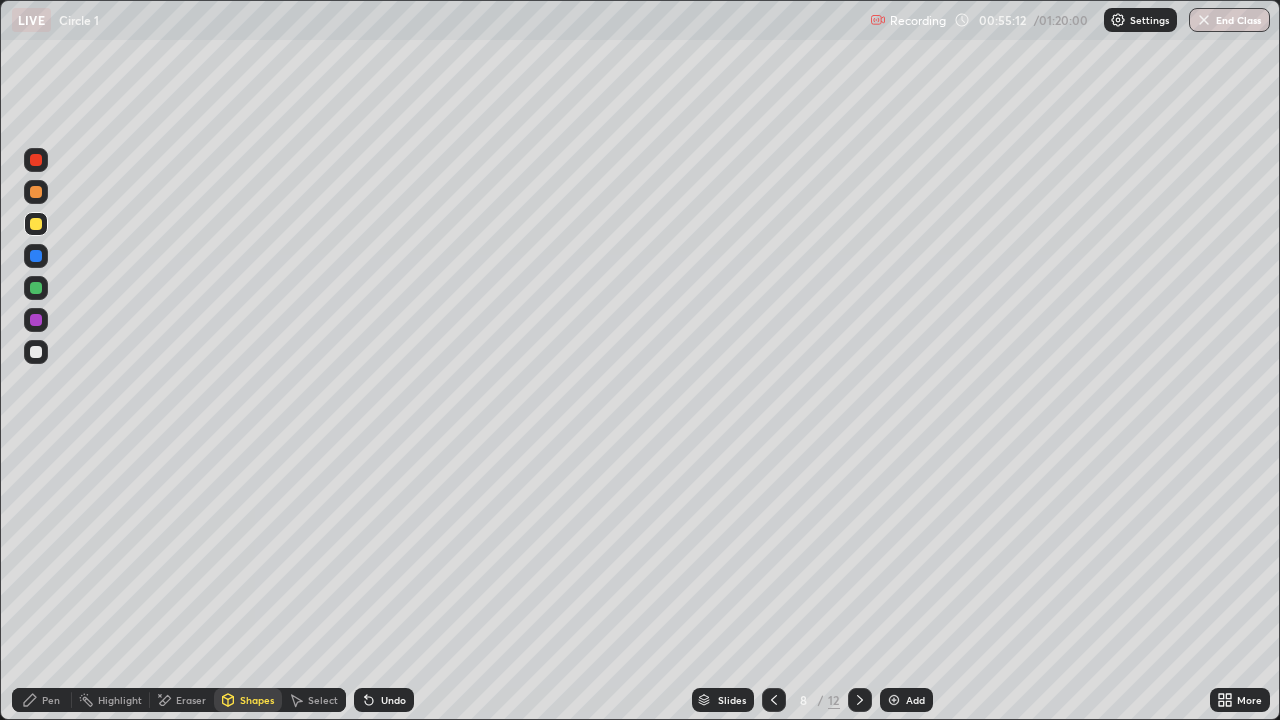 click on "Pen" at bounding box center (51, 700) 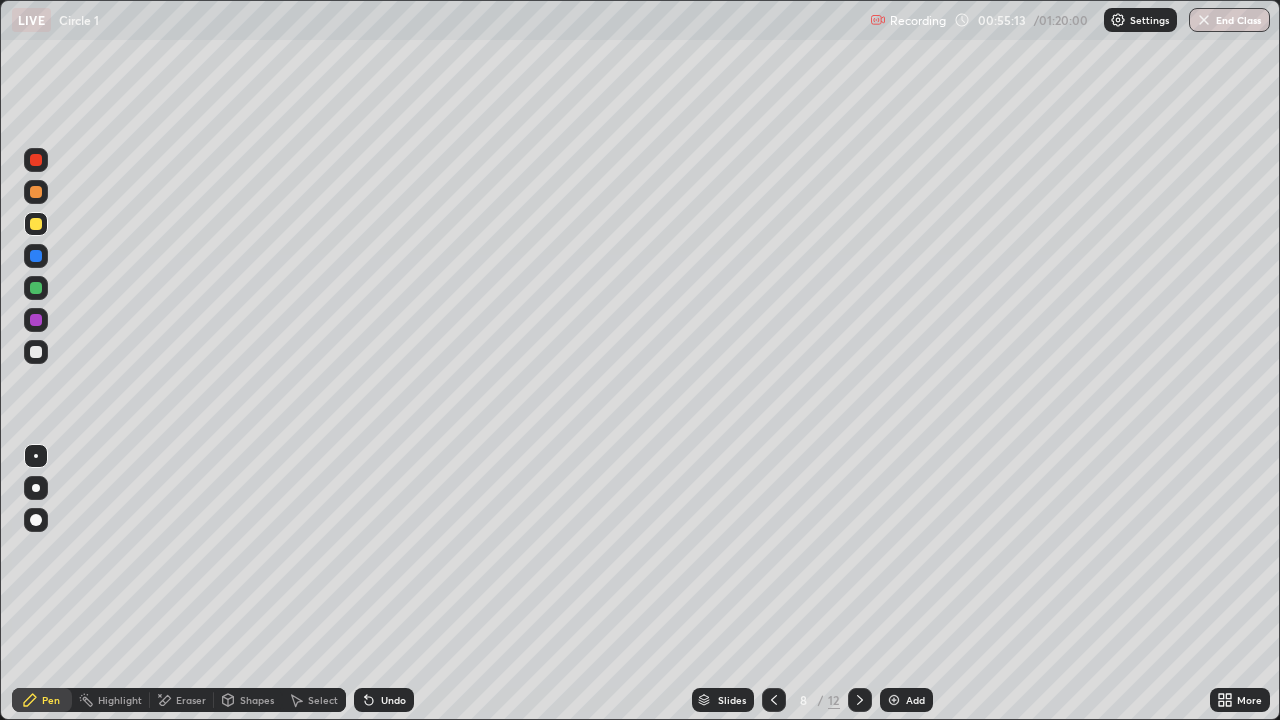 click at bounding box center [36, 352] 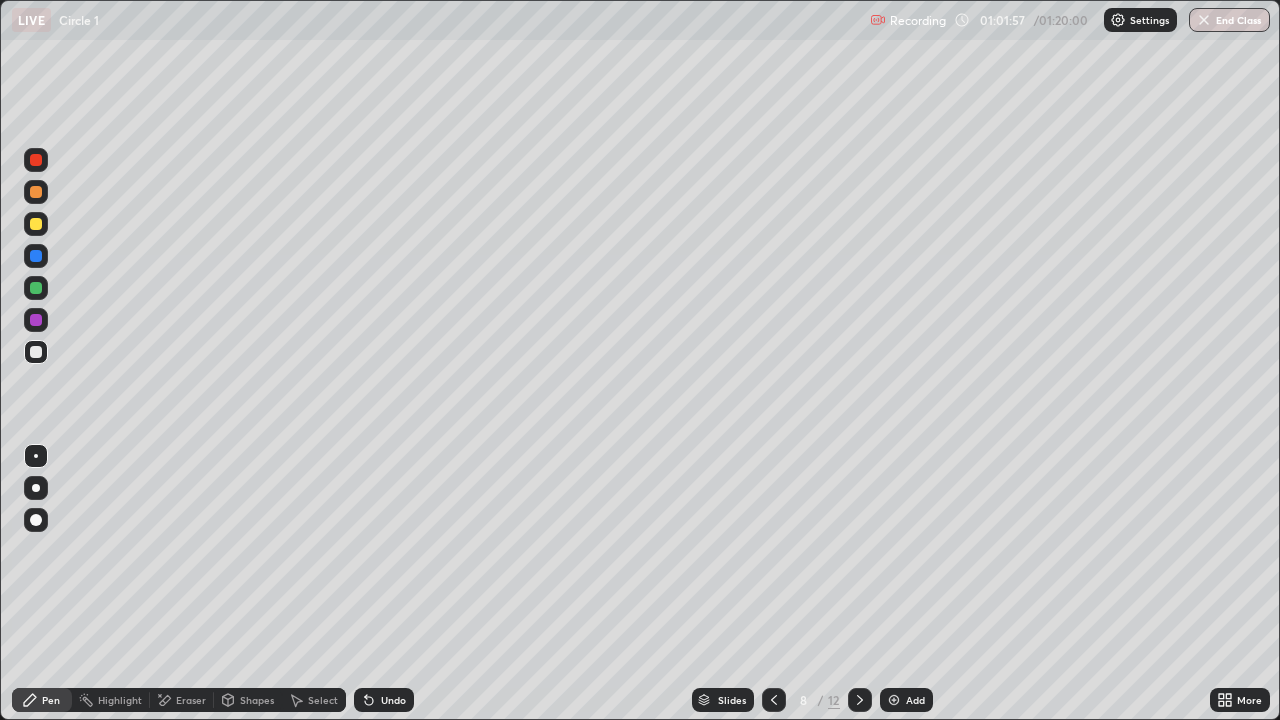 click on "Pen" at bounding box center [51, 700] 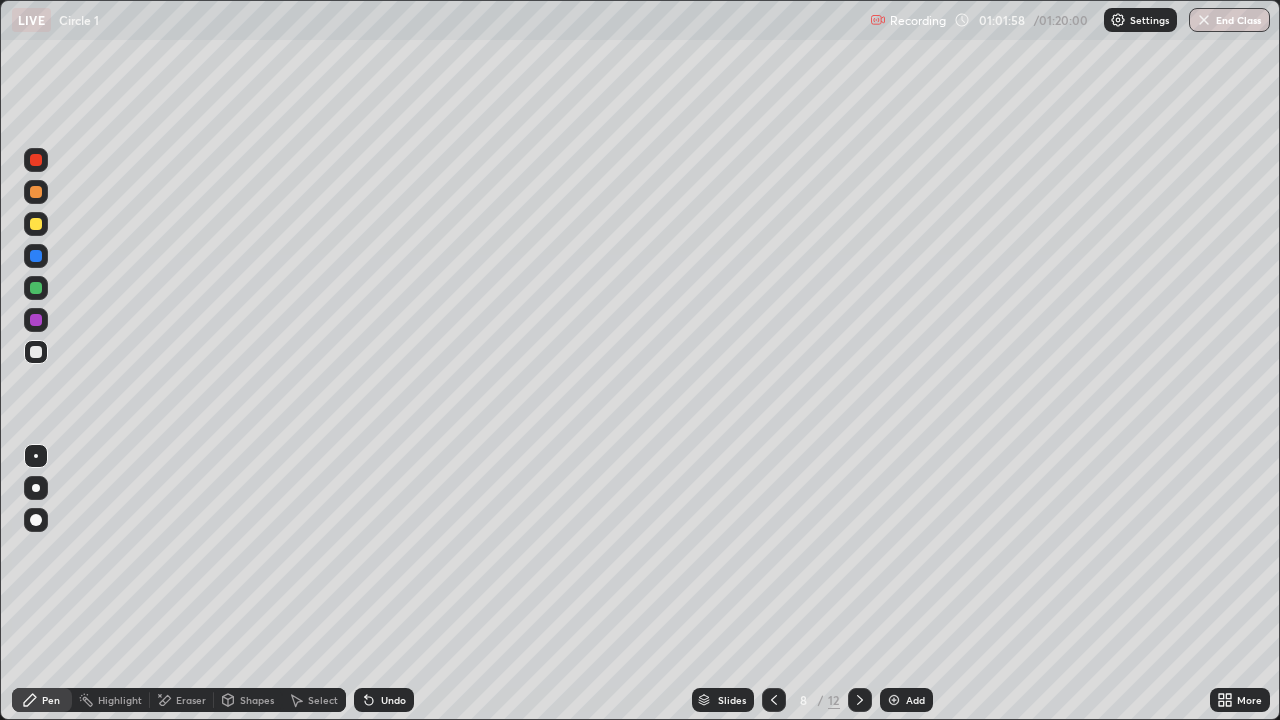 click at bounding box center [36, 352] 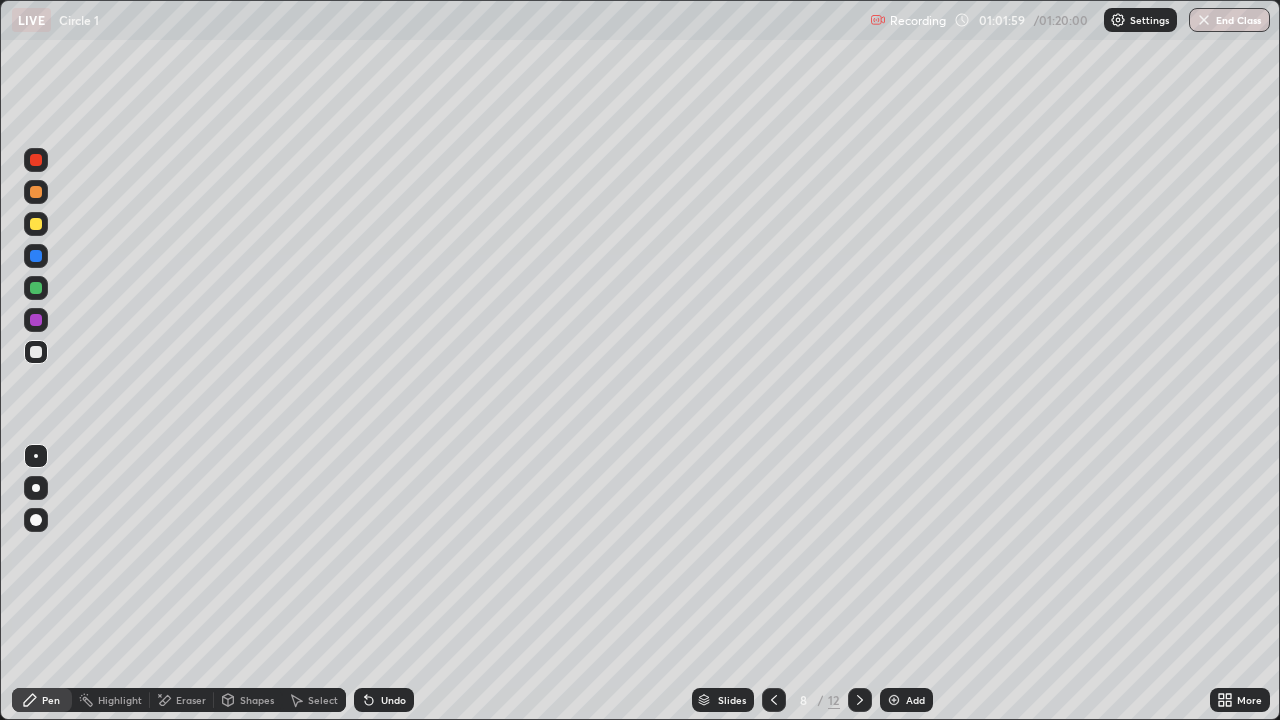 click at bounding box center [36, 288] 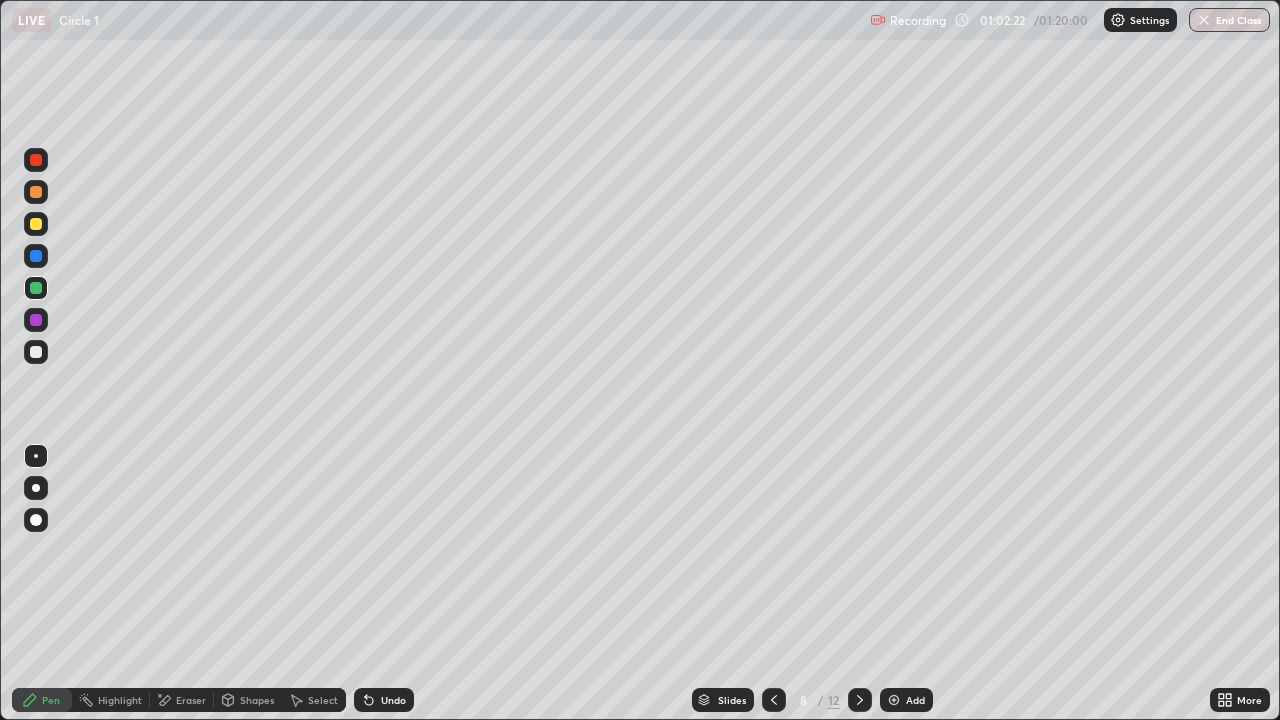 click at bounding box center (36, 288) 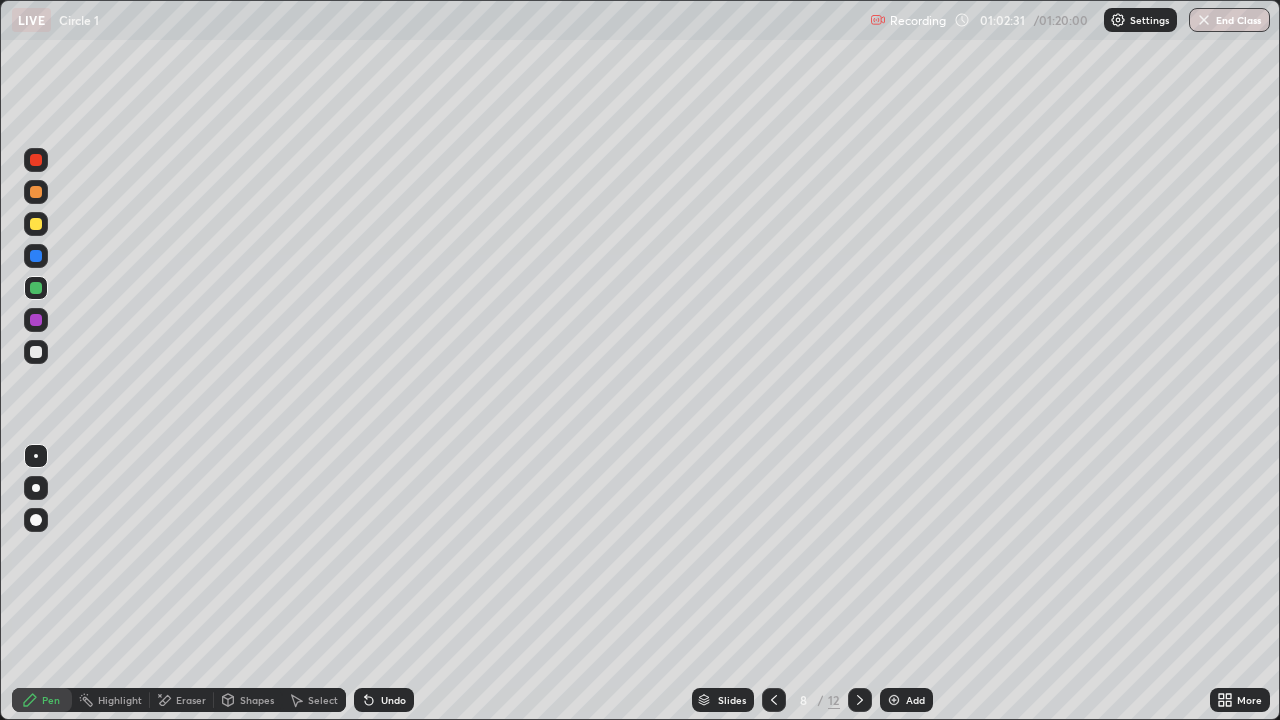 click at bounding box center (36, 352) 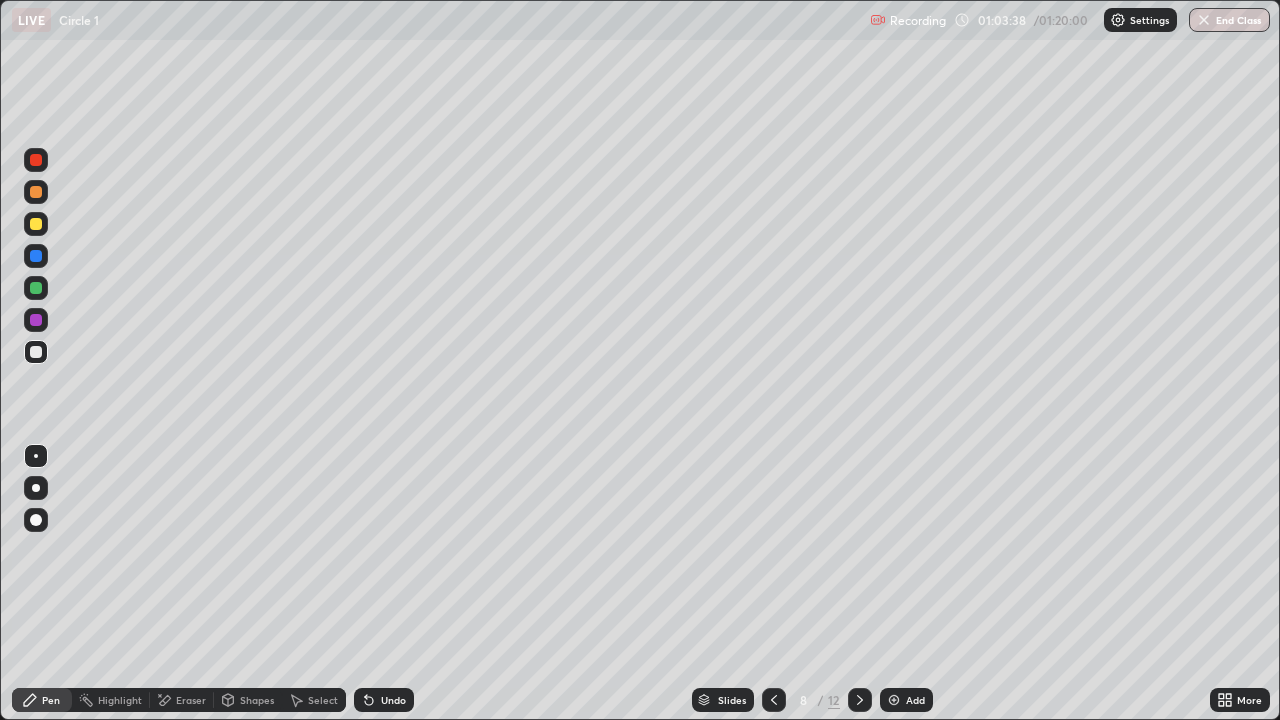 click on "Shapes" at bounding box center [257, 700] 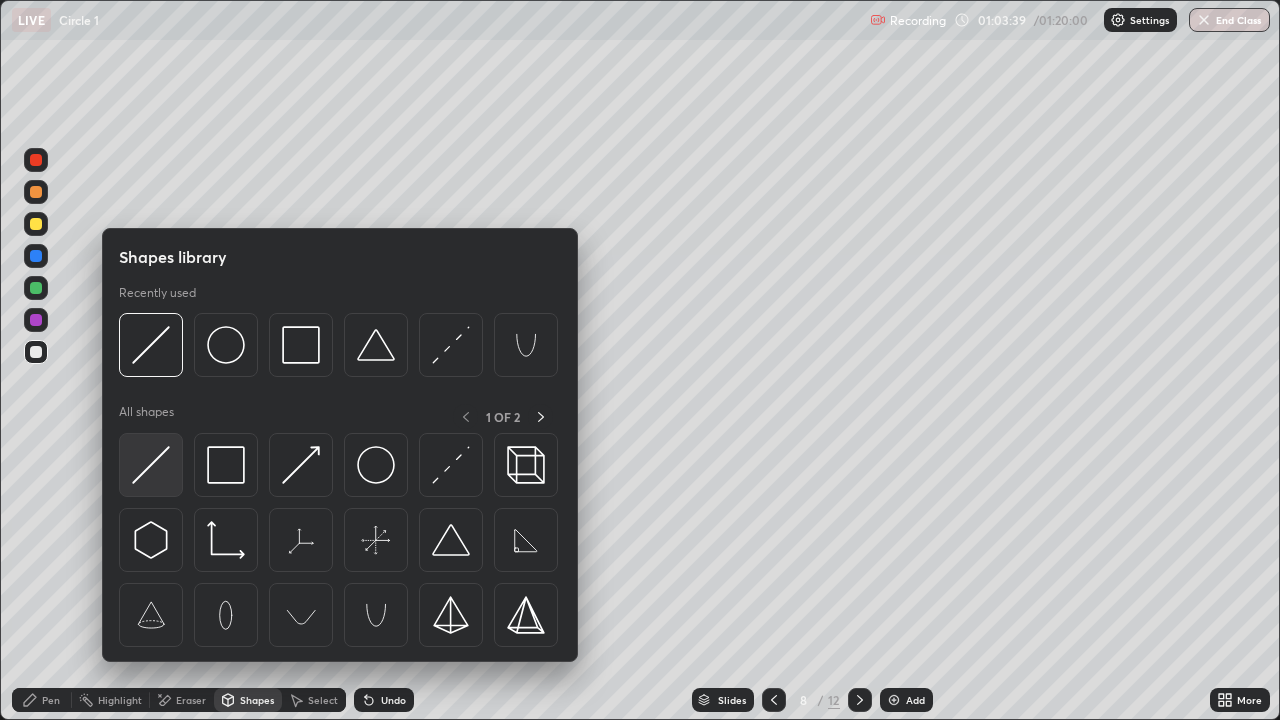click at bounding box center (151, 465) 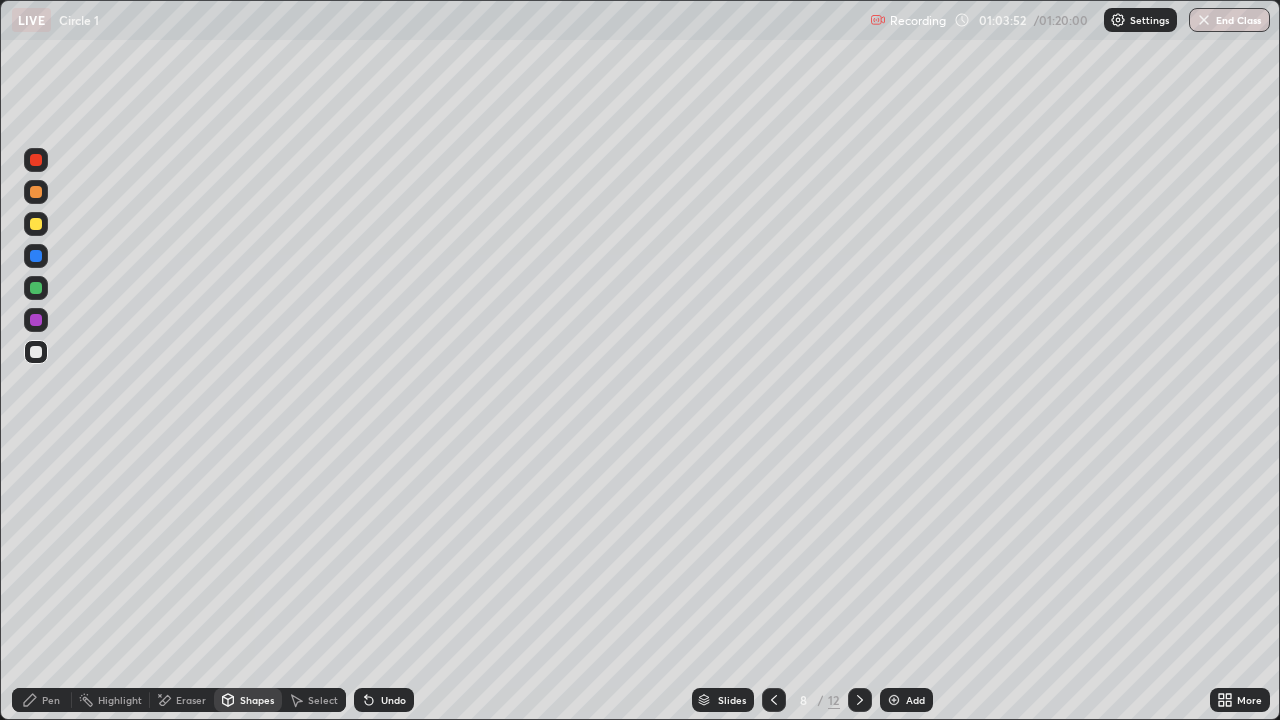 click on "Undo" at bounding box center [393, 700] 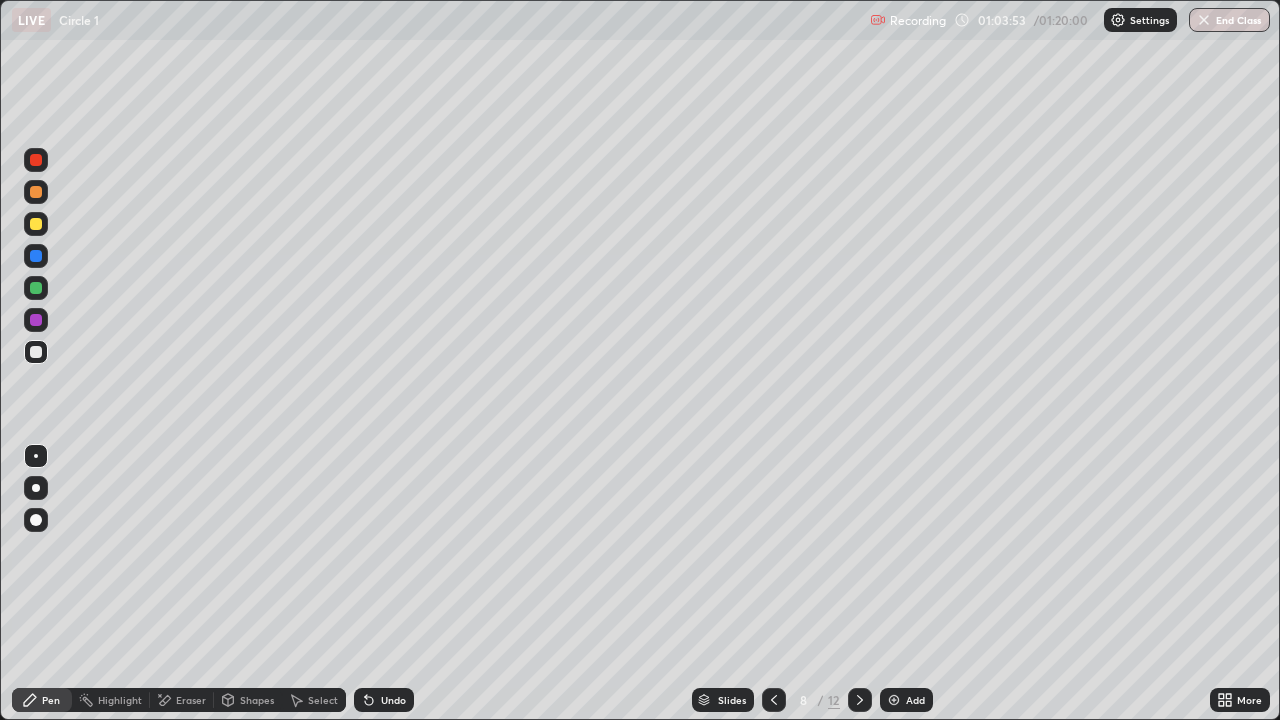 click at bounding box center [36, 288] 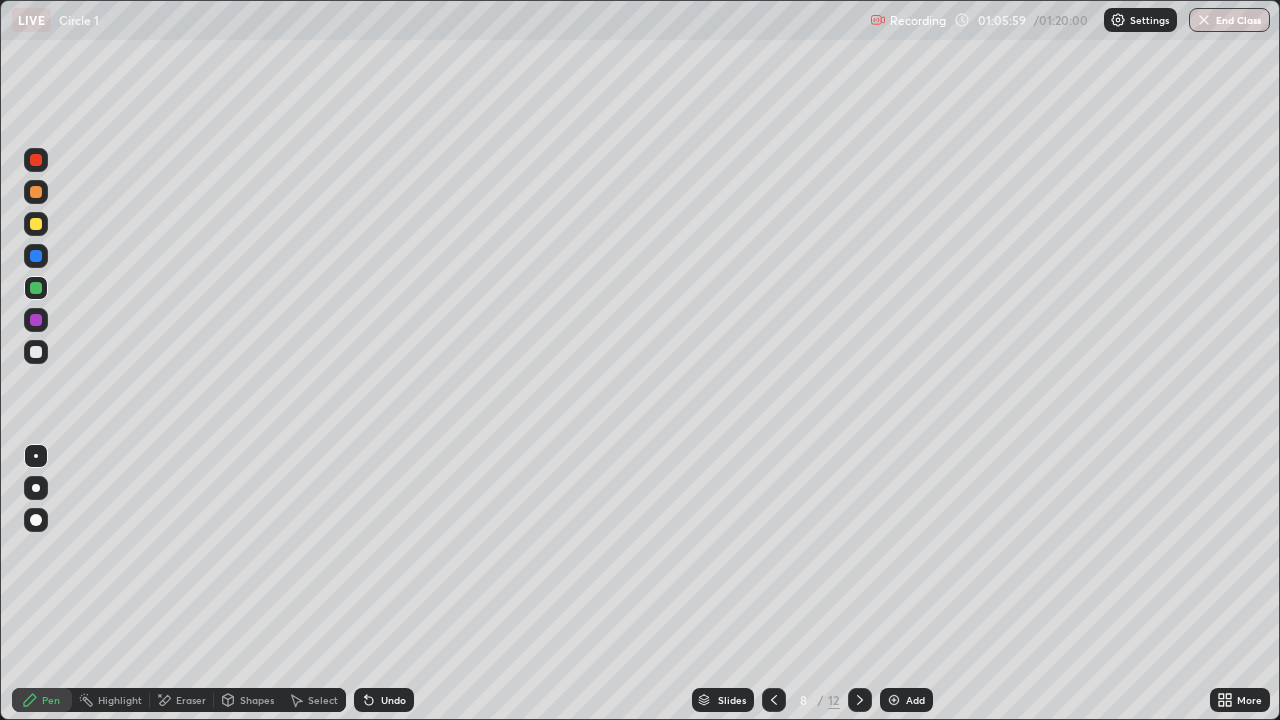 click on "Shapes" at bounding box center (257, 700) 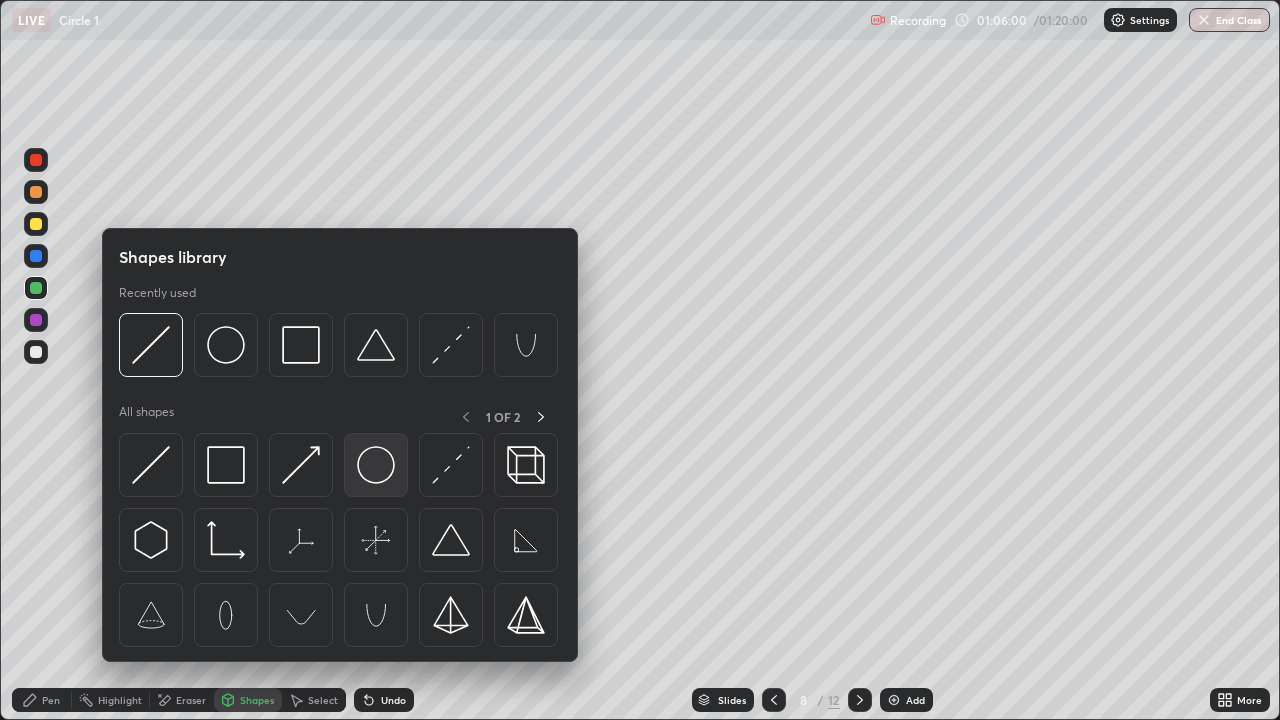 click at bounding box center (376, 465) 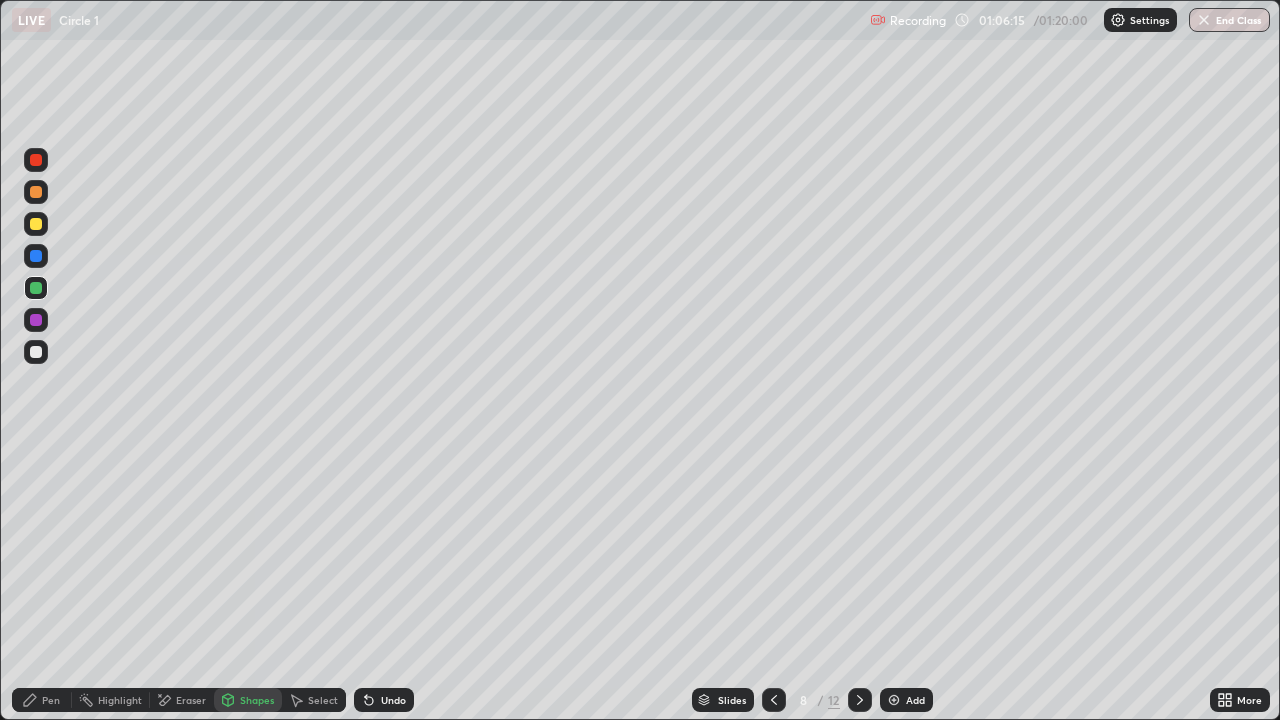 click on "Pen" at bounding box center [51, 700] 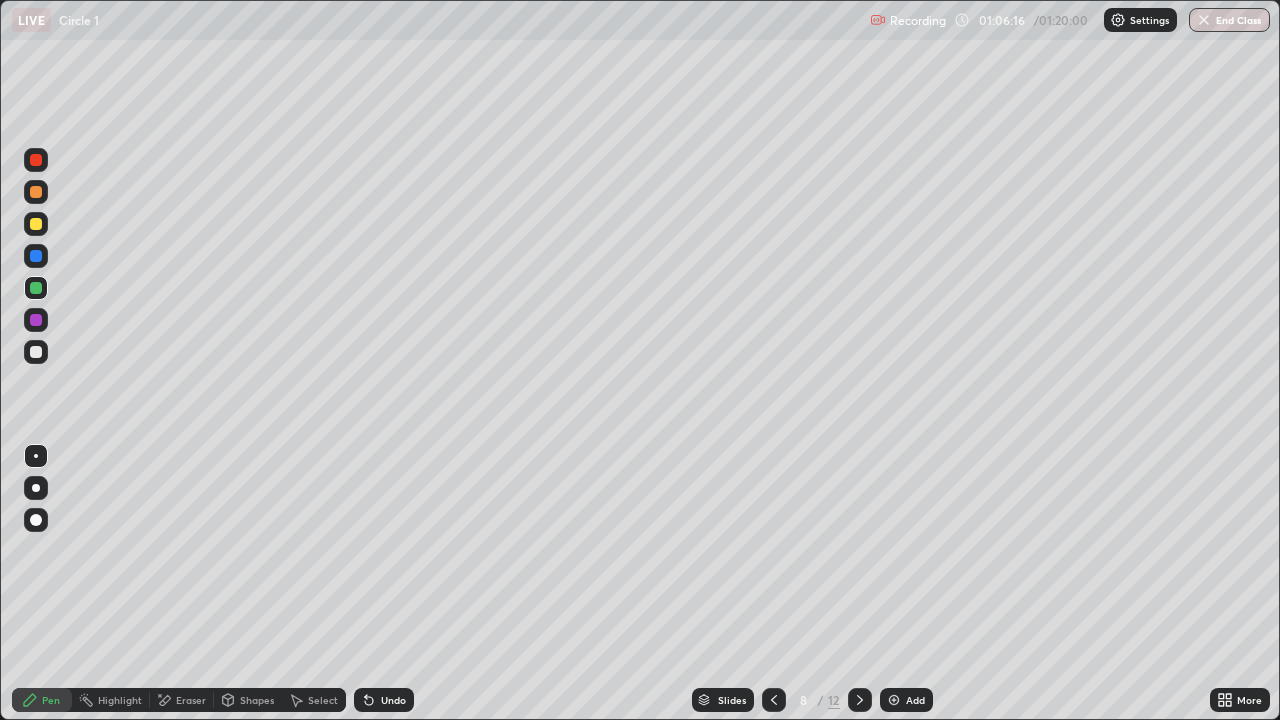 click at bounding box center [36, 352] 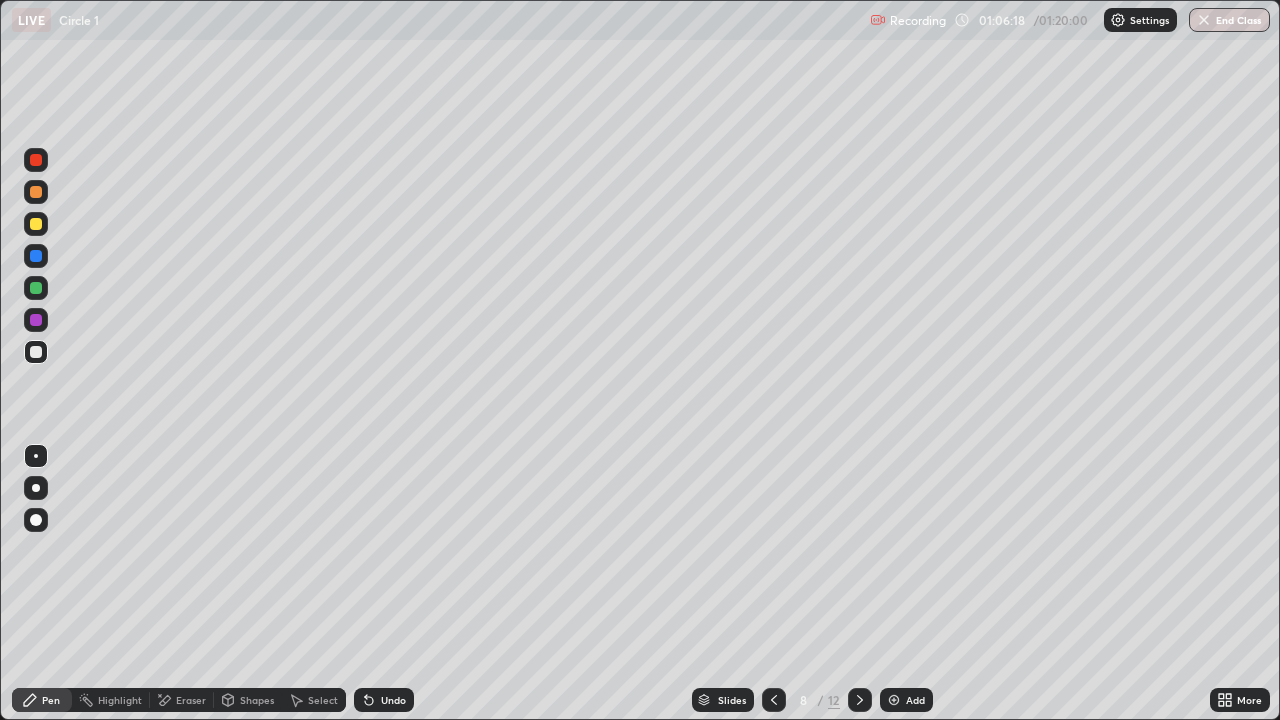 click on "Shapes" at bounding box center [257, 700] 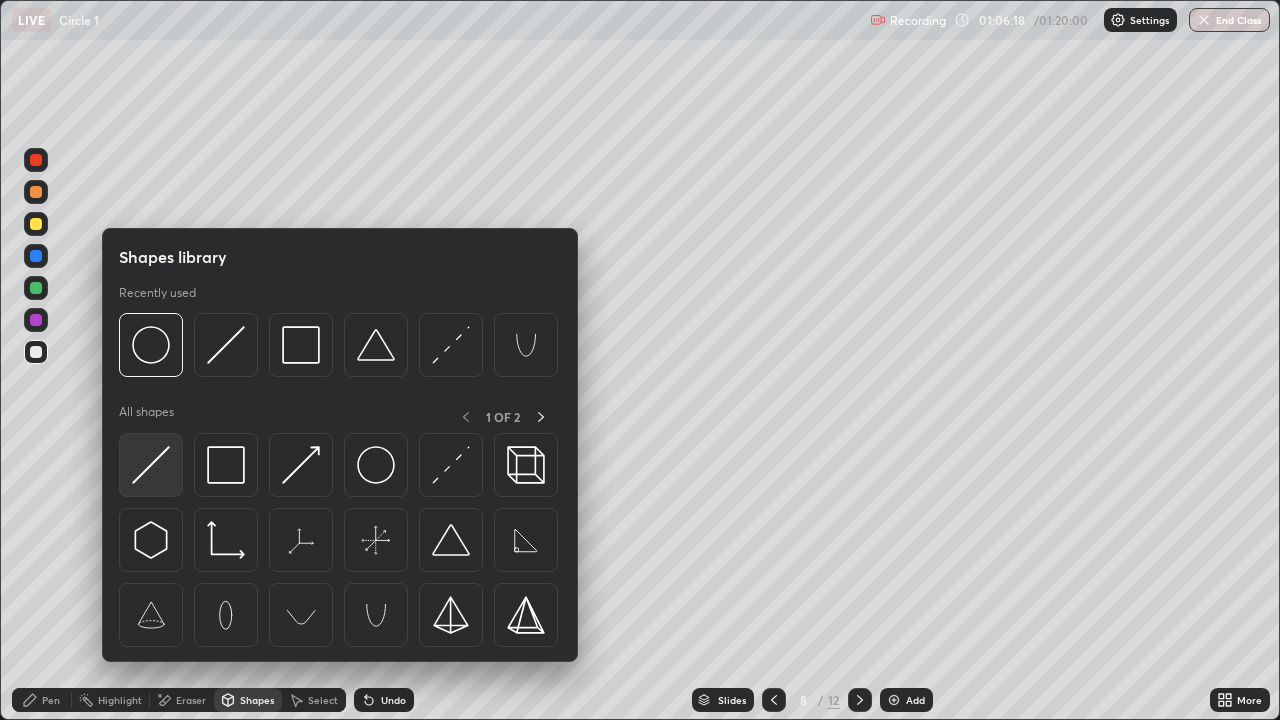 click at bounding box center [151, 465] 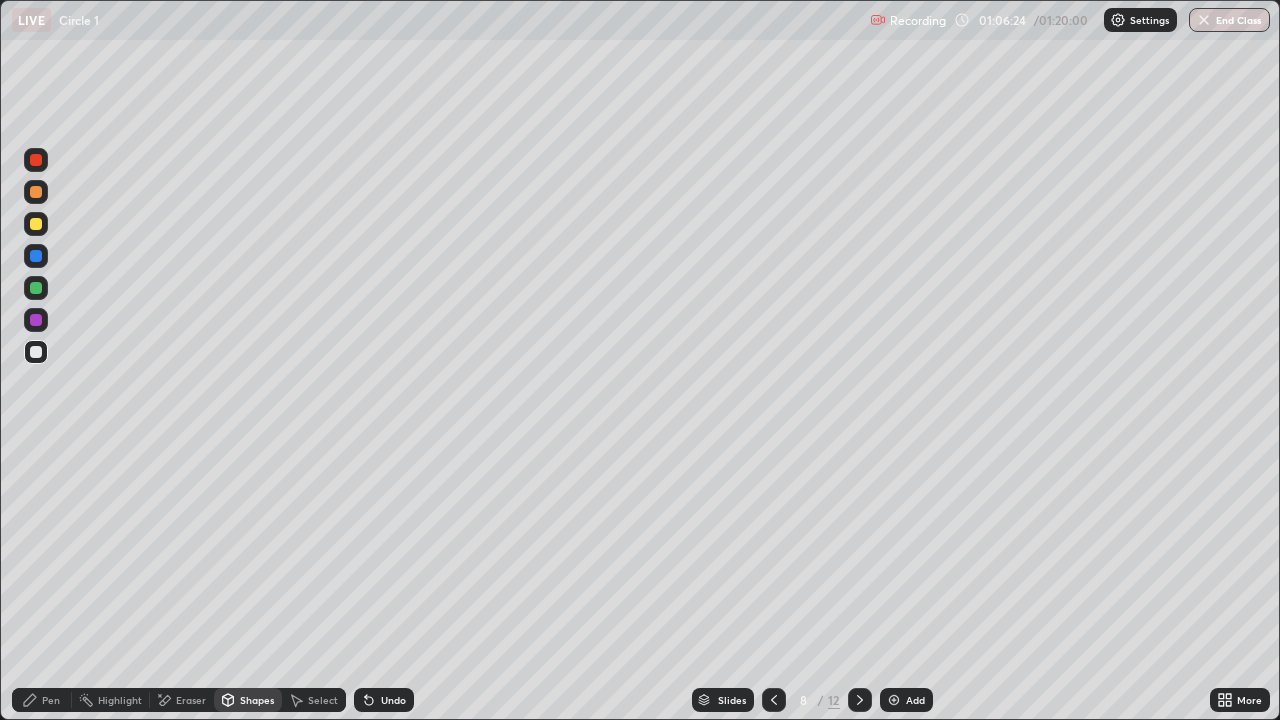 click at bounding box center [36, 352] 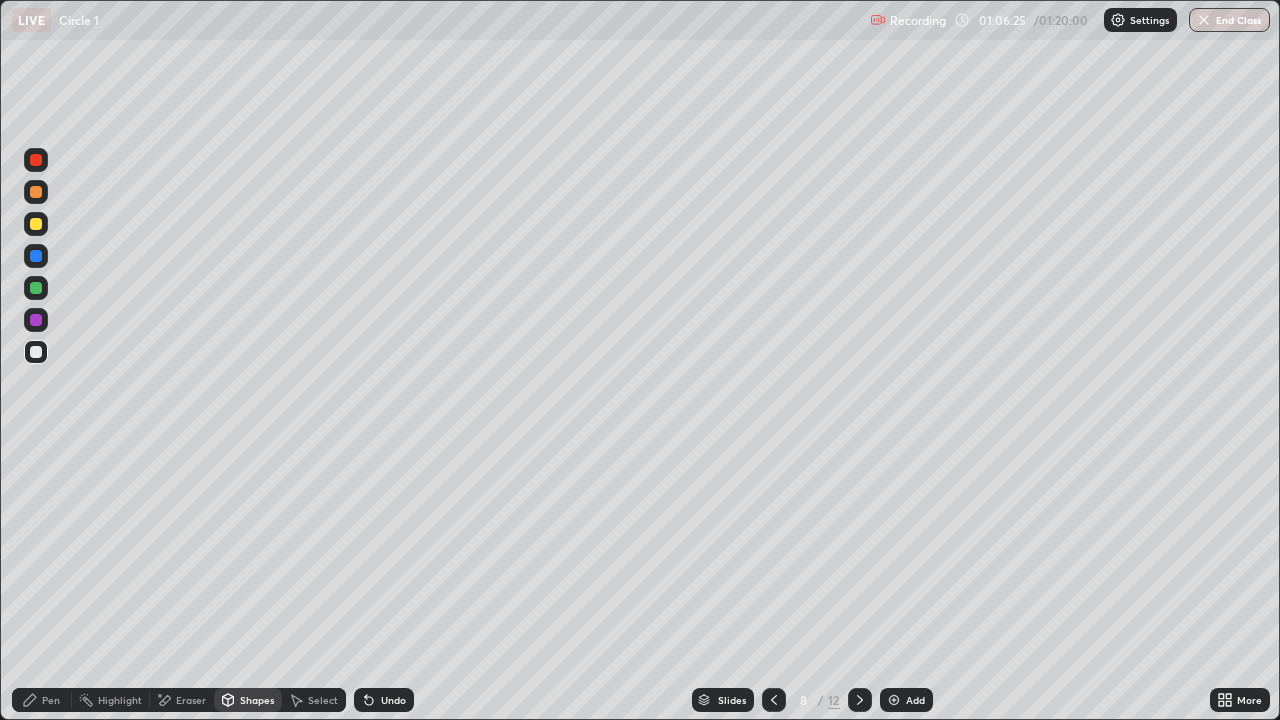 click at bounding box center (36, 224) 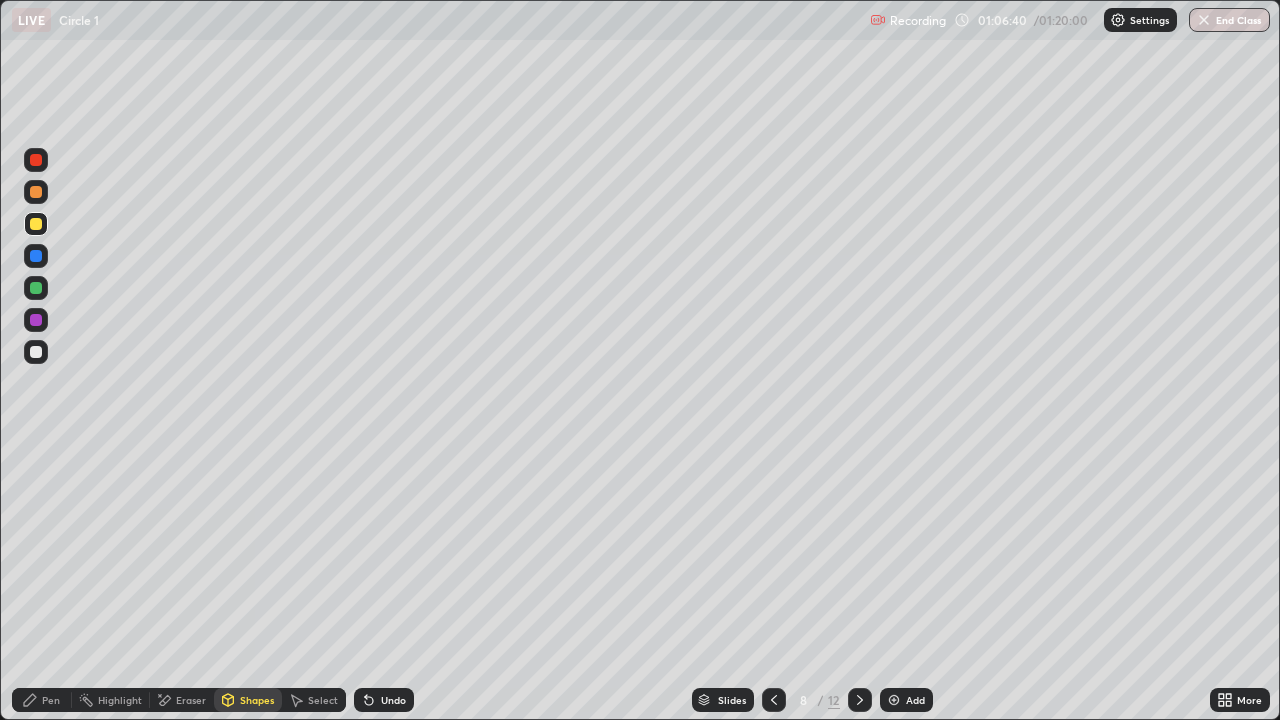 click on "Pen" at bounding box center (51, 700) 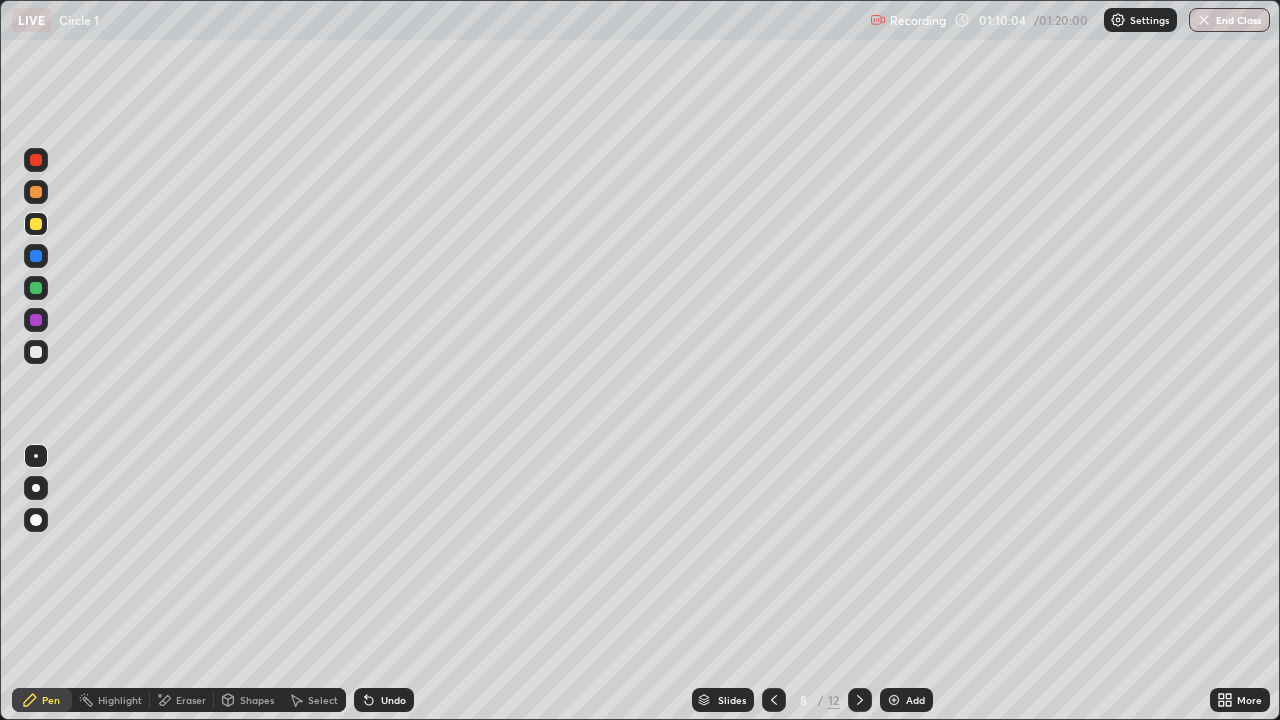 click 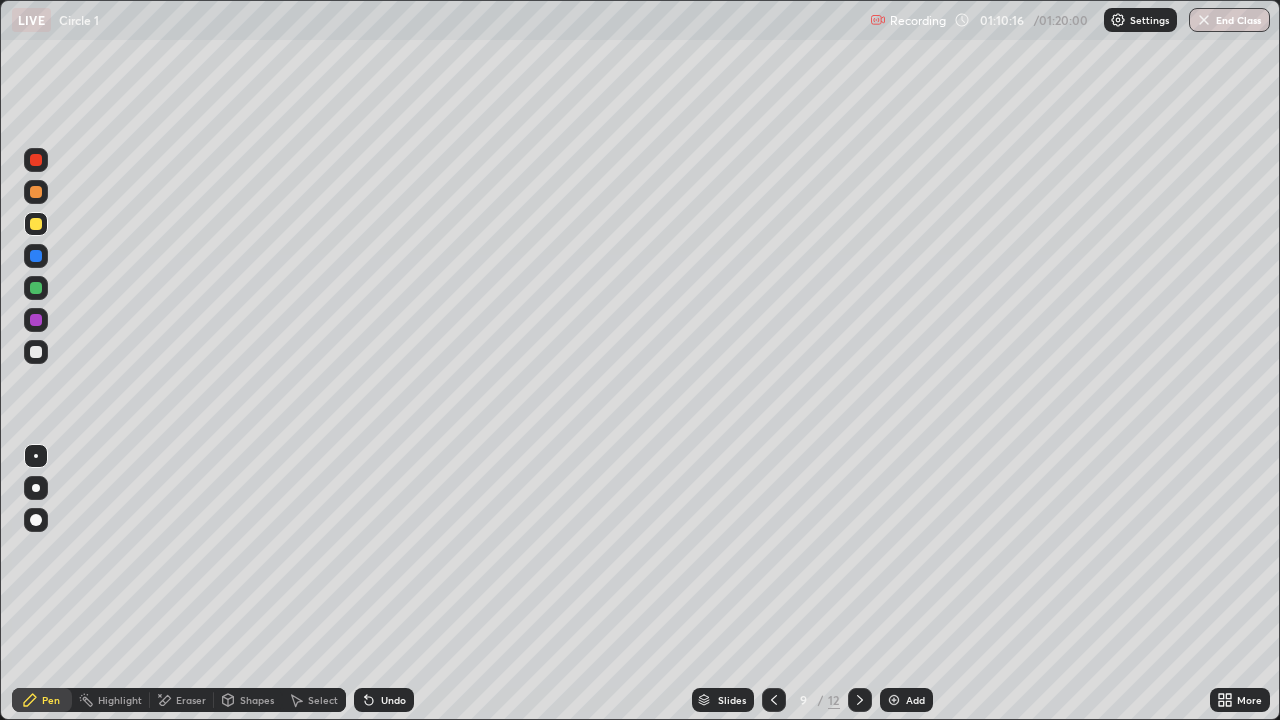 click 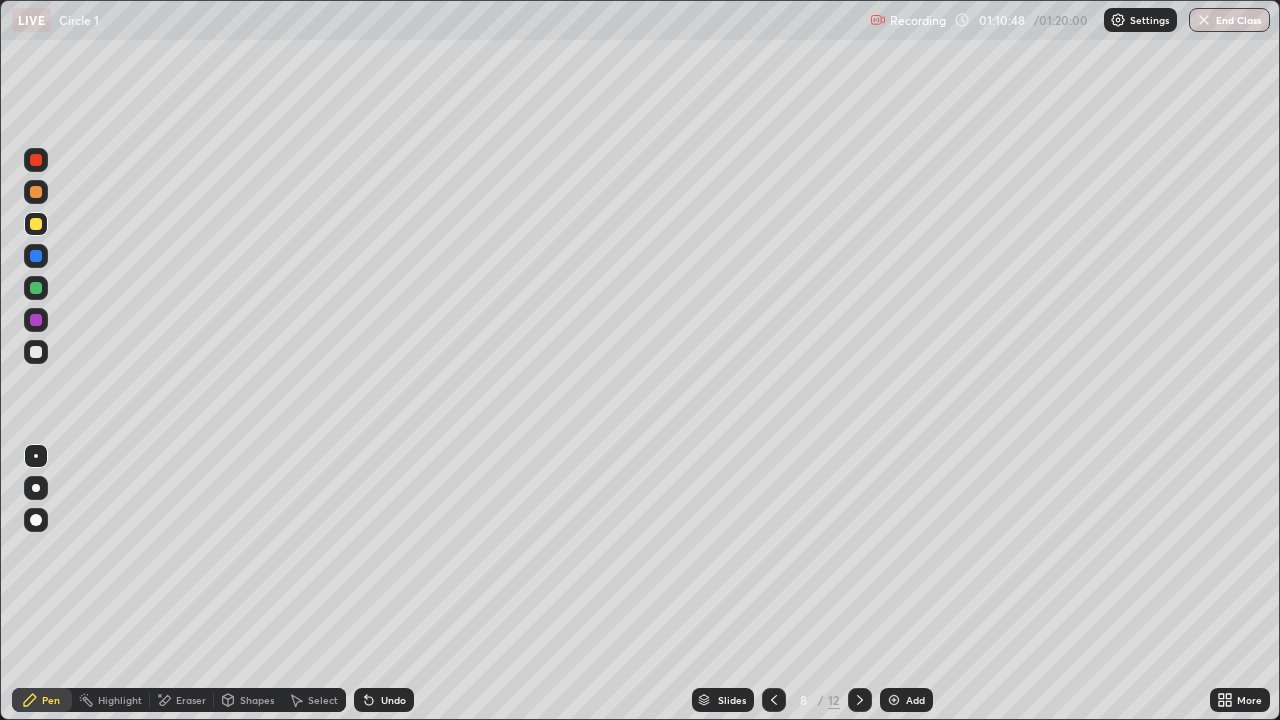 click 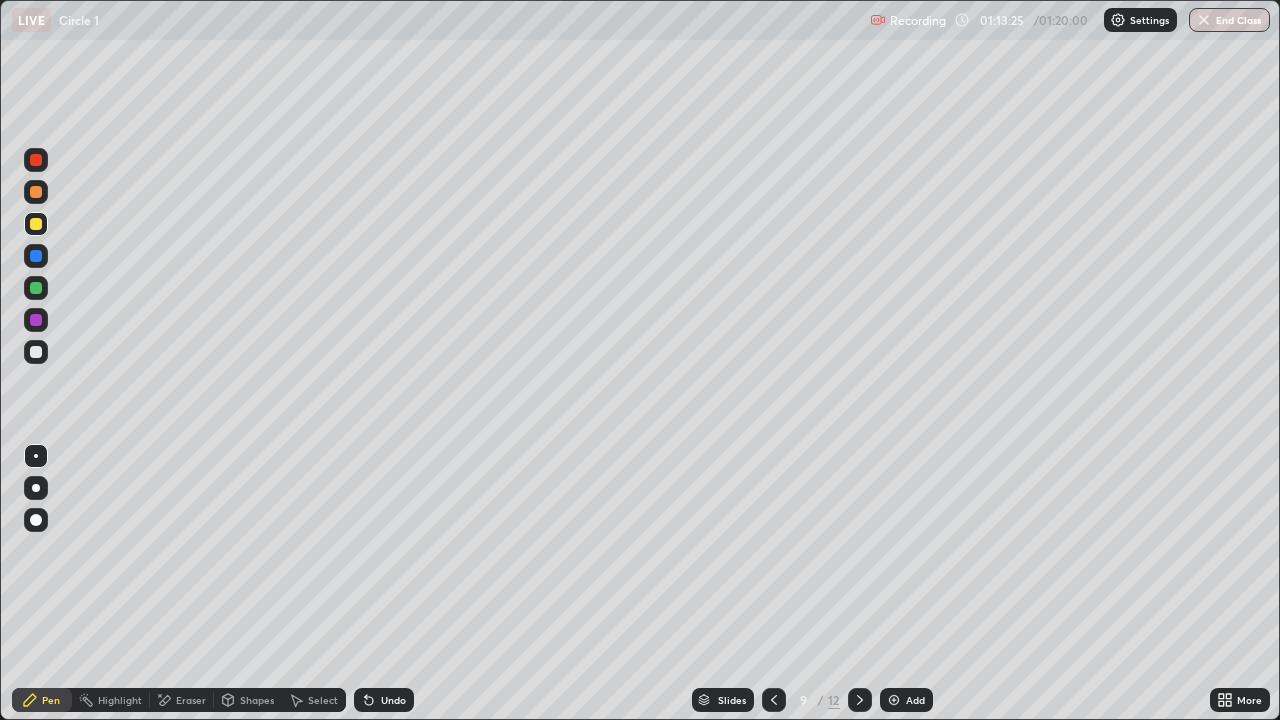 click on "Shapes" at bounding box center (257, 700) 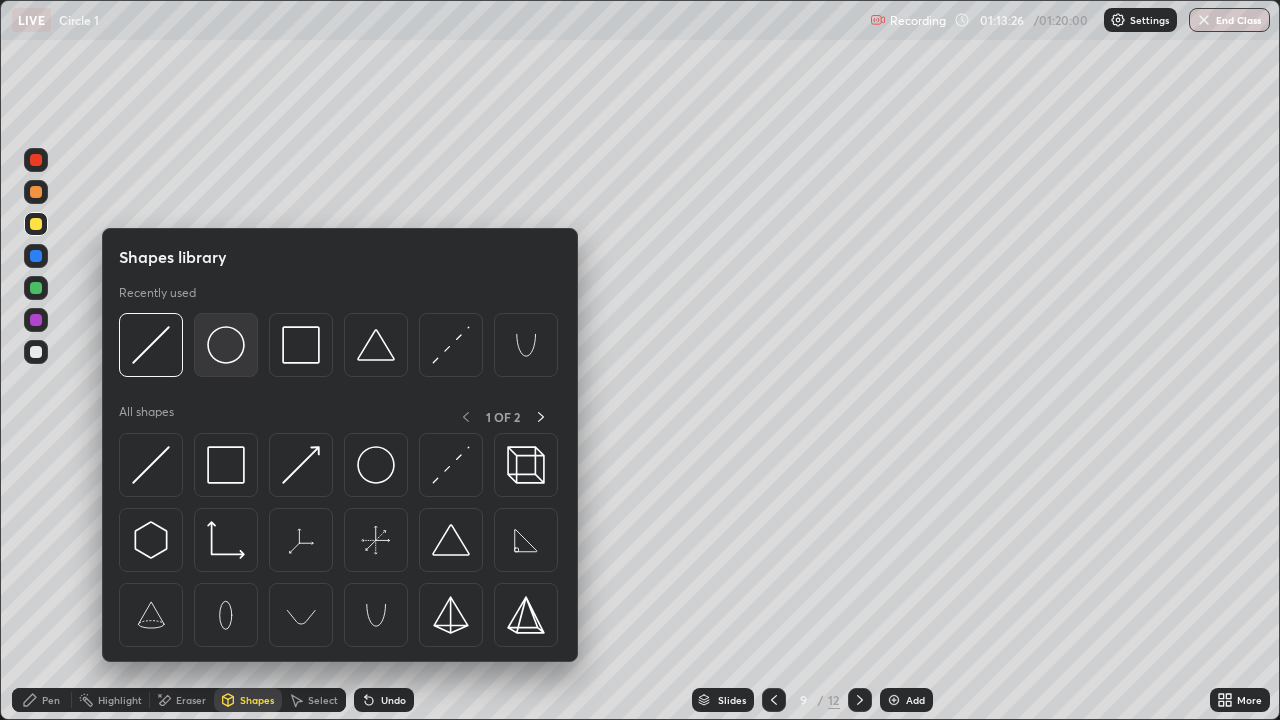 click at bounding box center [226, 345] 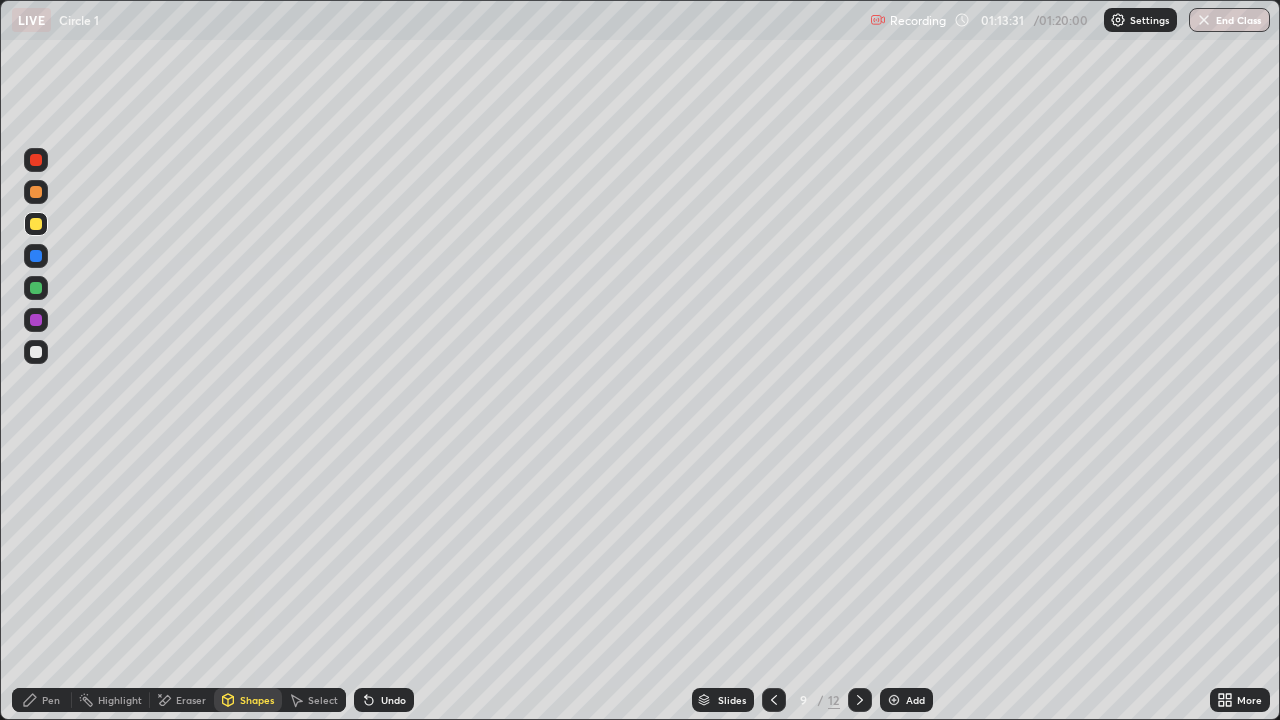 click on "Shapes" at bounding box center (257, 700) 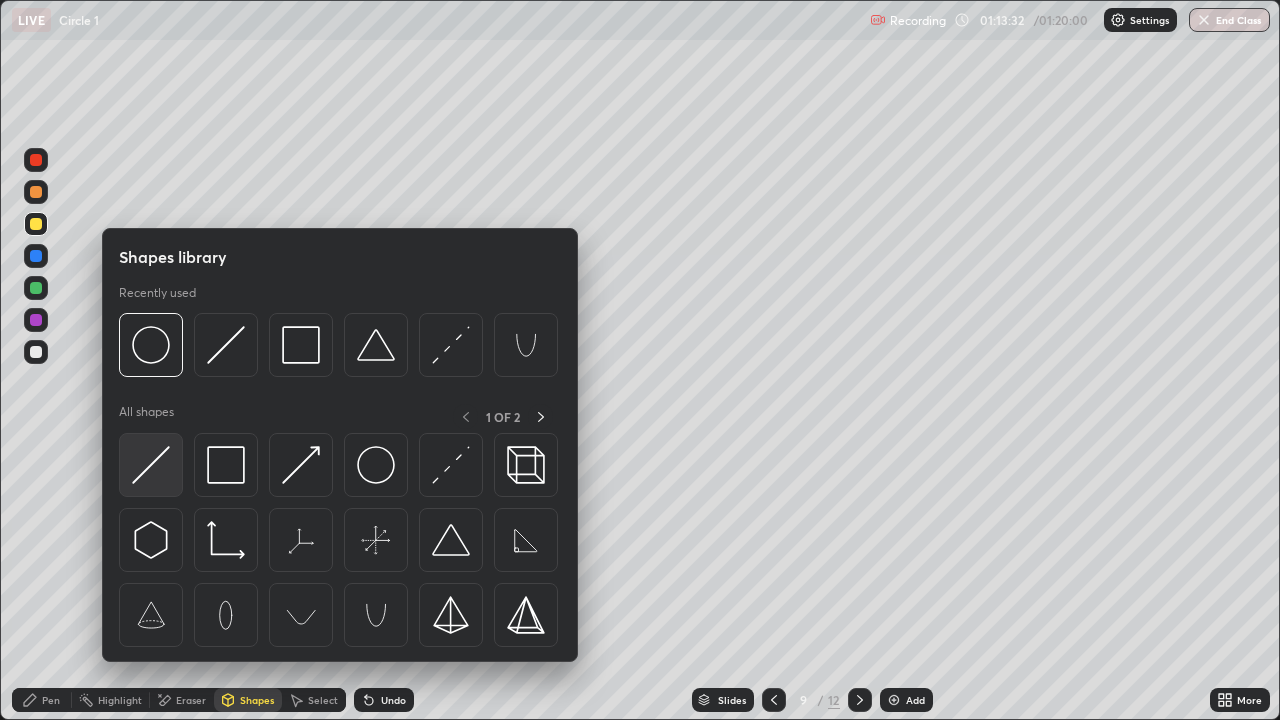 click at bounding box center [151, 465] 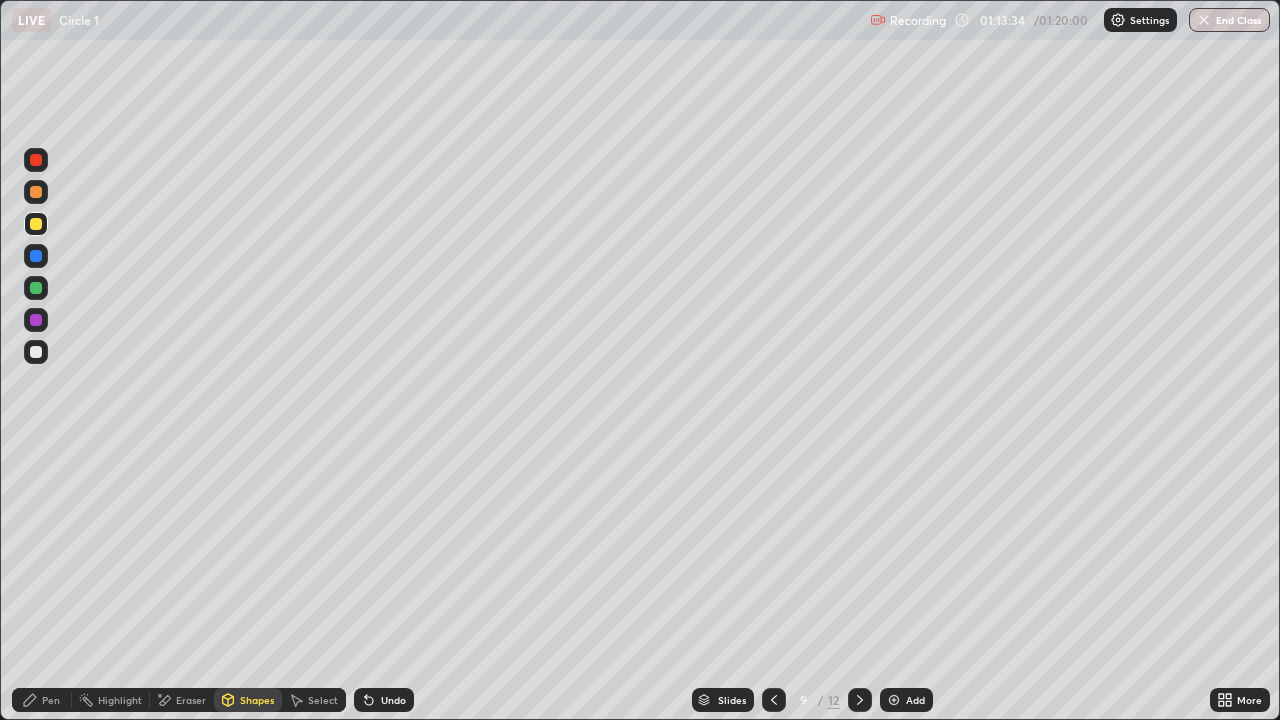 click on "Shapes" at bounding box center [257, 700] 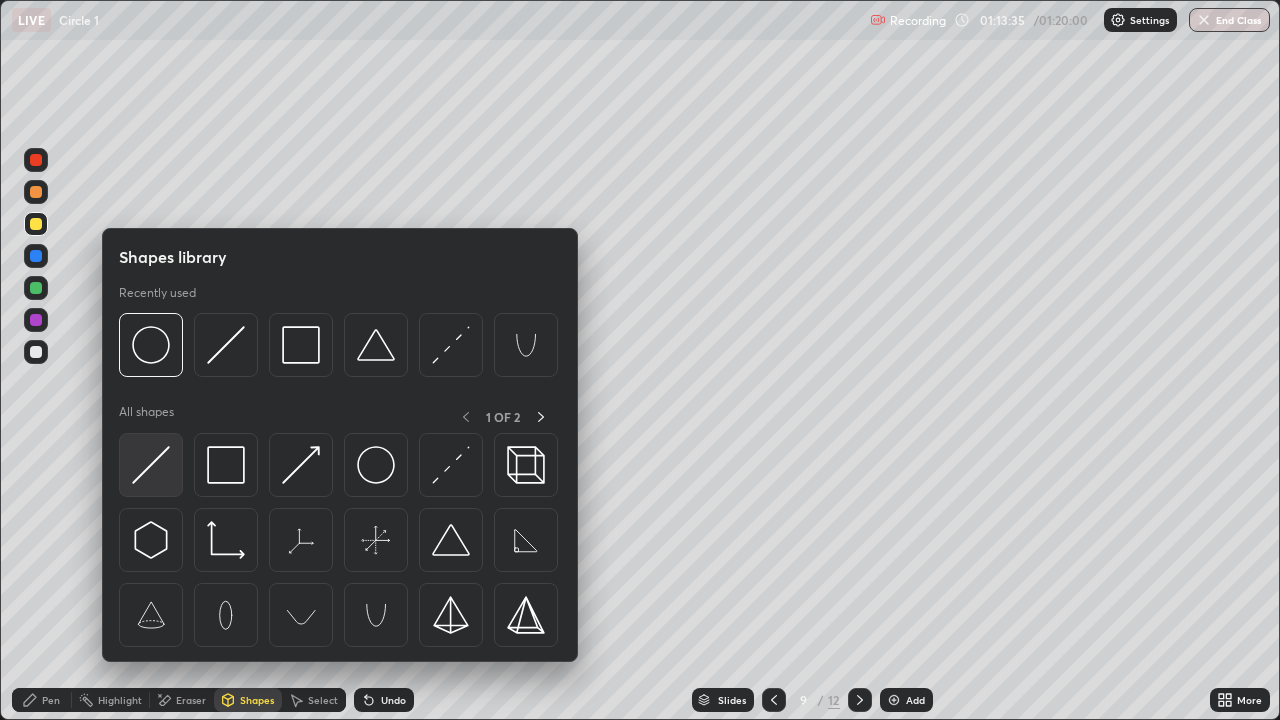 click at bounding box center (151, 465) 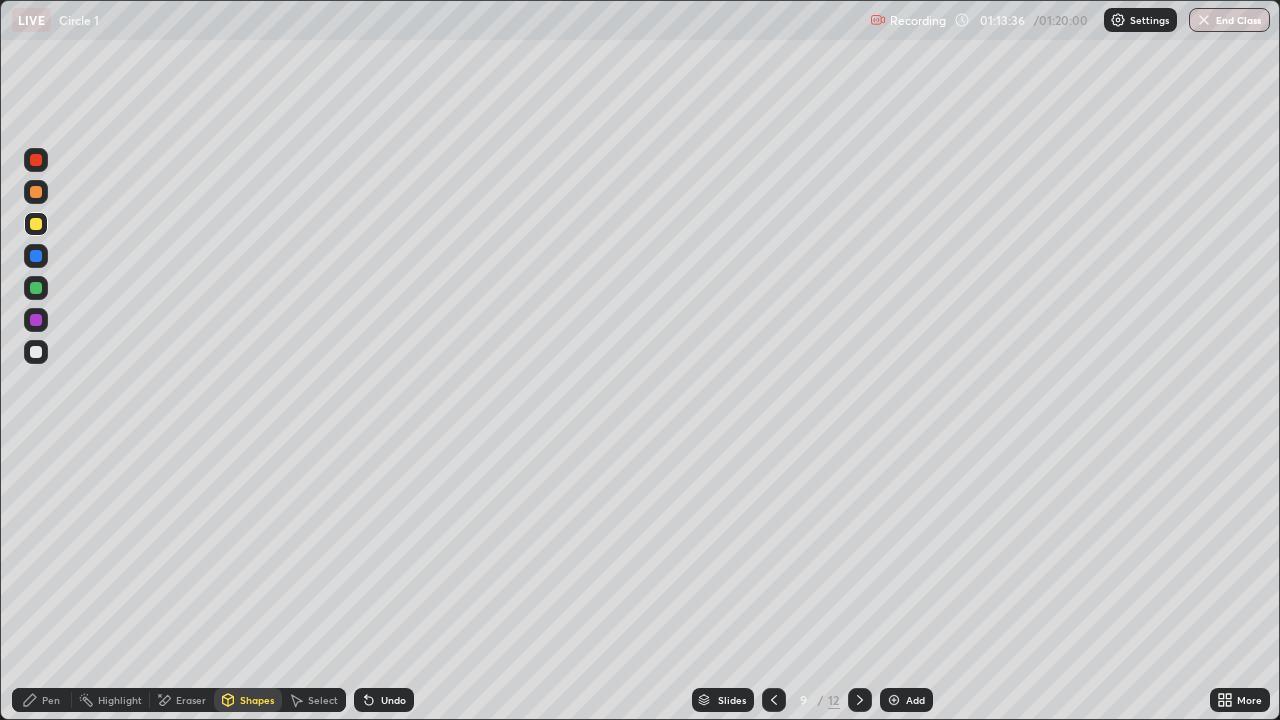 click at bounding box center [36, 288] 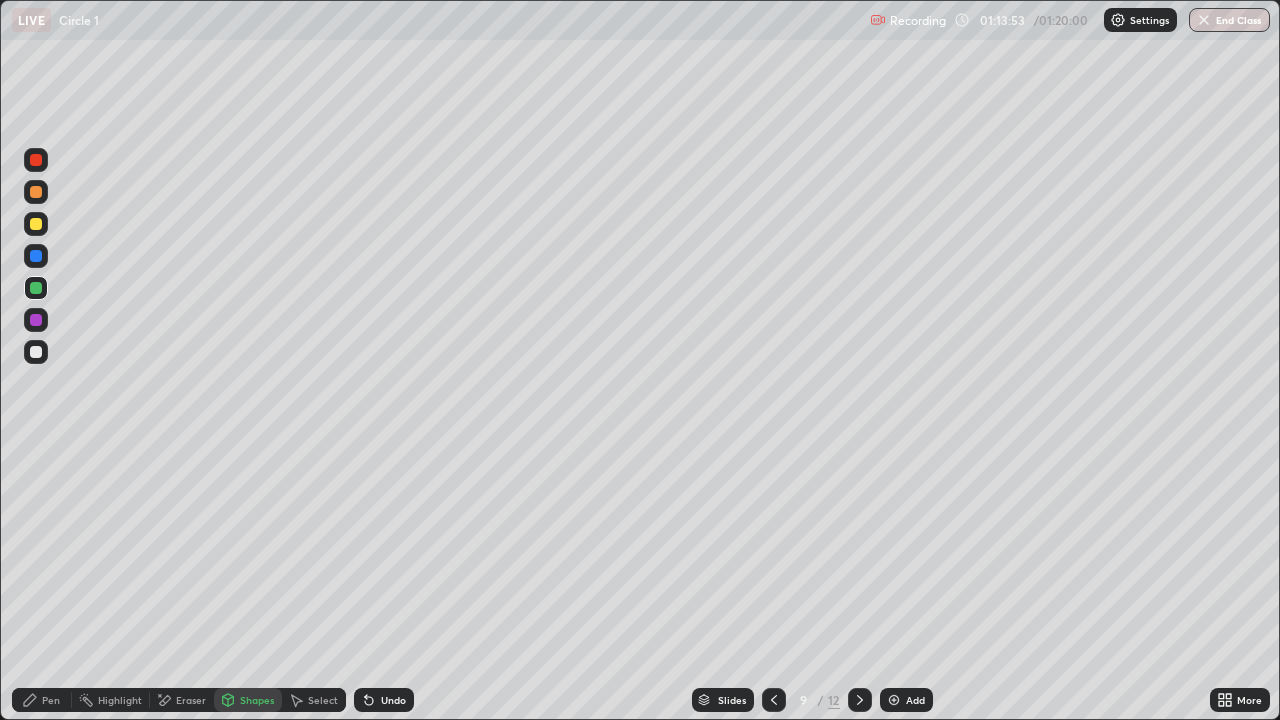 click at bounding box center (36, 352) 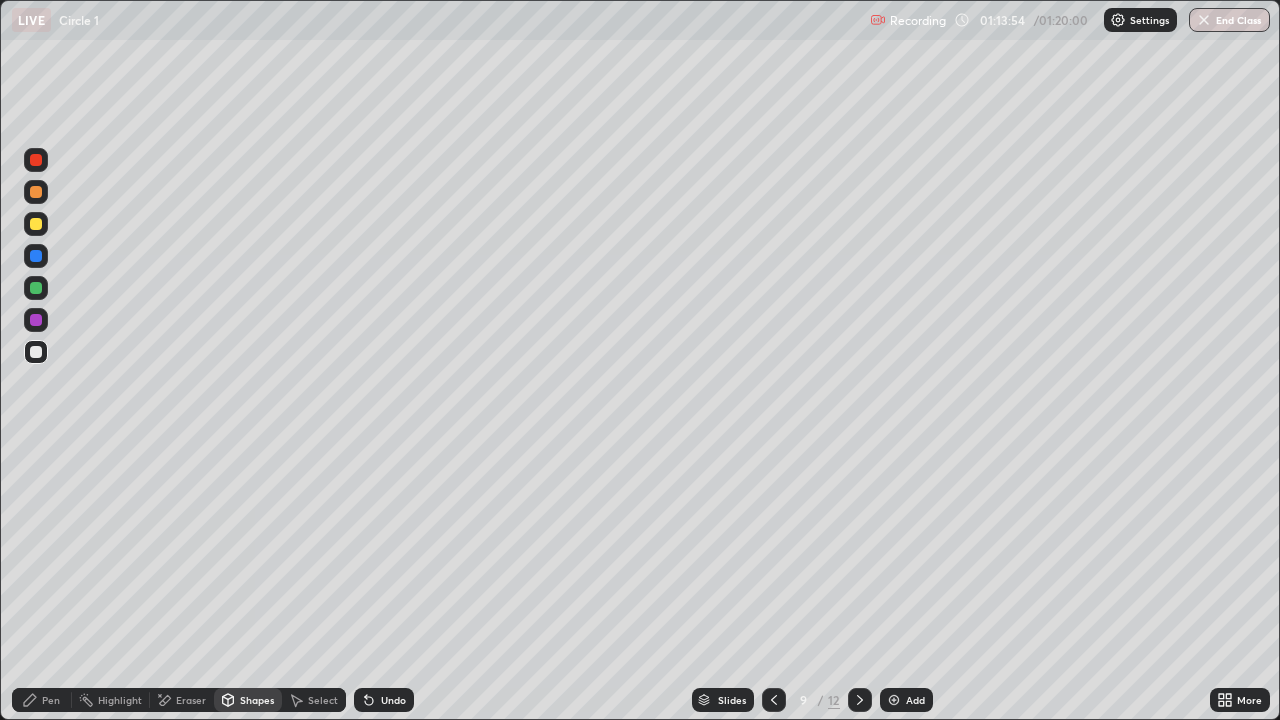 click on "Pen" at bounding box center (51, 700) 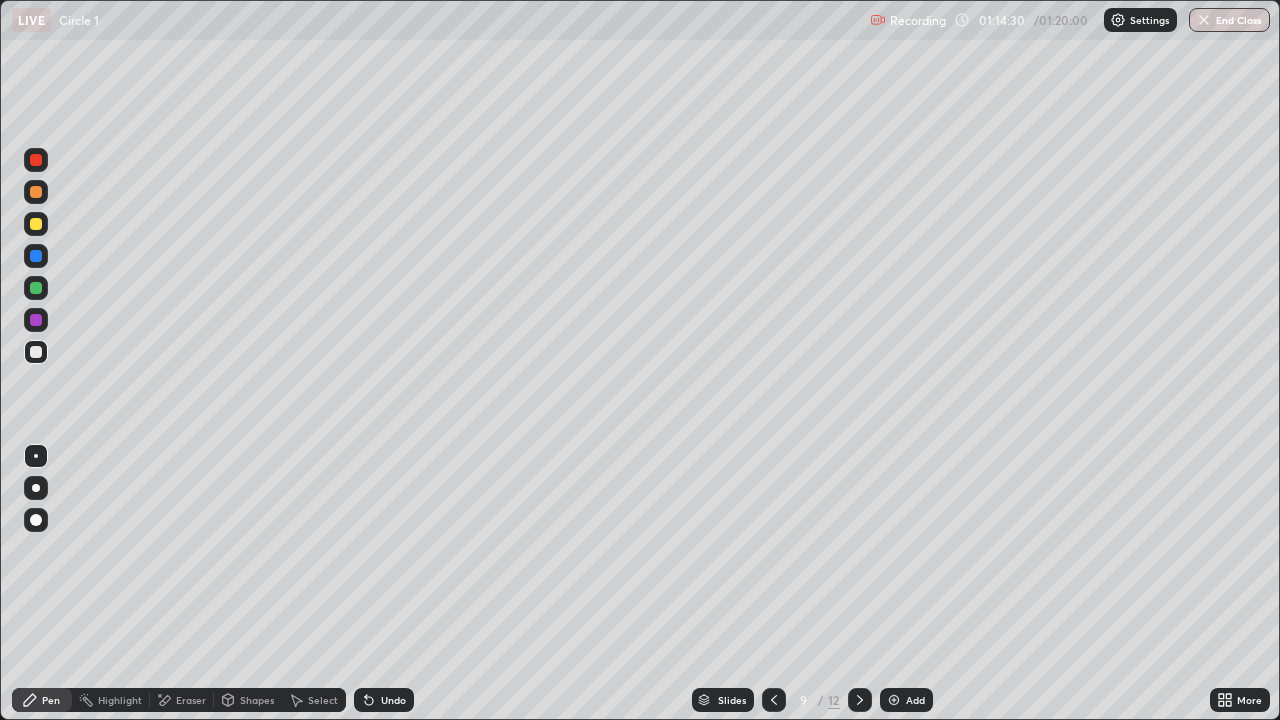 click on "Undo" at bounding box center [384, 700] 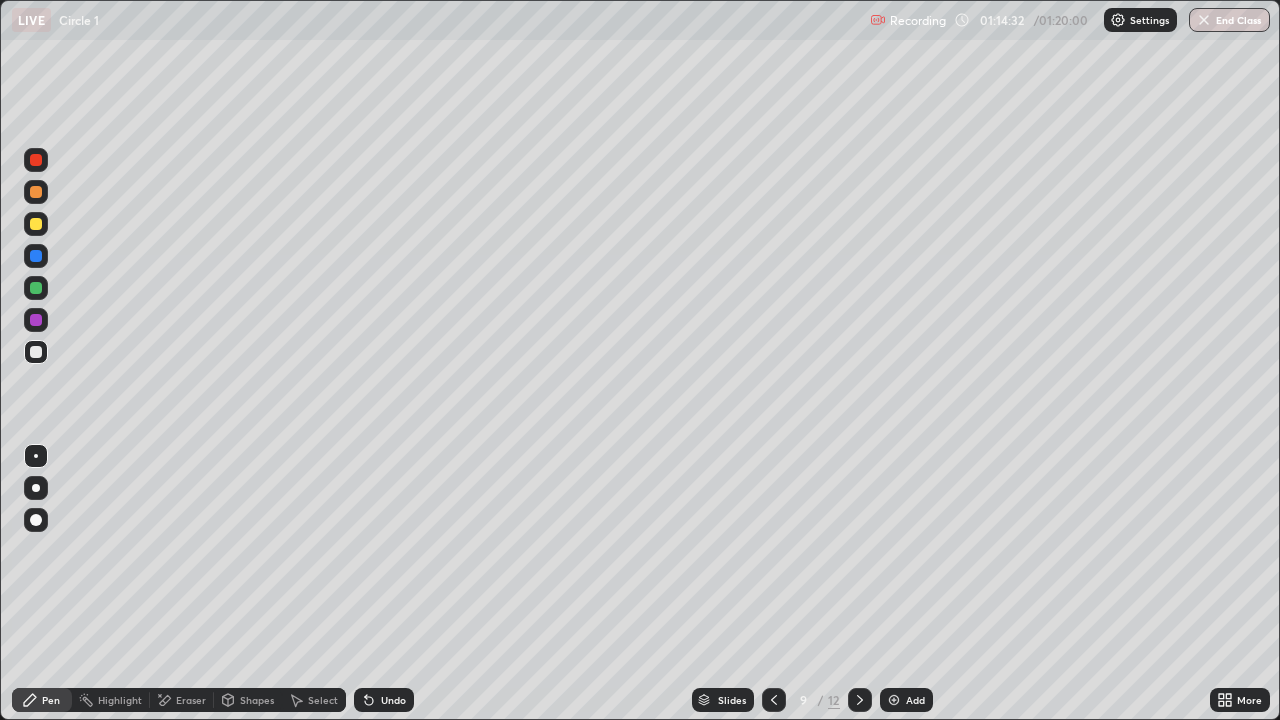 click on "Undo" at bounding box center [393, 700] 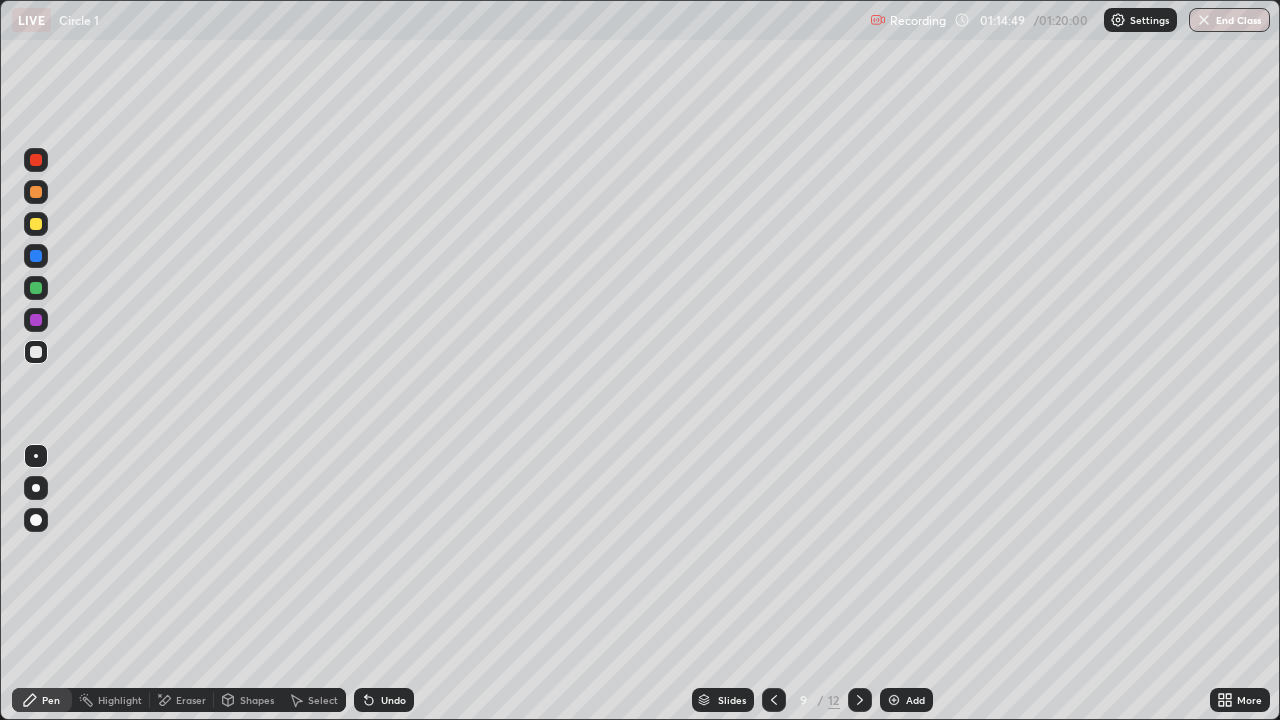 click on "Eraser" at bounding box center (191, 700) 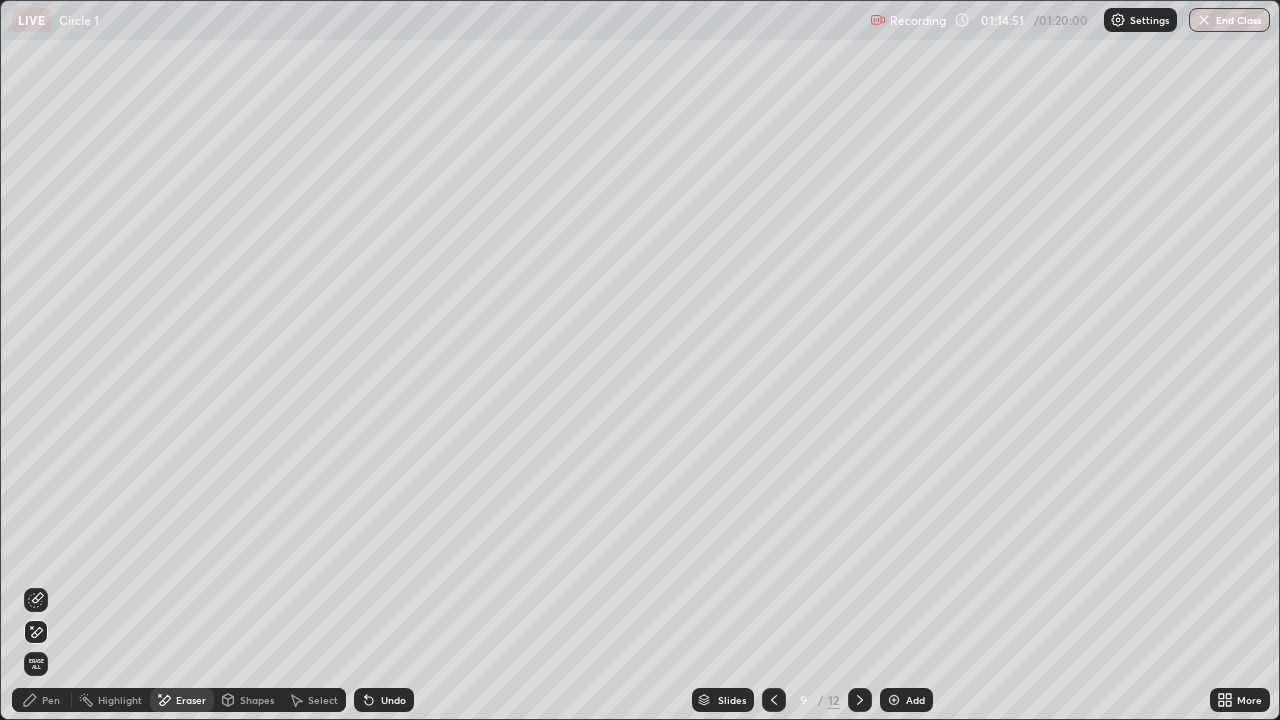 click on "Pen" at bounding box center [51, 700] 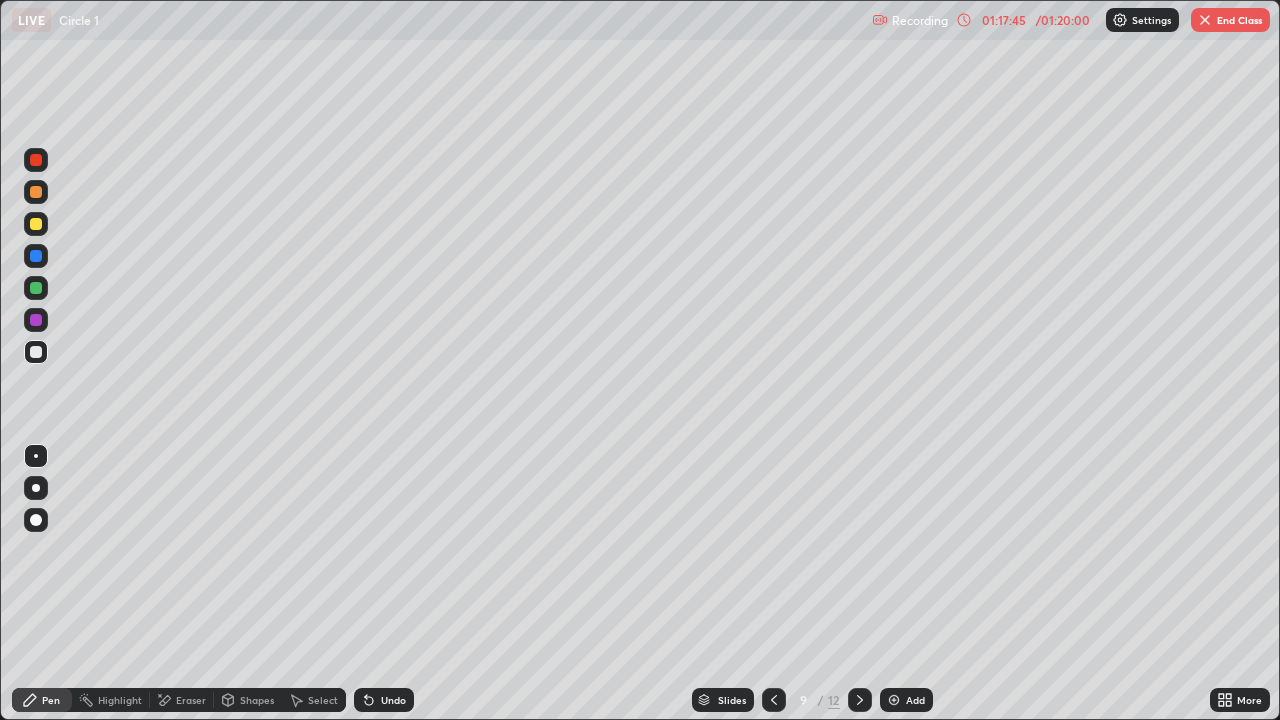 click on "End Class" at bounding box center (1230, 20) 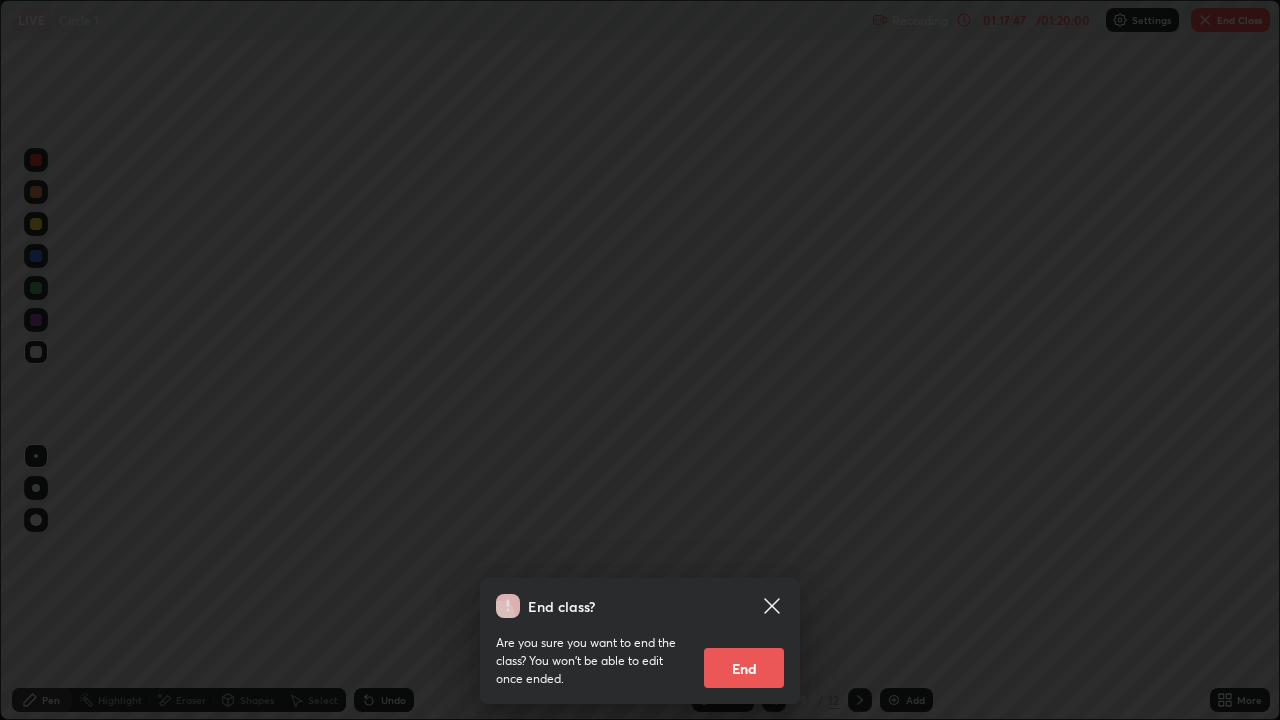 click on "End" at bounding box center [744, 668] 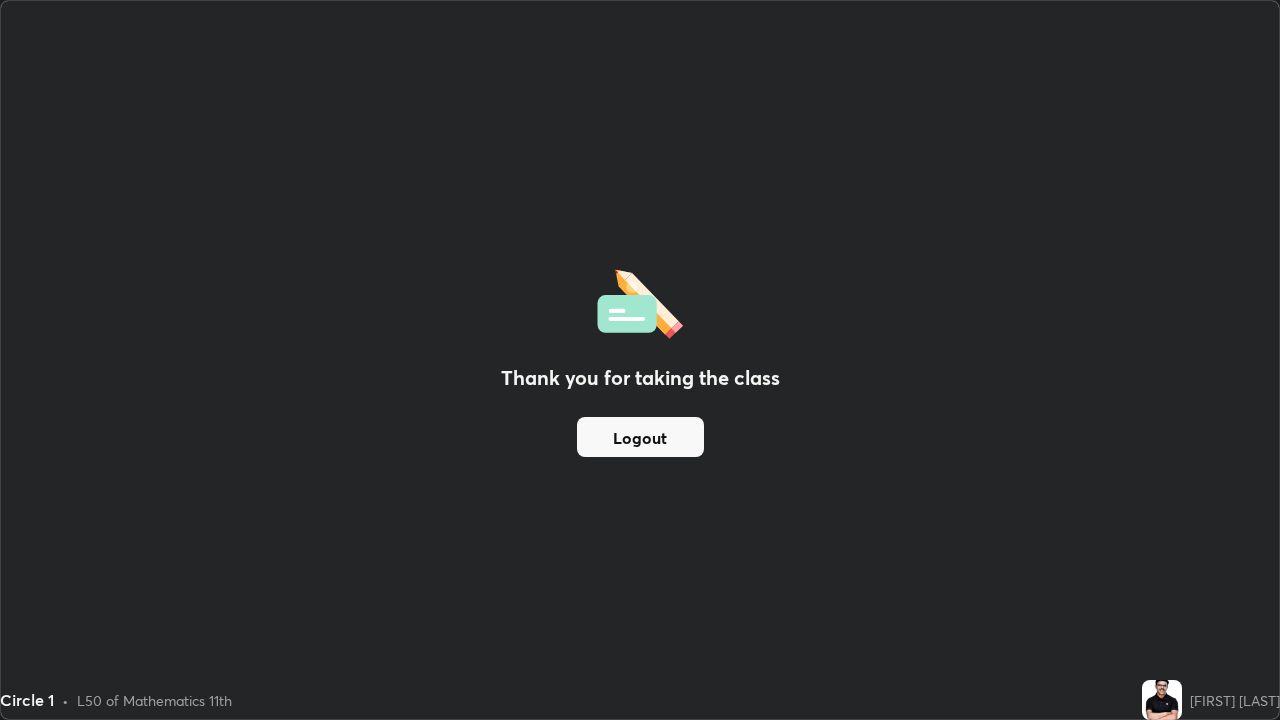 click on "Logout" at bounding box center (640, 437) 